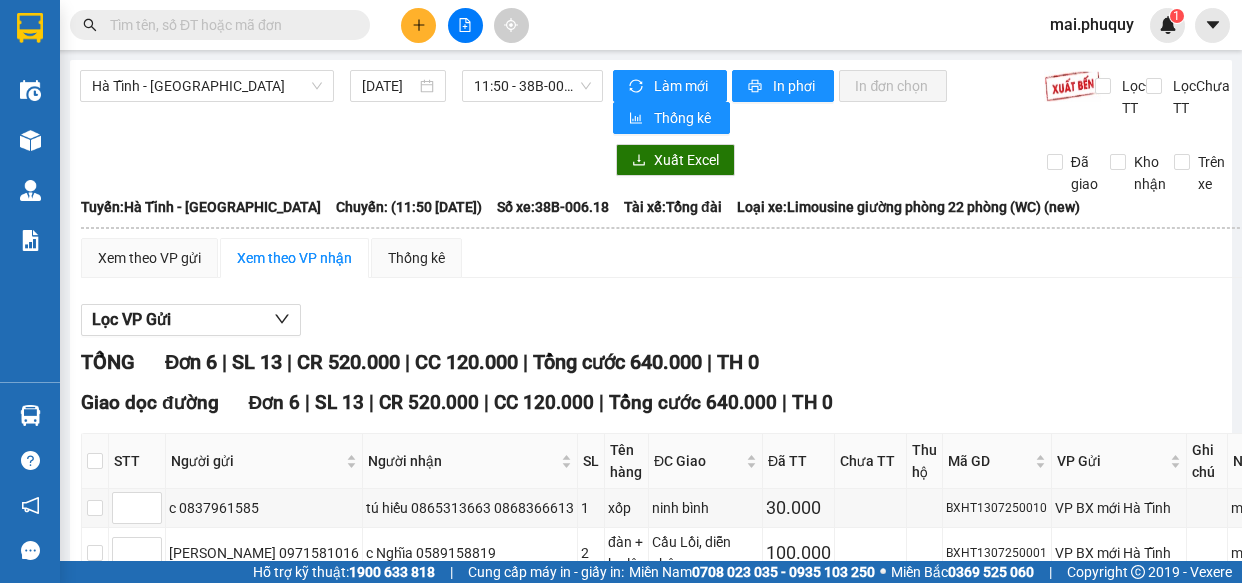 scroll, scrollTop: 0, scrollLeft: 0, axis: both 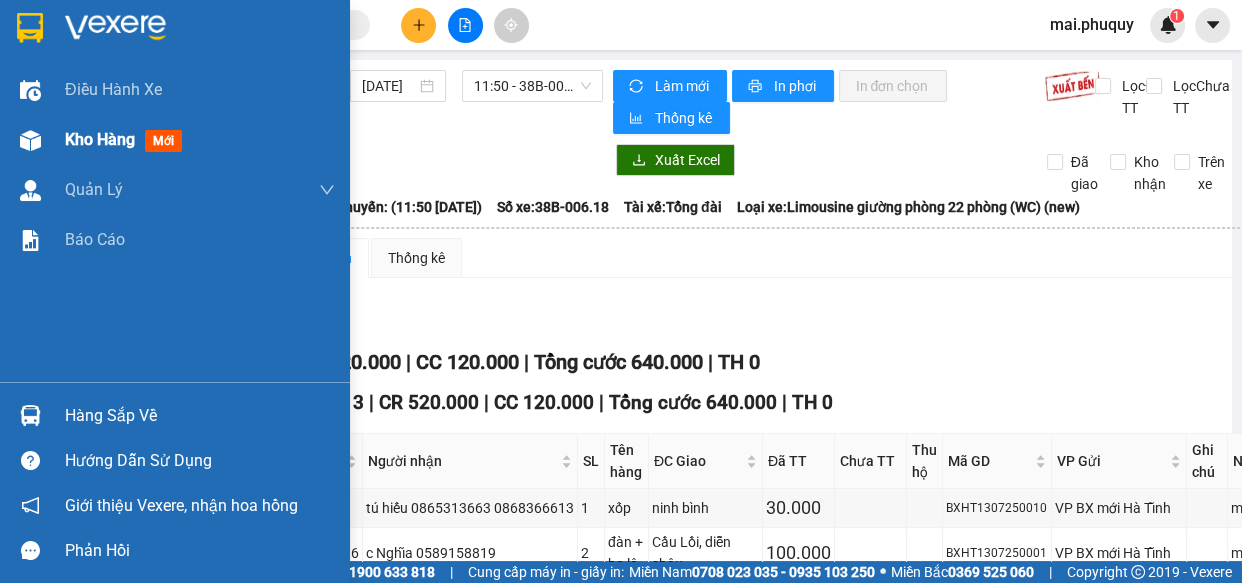 click at bounding box center (30, 140) 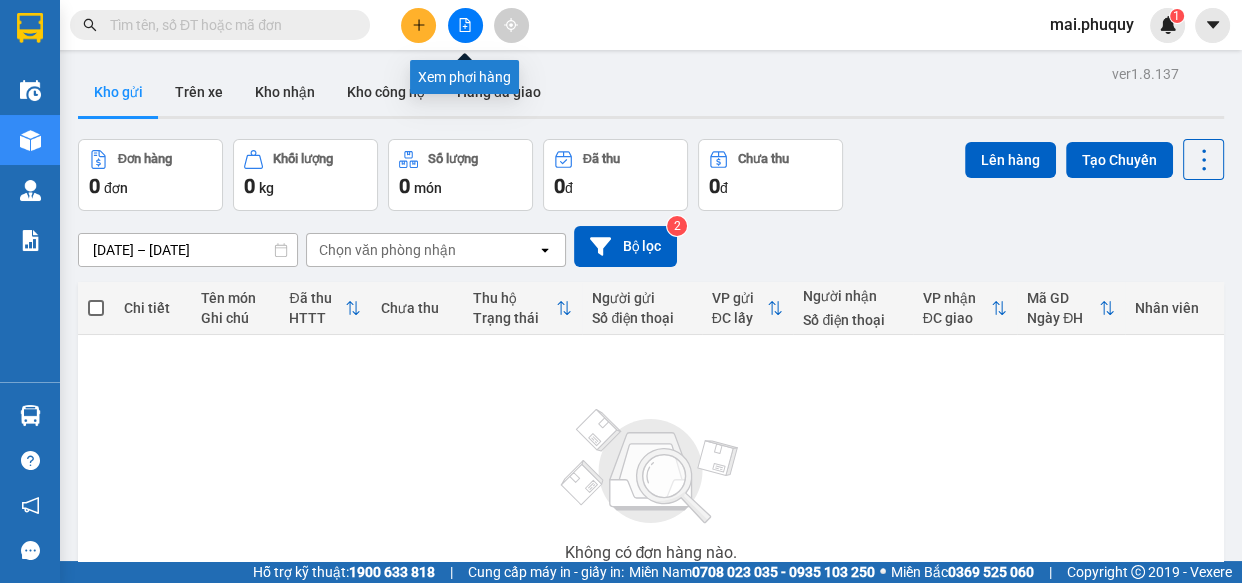 click 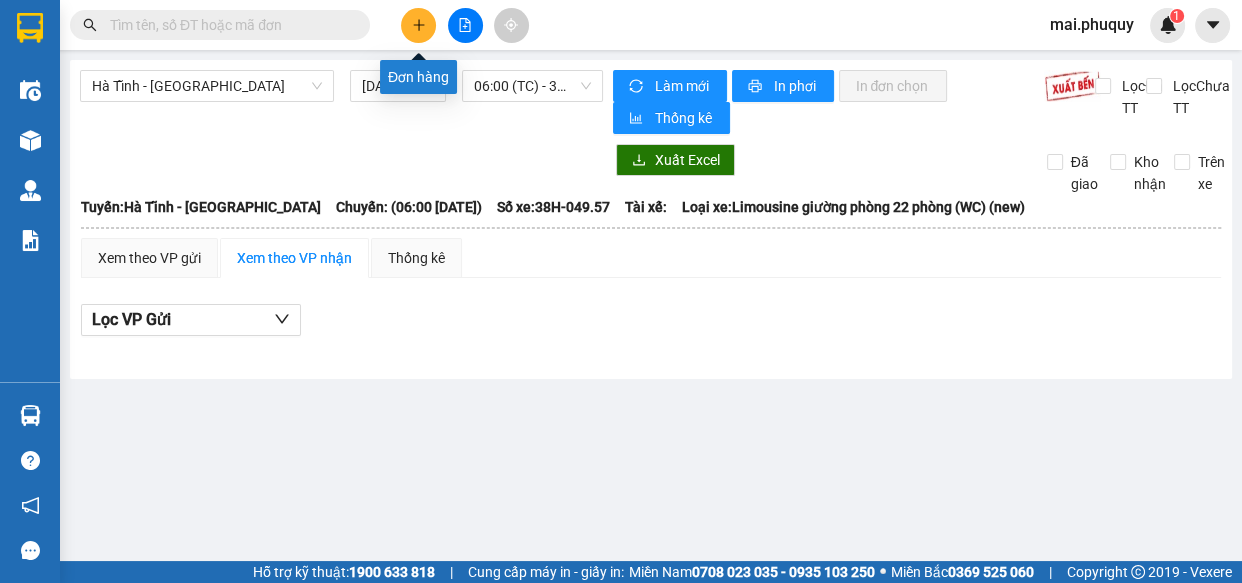 click at bounding box center [418, 25] 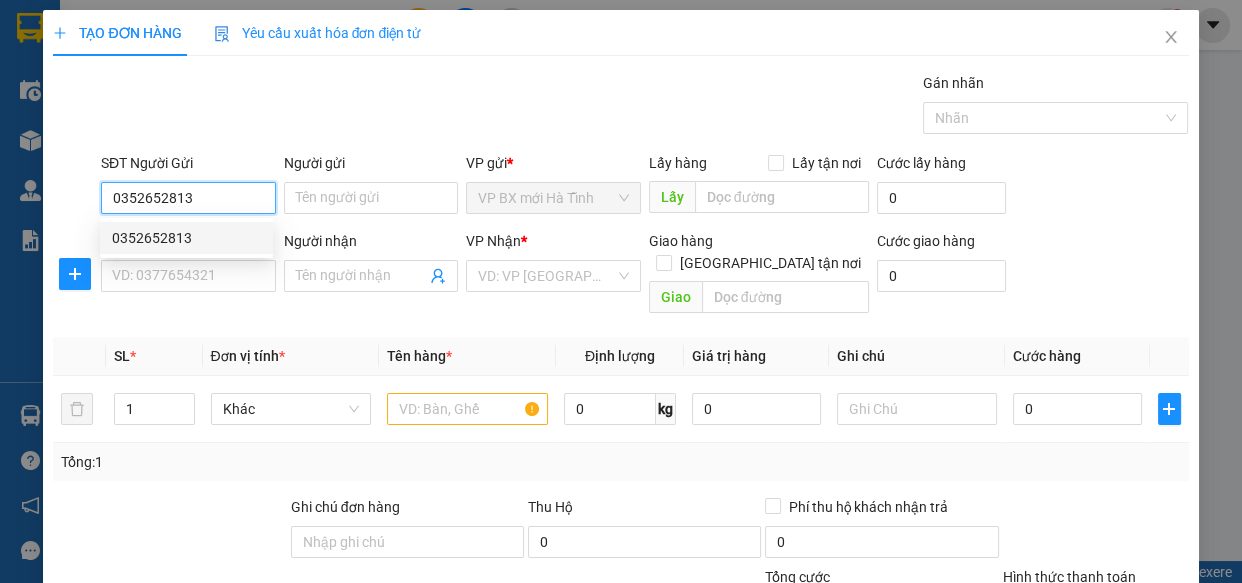 click on "0352652813" at bounding box center (186, 238) 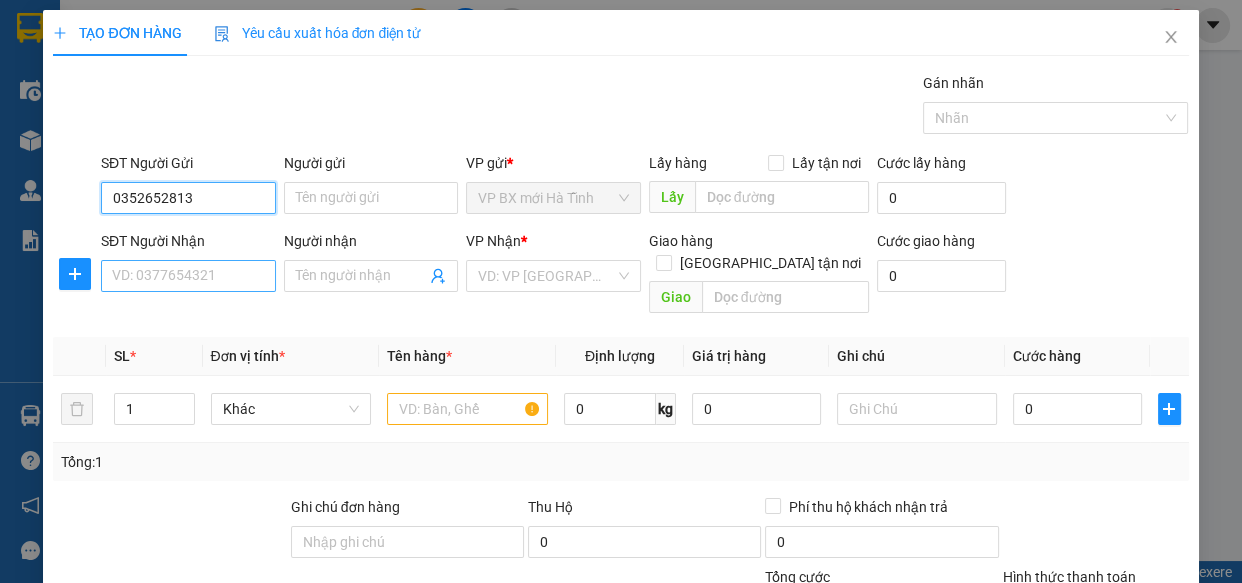 type on "0352652813" 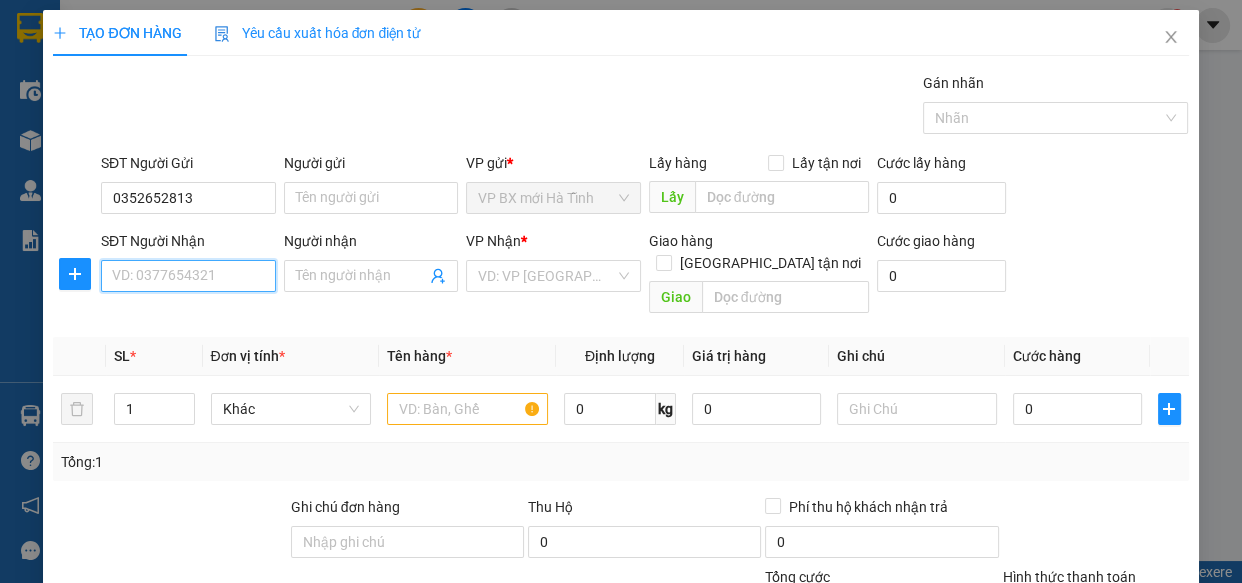 click on "SĐT Người Nhận" at bounding box center (188, 276) 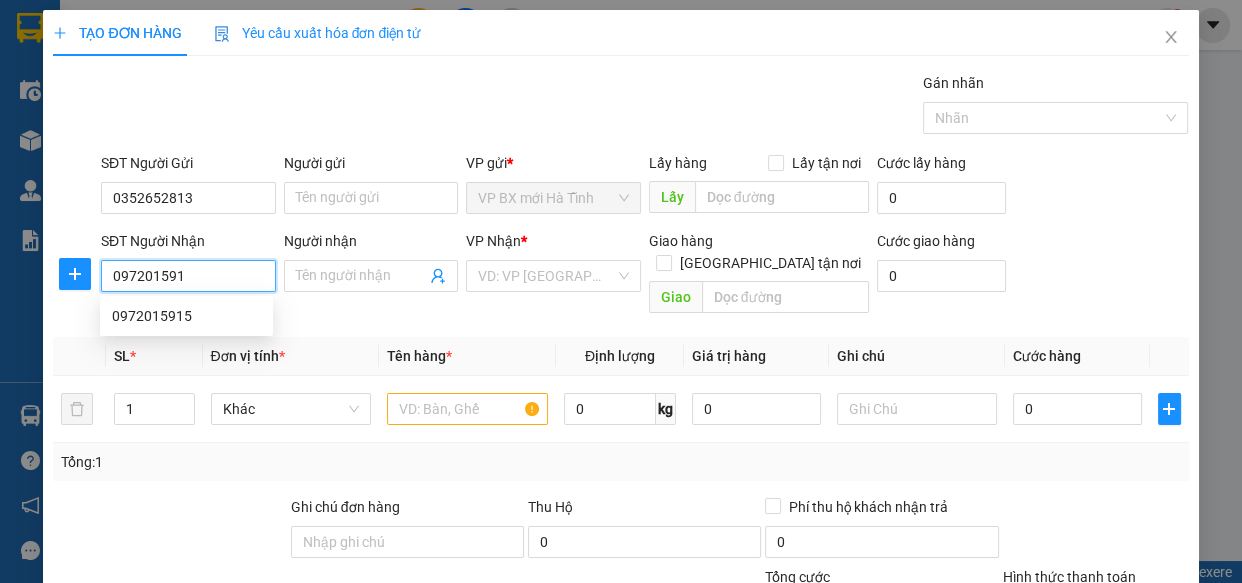 type on "0972015915" 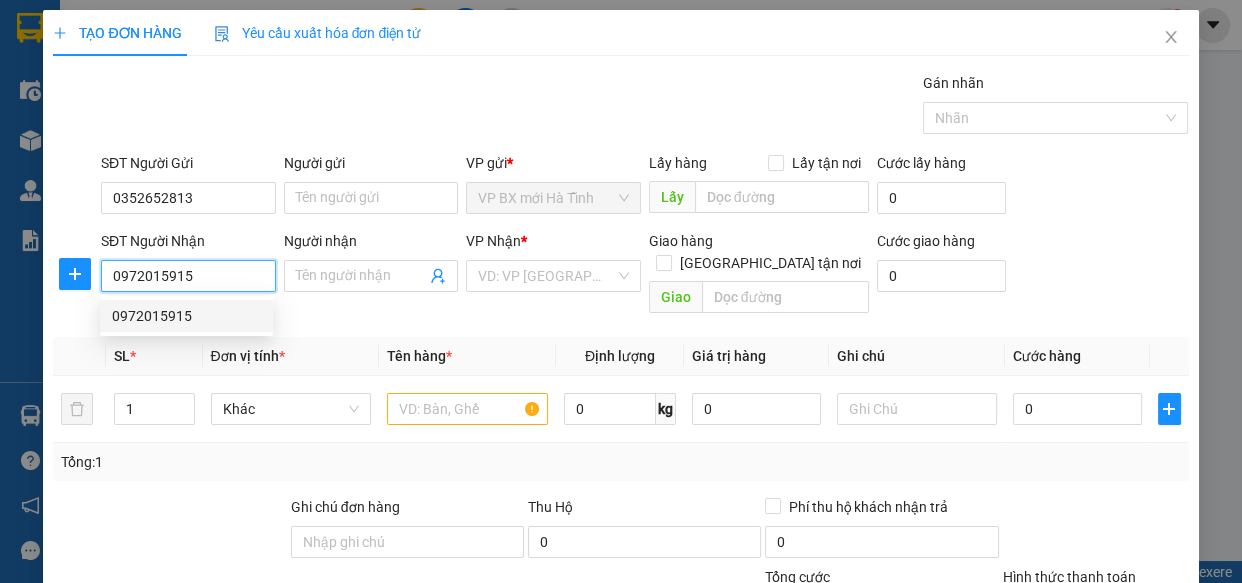 click on "0972015915" at bounding box center (186, 316) 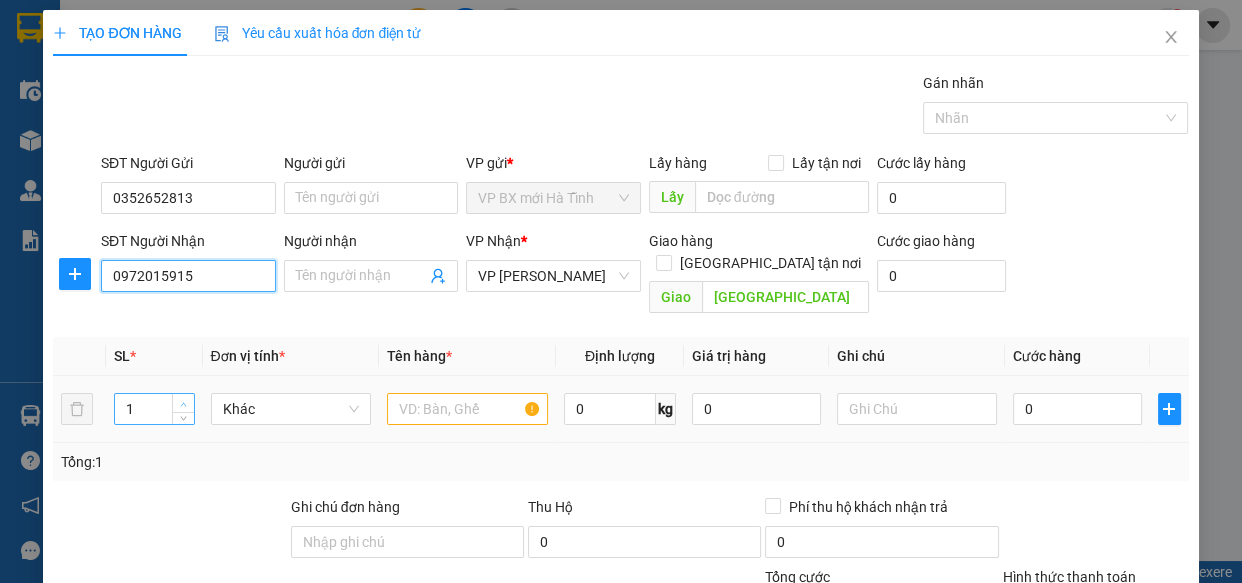 type on "0972015915" 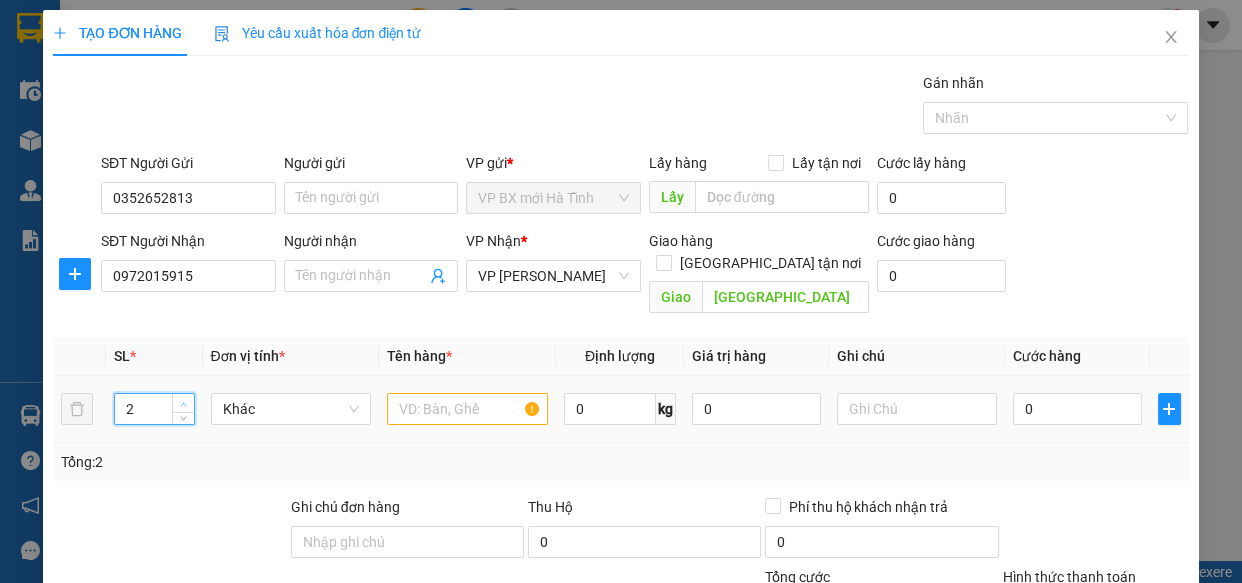 click 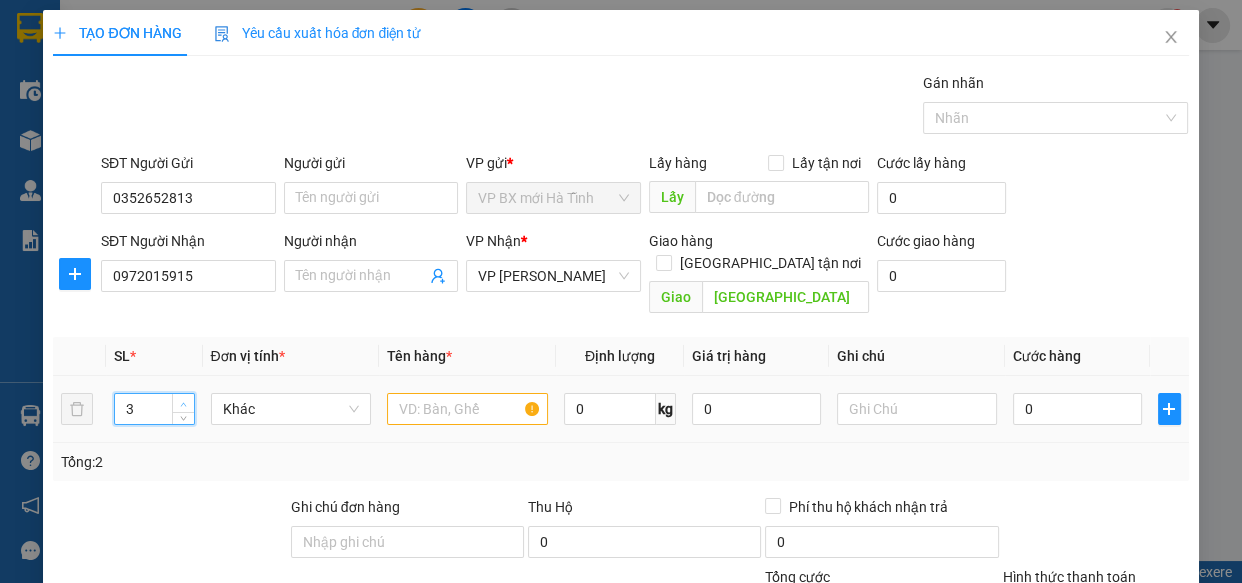 click 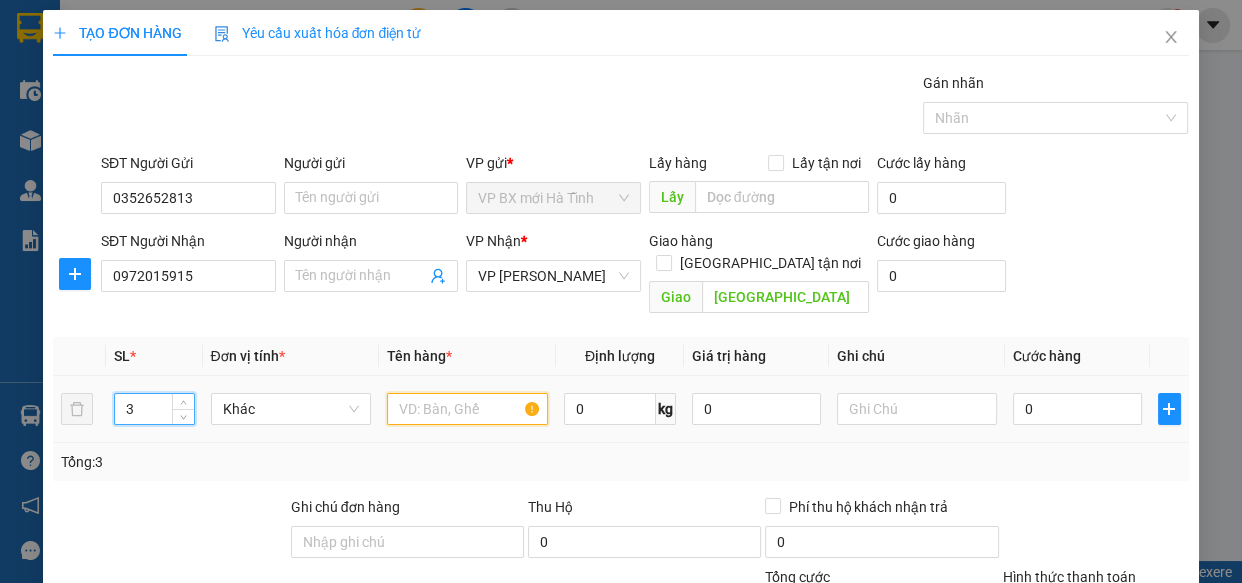 click at bounding box center [467, 409] 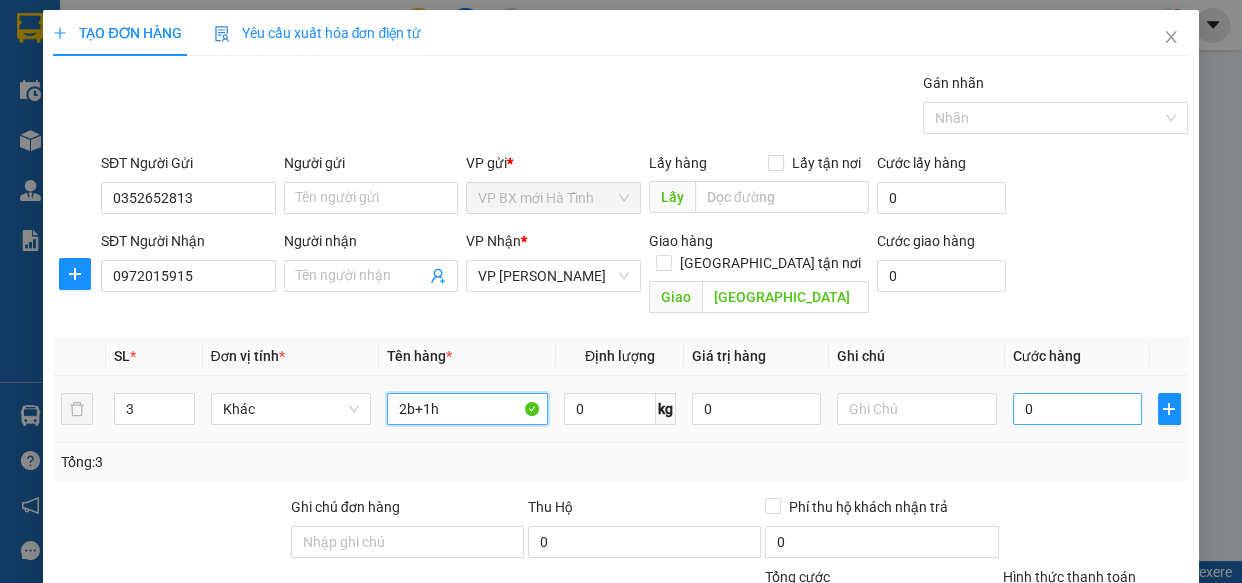 type on "2b+1h" 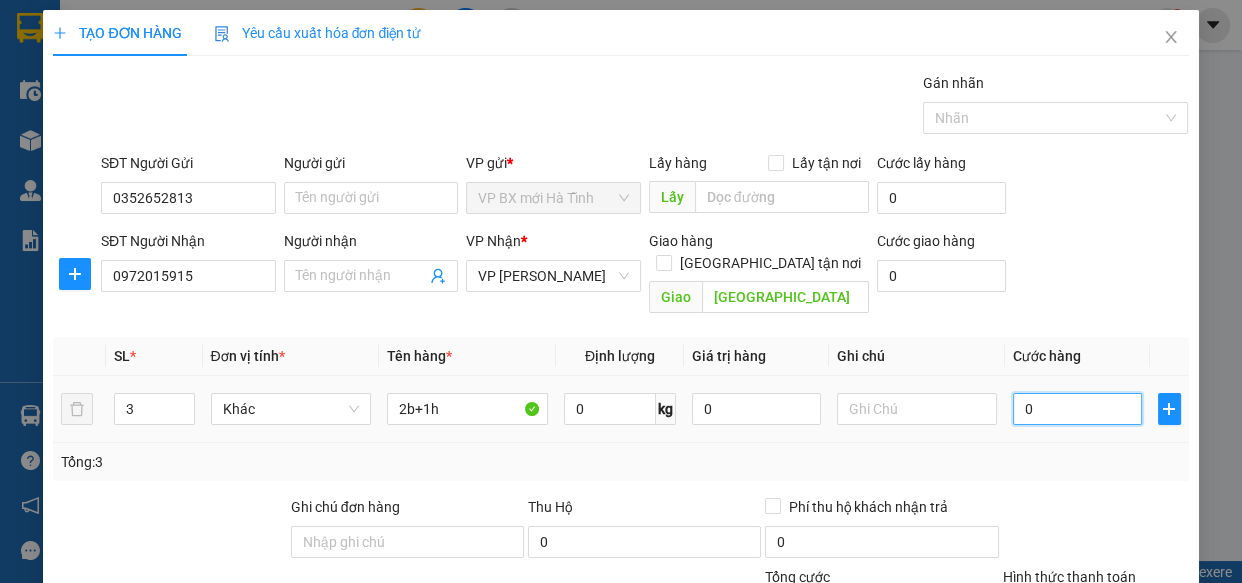 click on "0" at bounding box center (1077, 409) 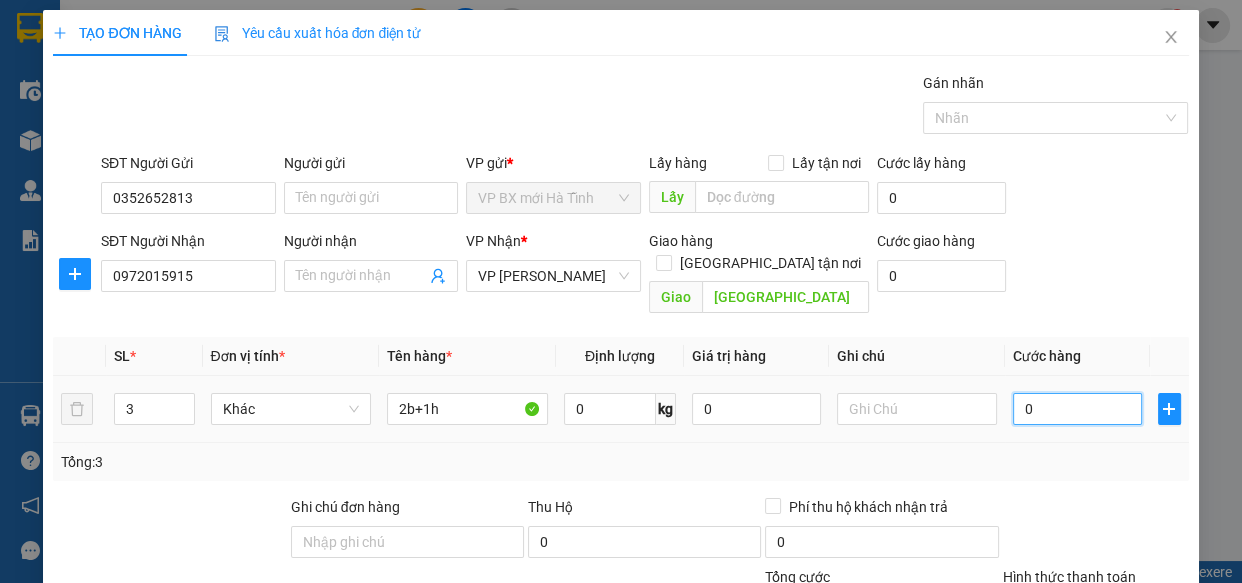 type on "1" 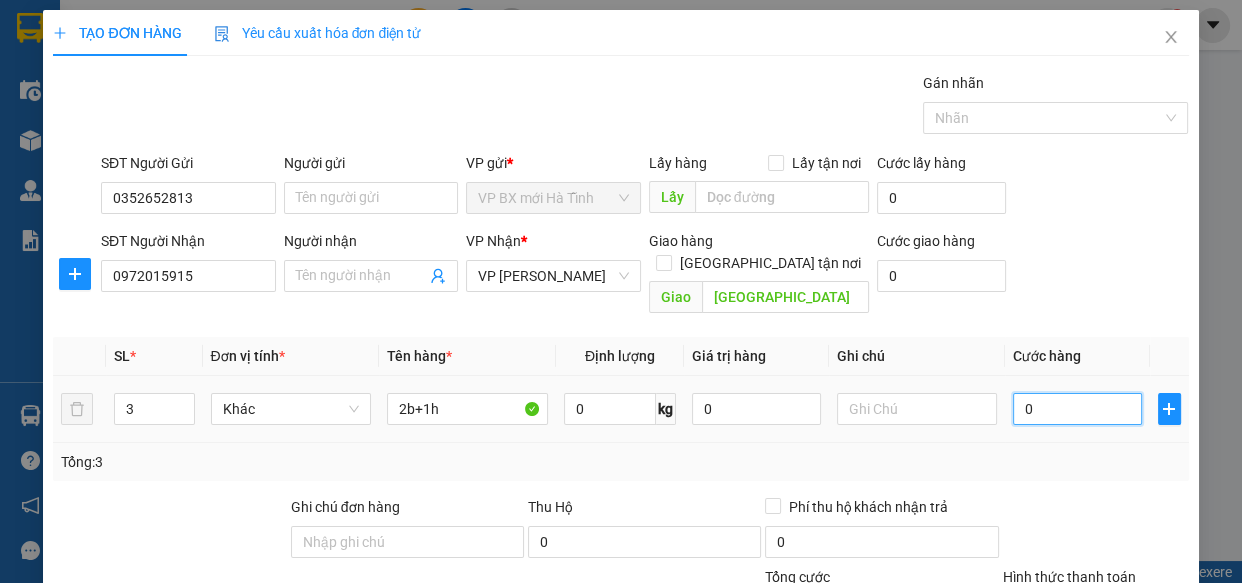 type on "1" 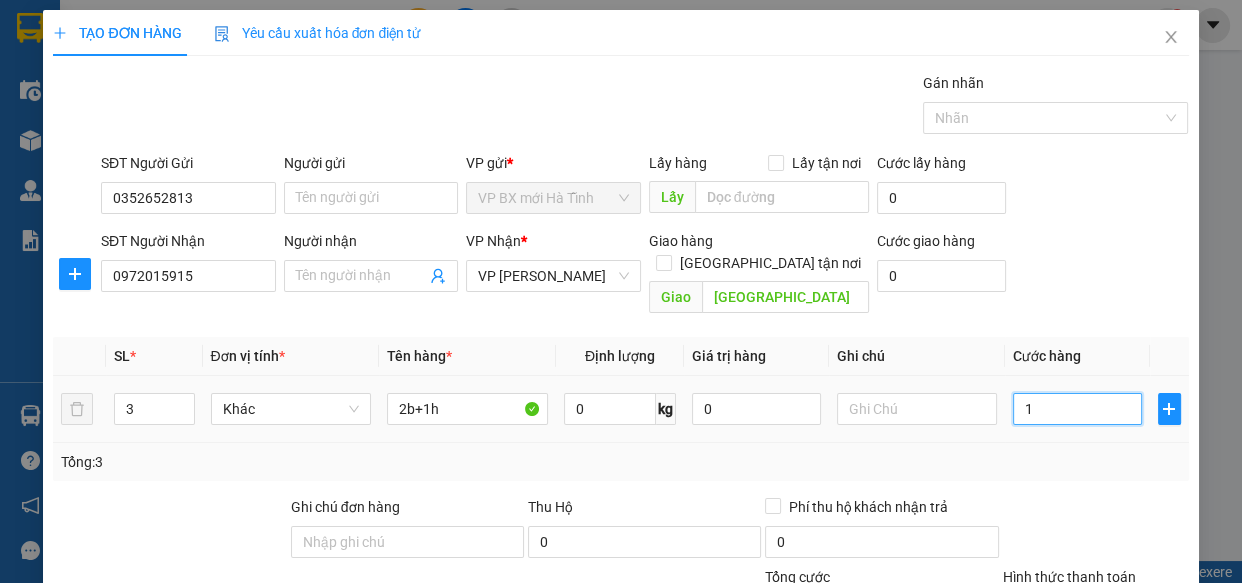 type on "15" 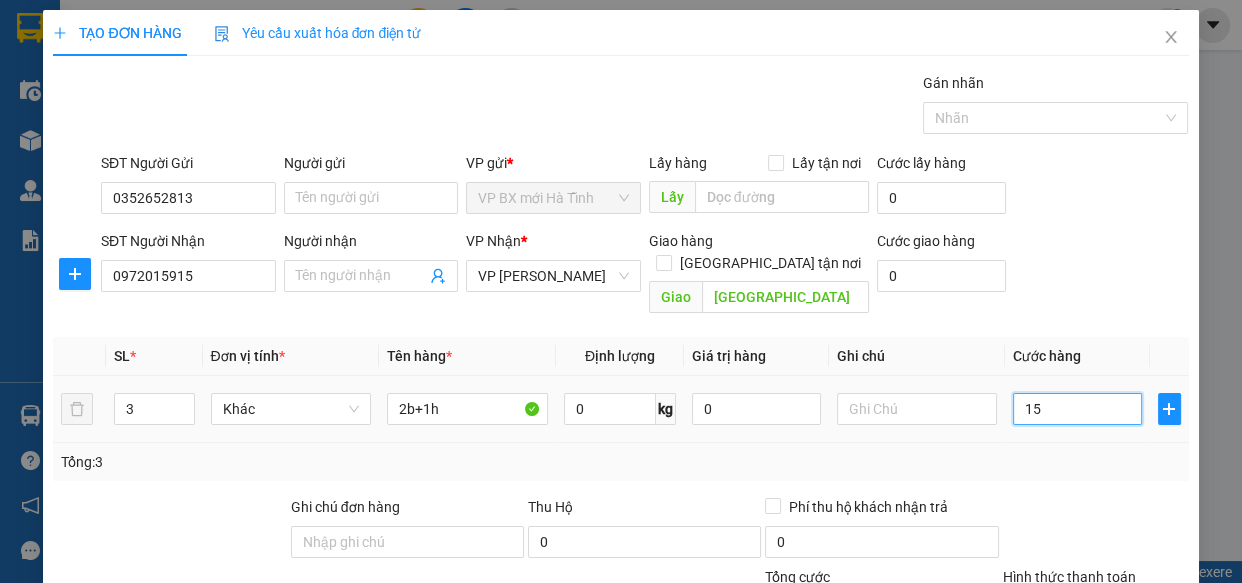 type on "150" 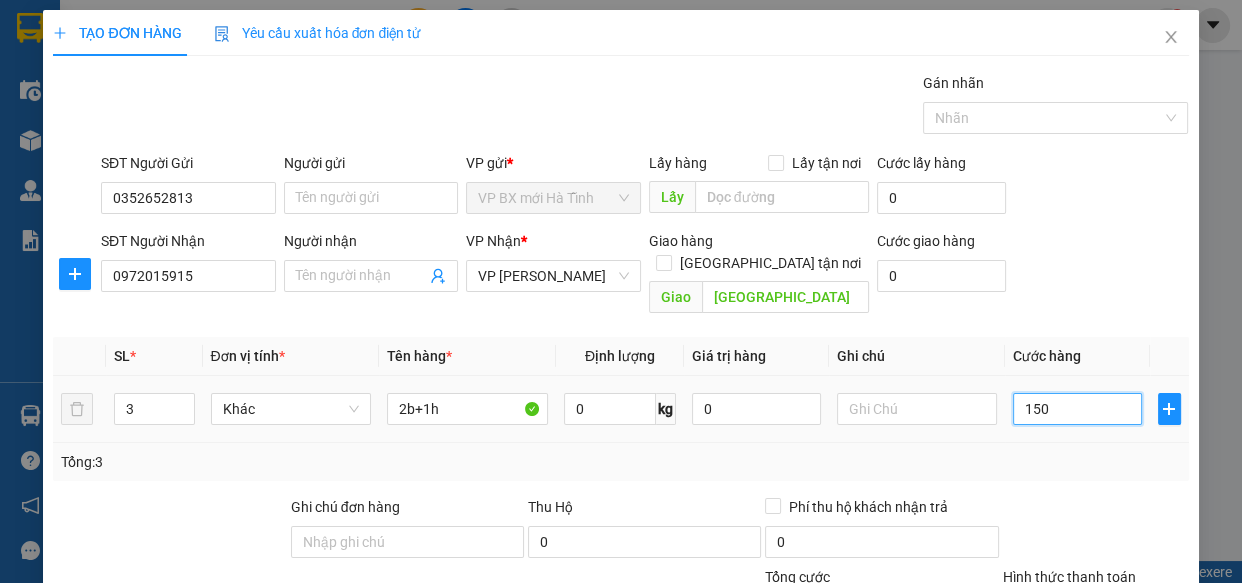 type on "150" 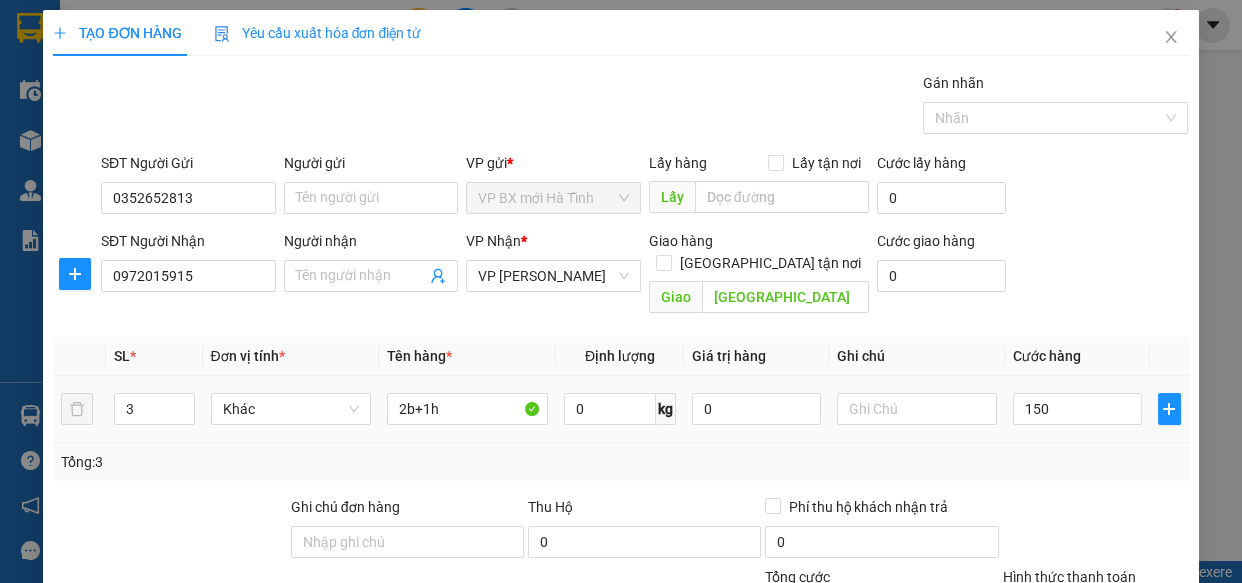 type on "150.000" 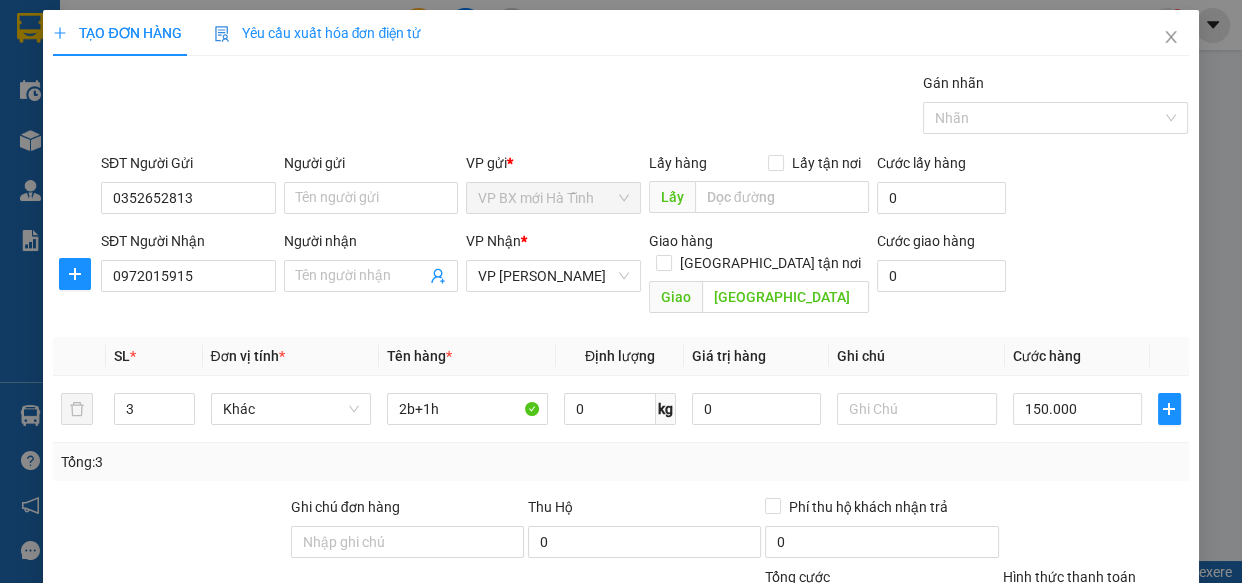 click on "Tổng:  3" at bounding box center [620, 462] 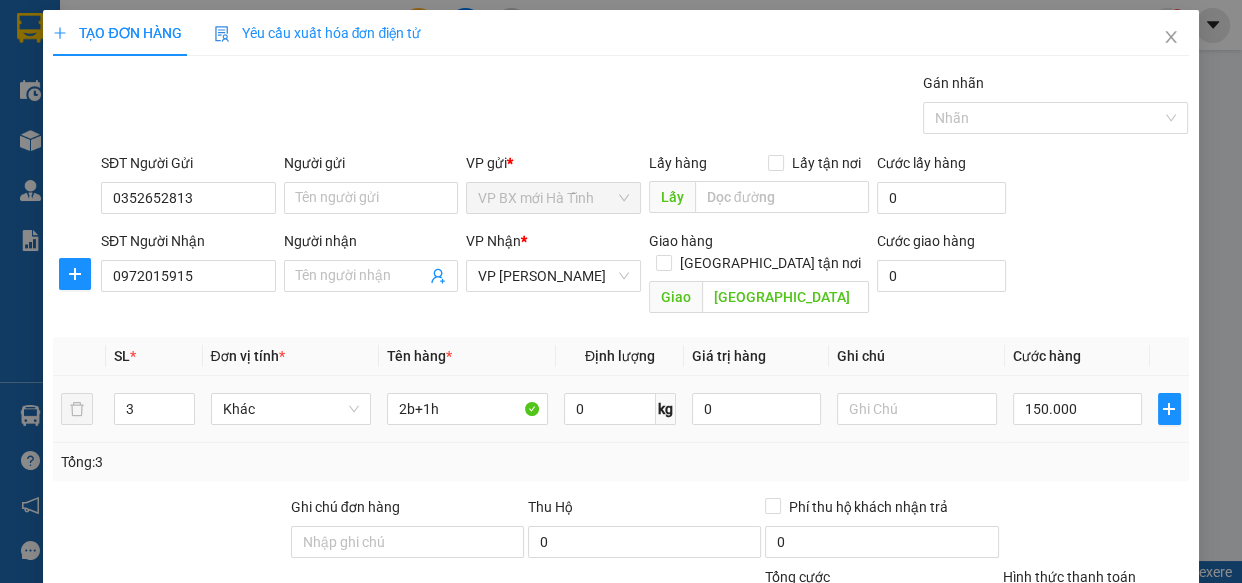 scroll, scrollTop: 218, scrollLeft: 0, axis: vertical 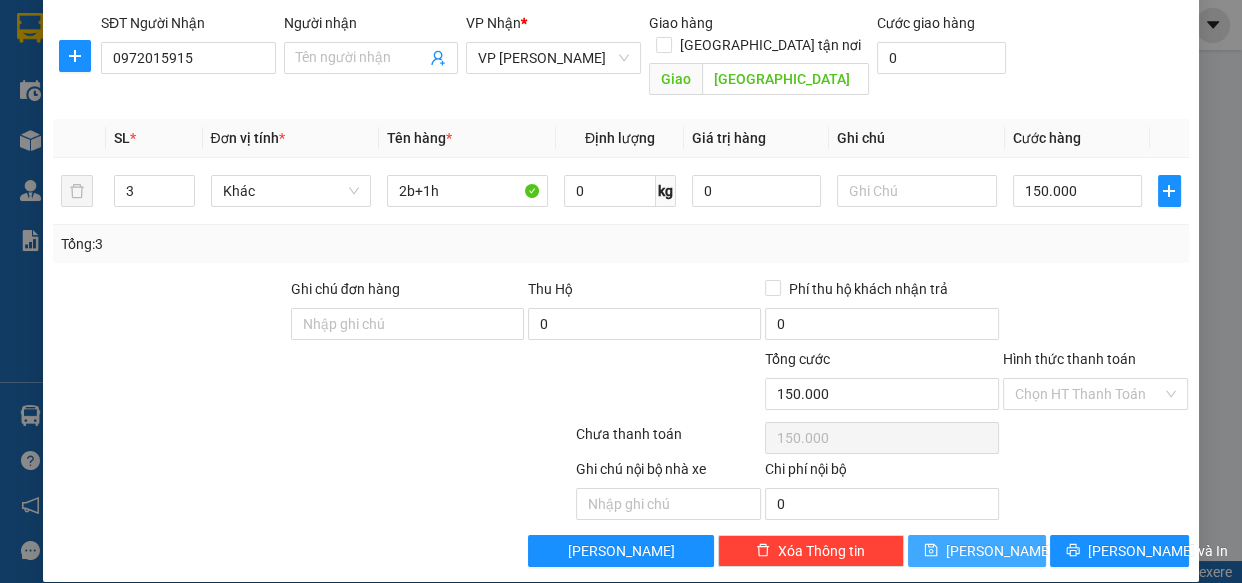 click on "[PERSON_NAME]" at bounding box center [977, 551] 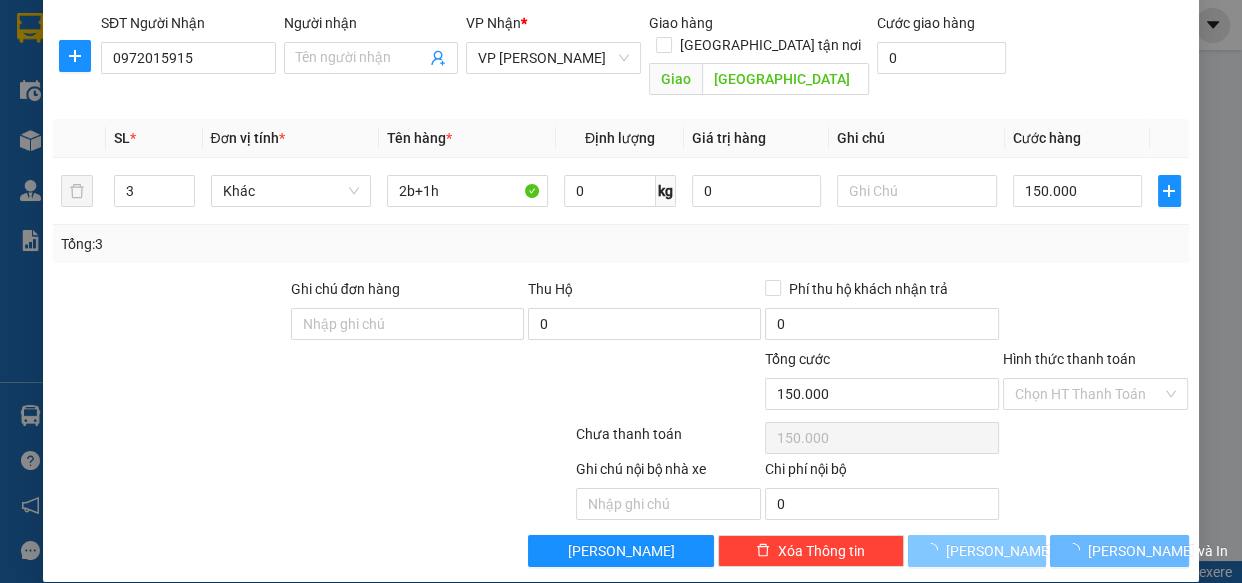 type 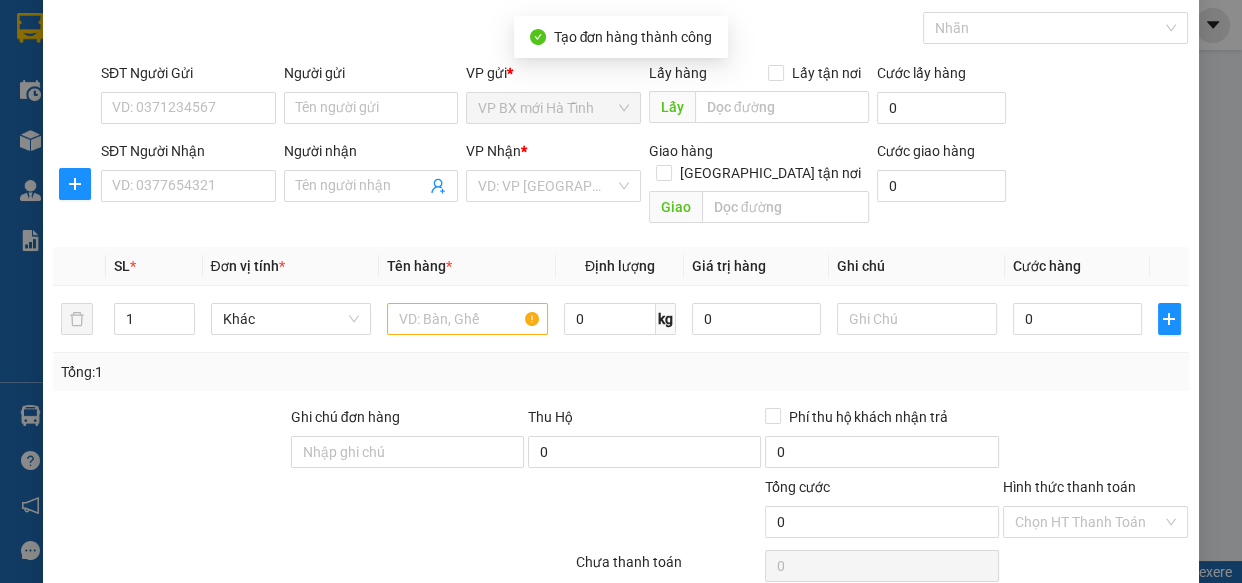 scroll, scrollTop: 0, scrollLeft: 0, axis: both 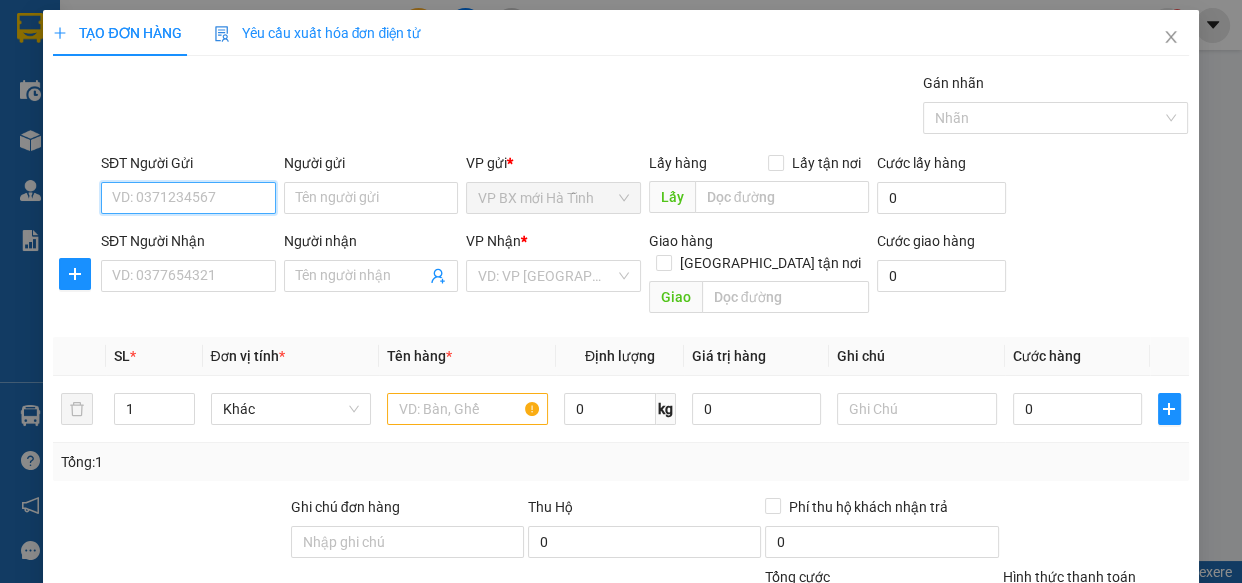 click on "SĐT Người Gửi" at bounding box center [188, 198] 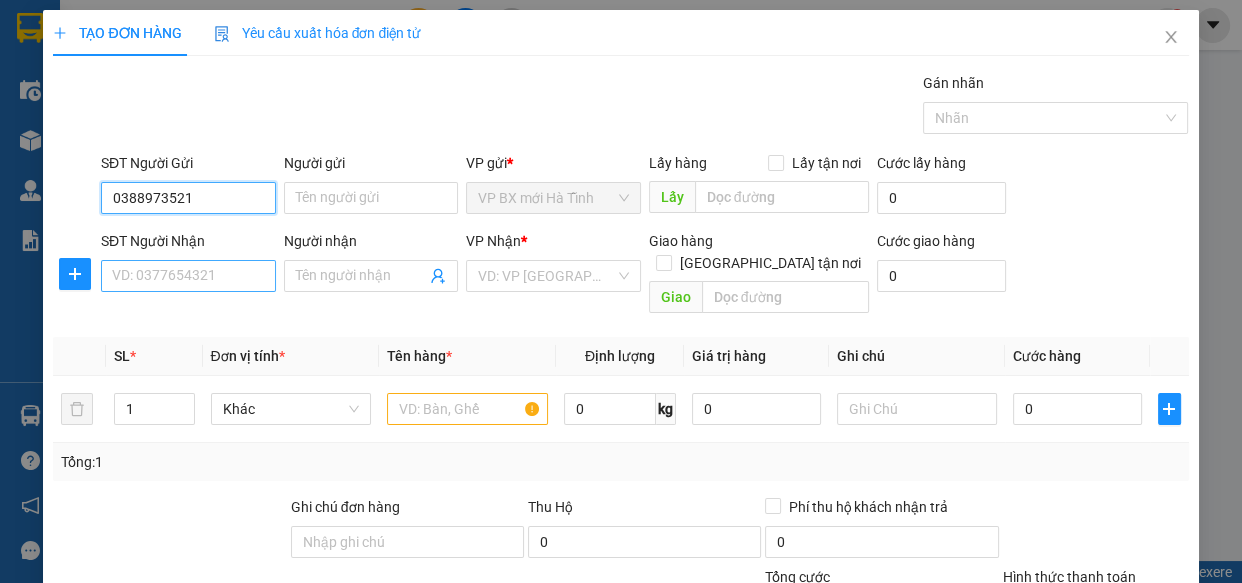 type on "0388973521" 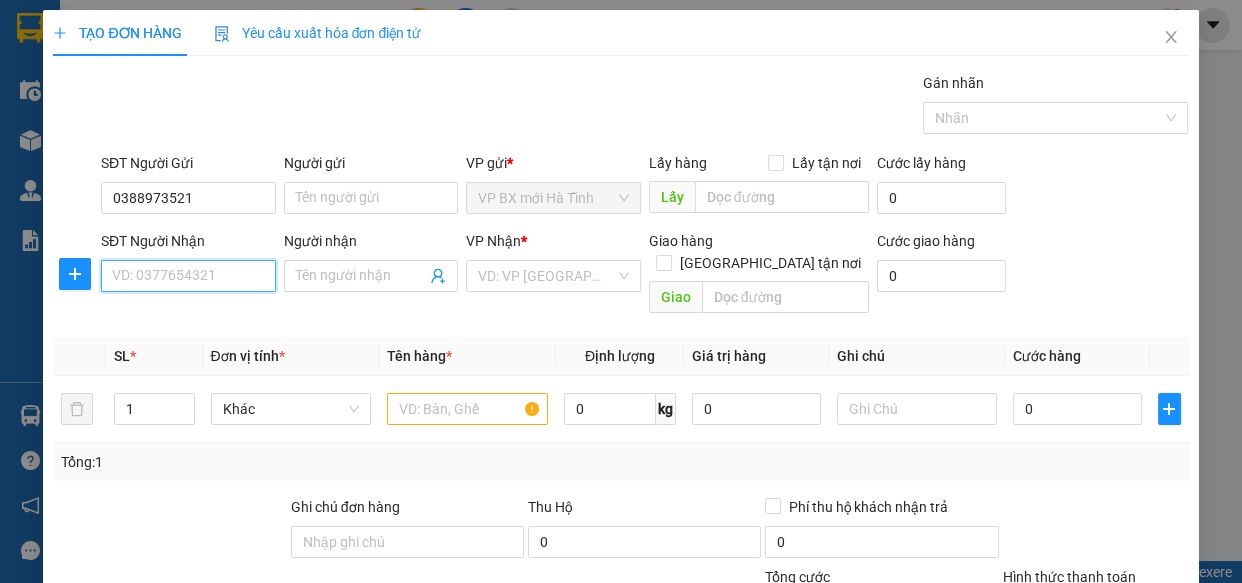 click on "SĐT Người Nhận" at bounding box center (188, 276) 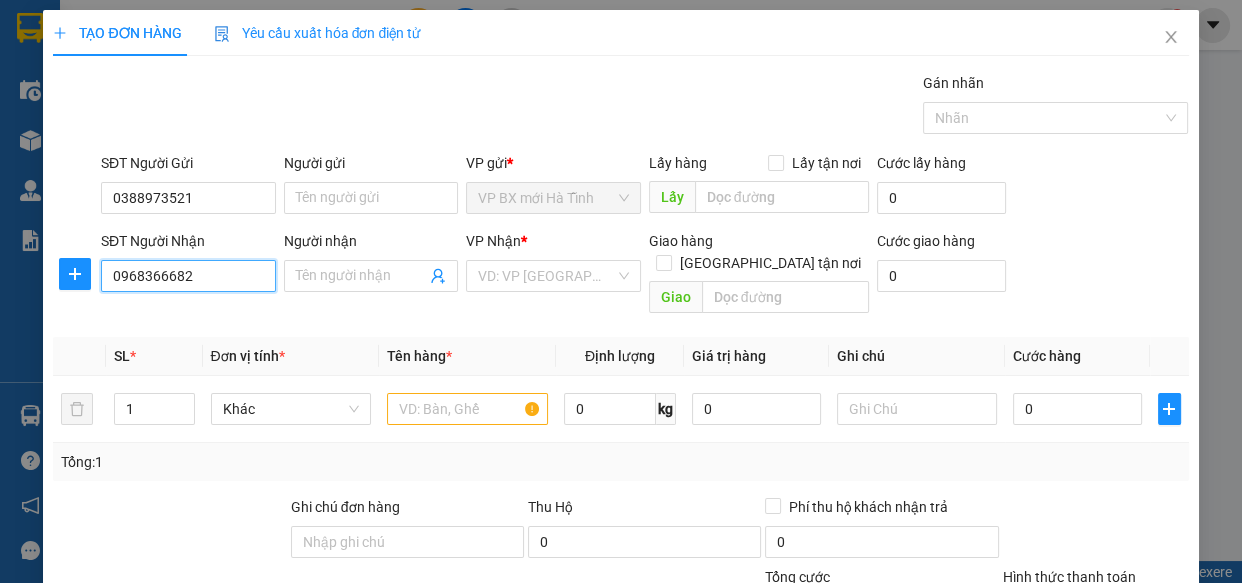 click on "0968366682" at bounding box center [188, 276] 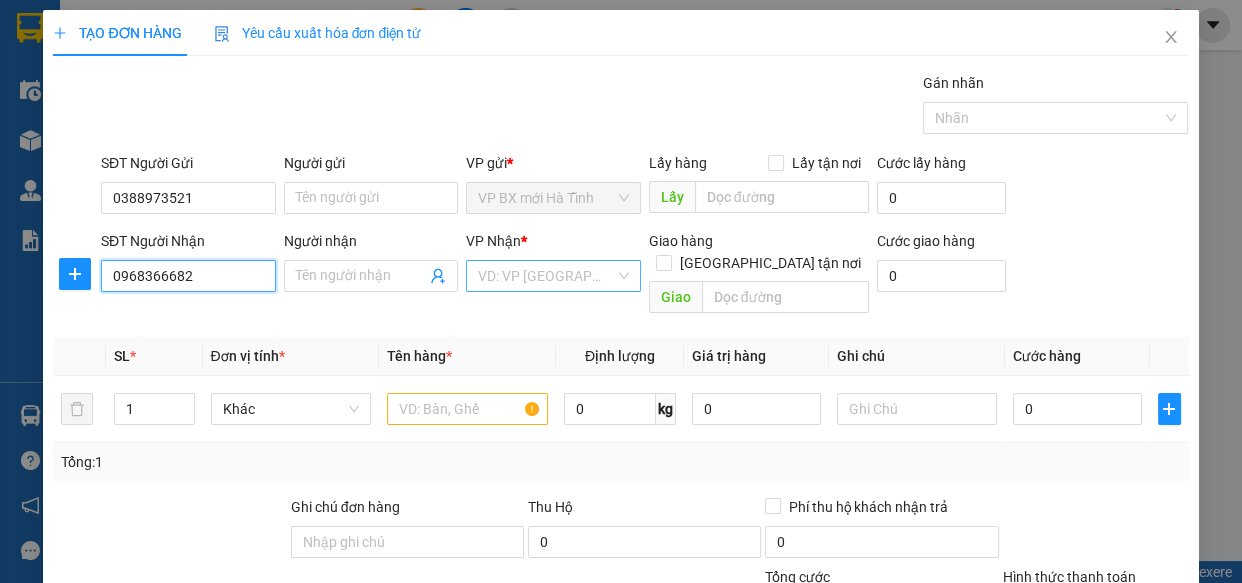 type on "0968366682" 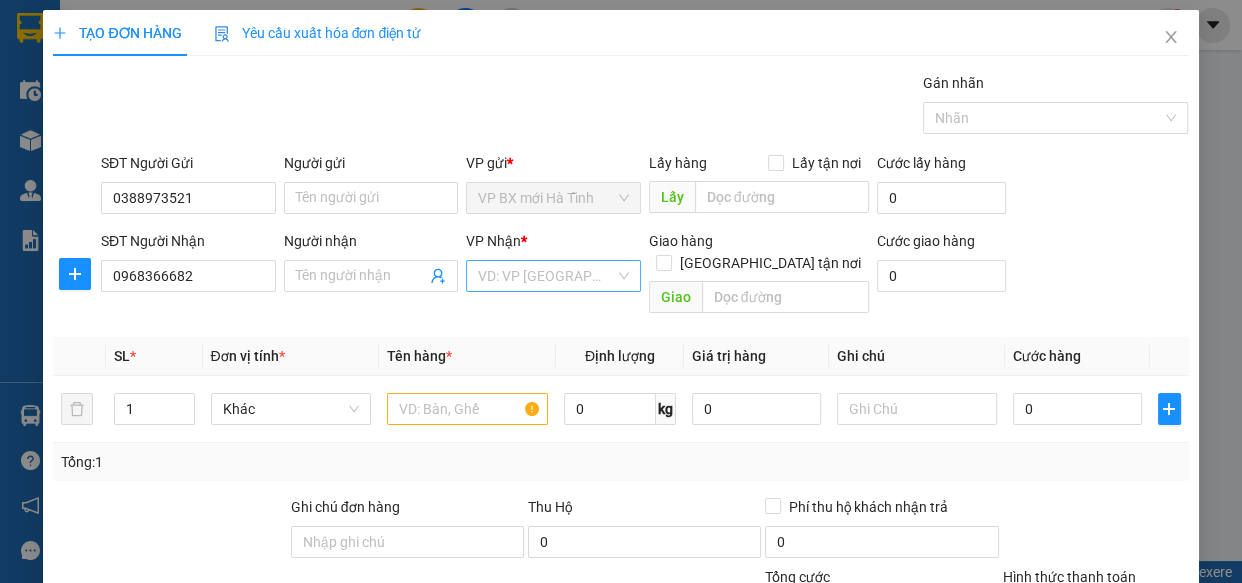 click at bounding box center (546, 276) 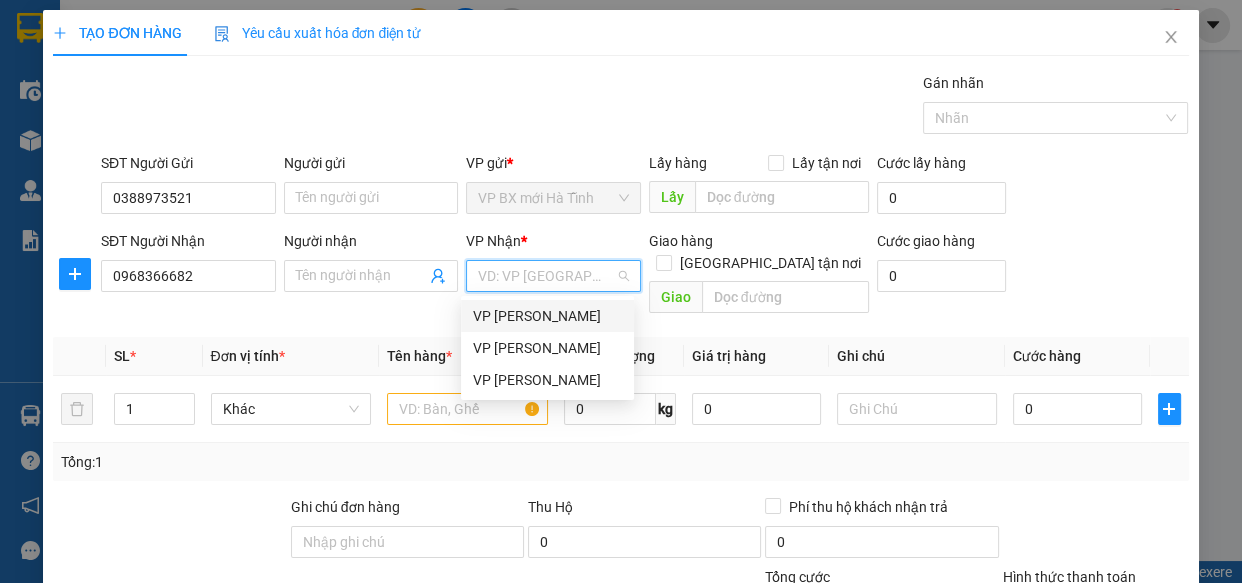 click on "VP [PERSON_NAME]" at bounding box center [547, 316] 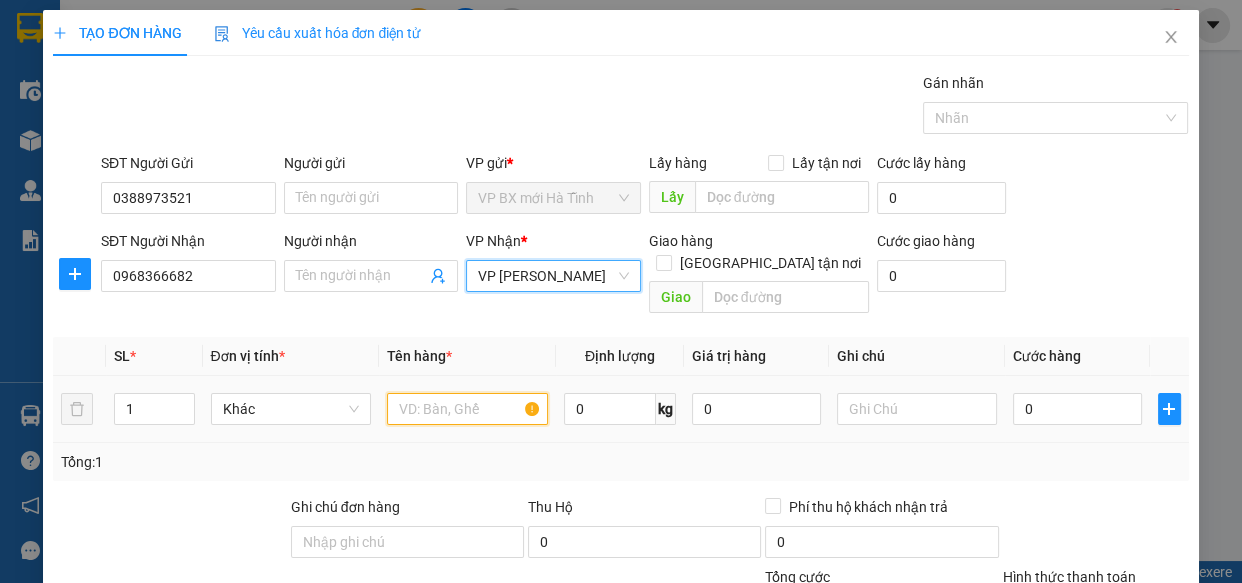 click at bounding box center (467, 409) 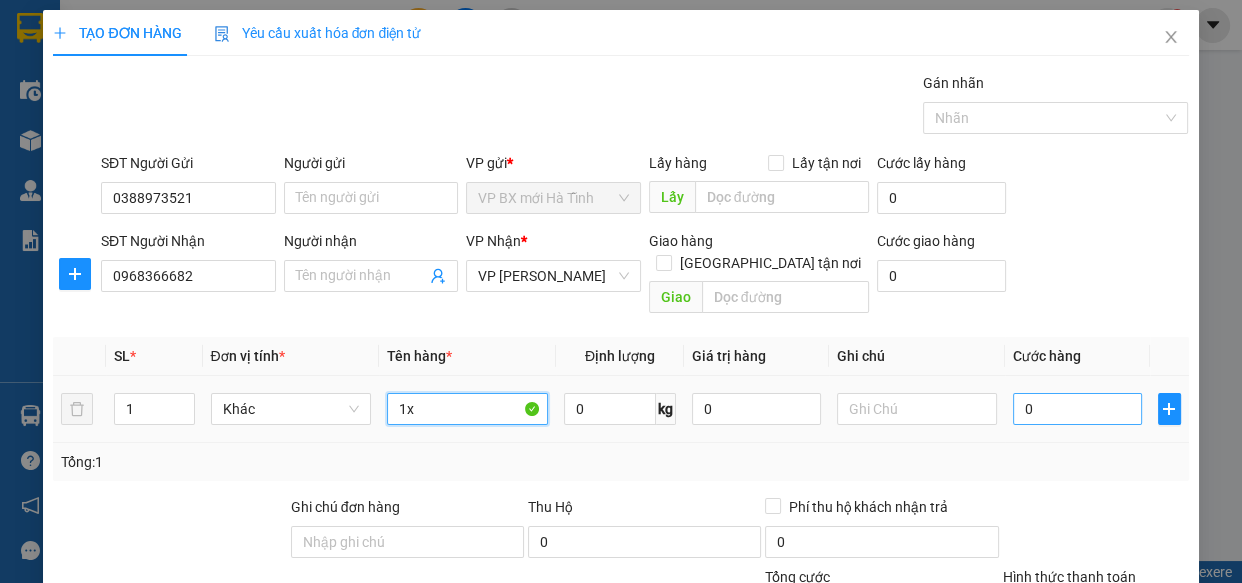 type on "1x" 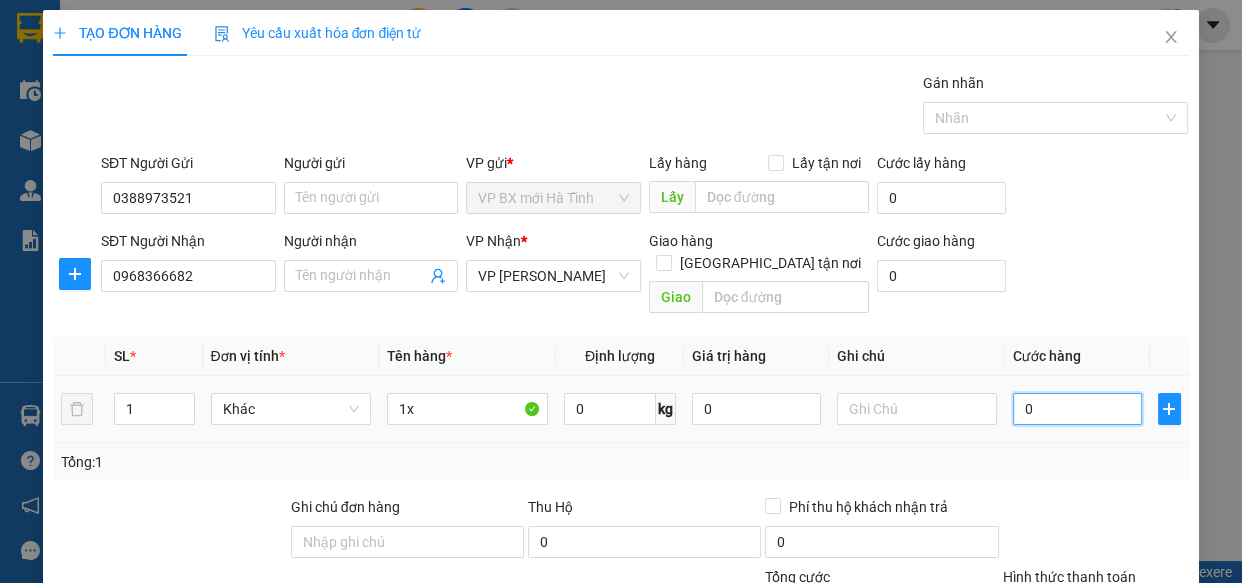 click on "0" at bounding box center [1077, 409] 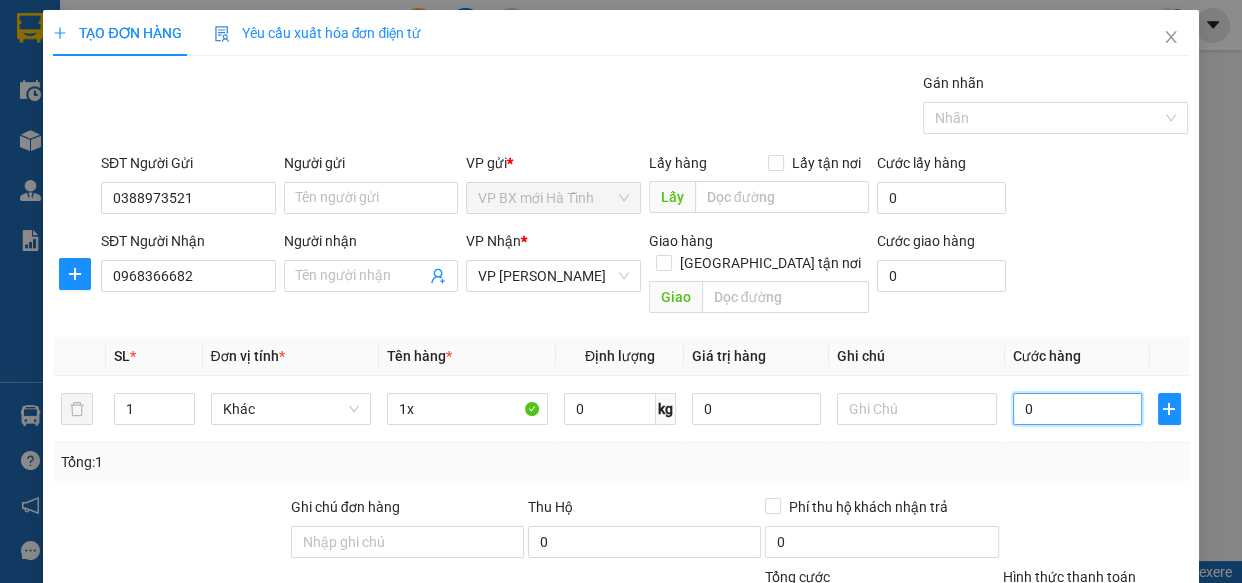 type on "5" 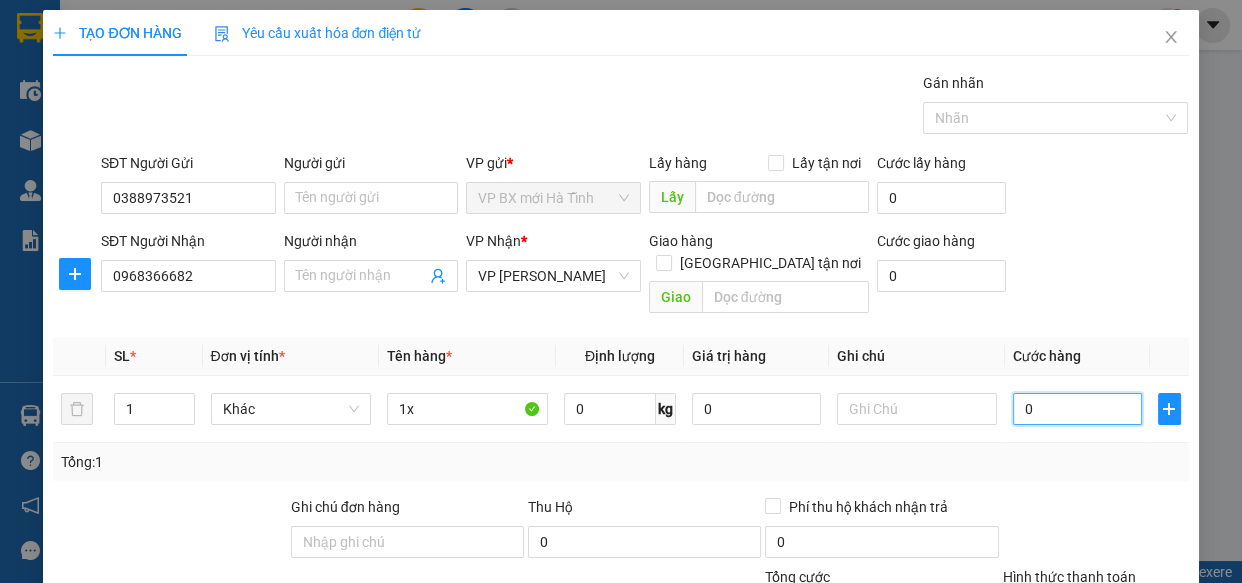 type on "5" 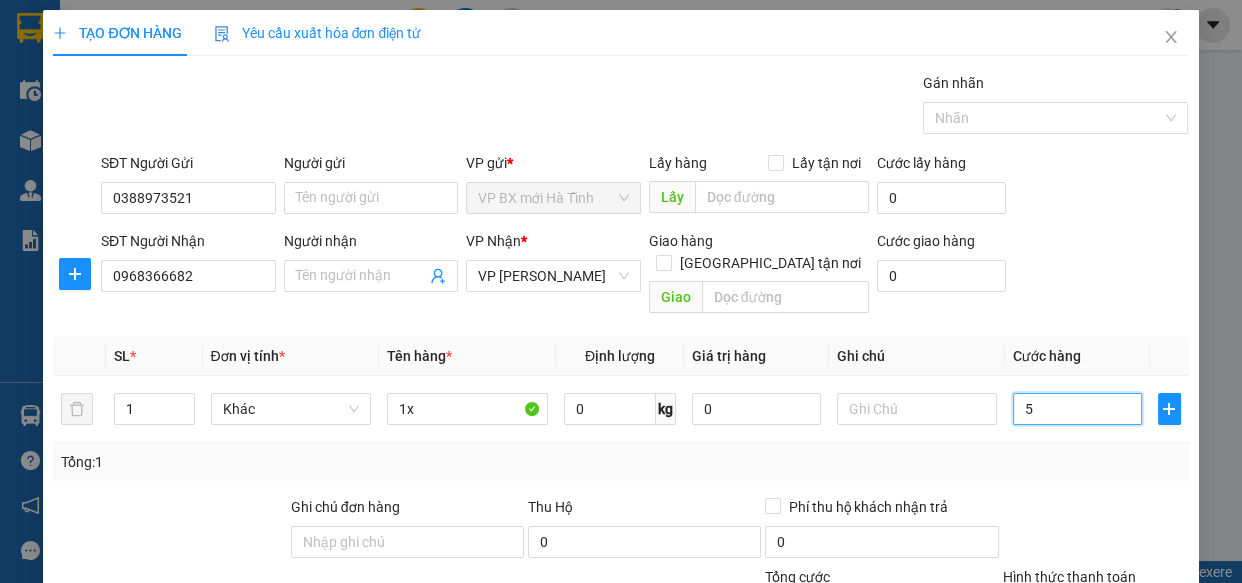 type on "50" 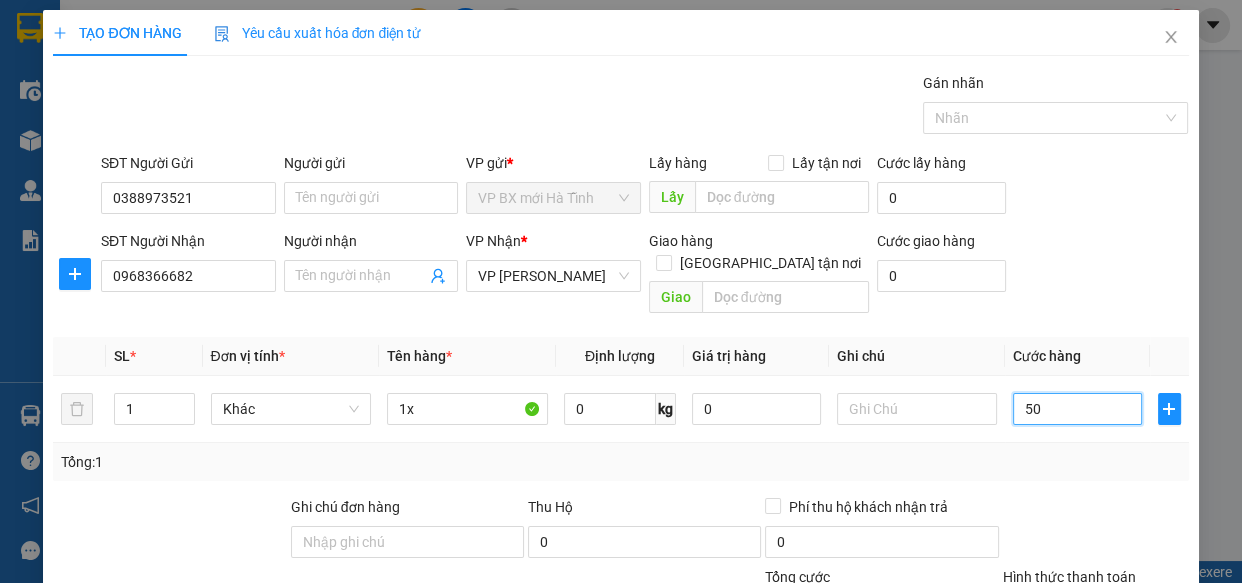 type on "50" 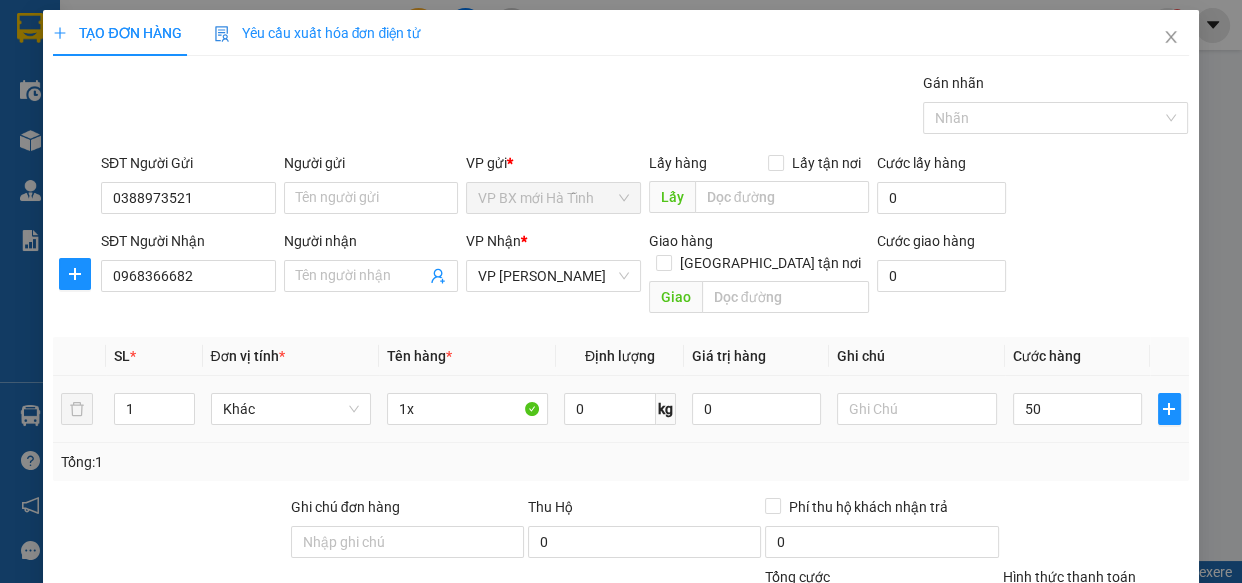 type on "50.000" 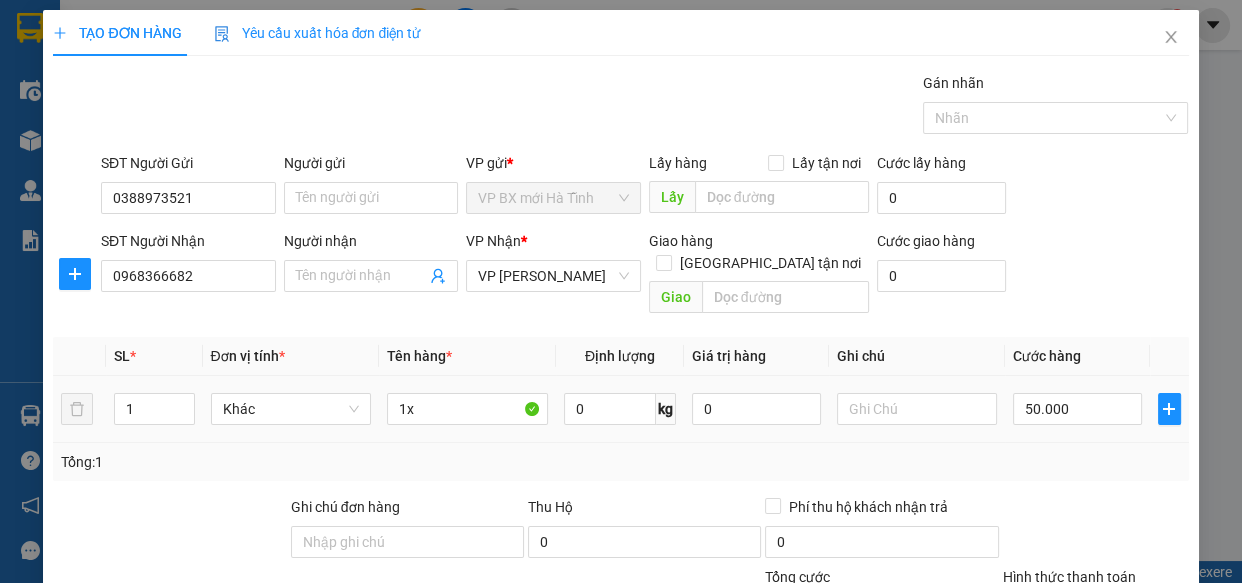 click on "Tổng:  1" at bounding box center [620, 462] 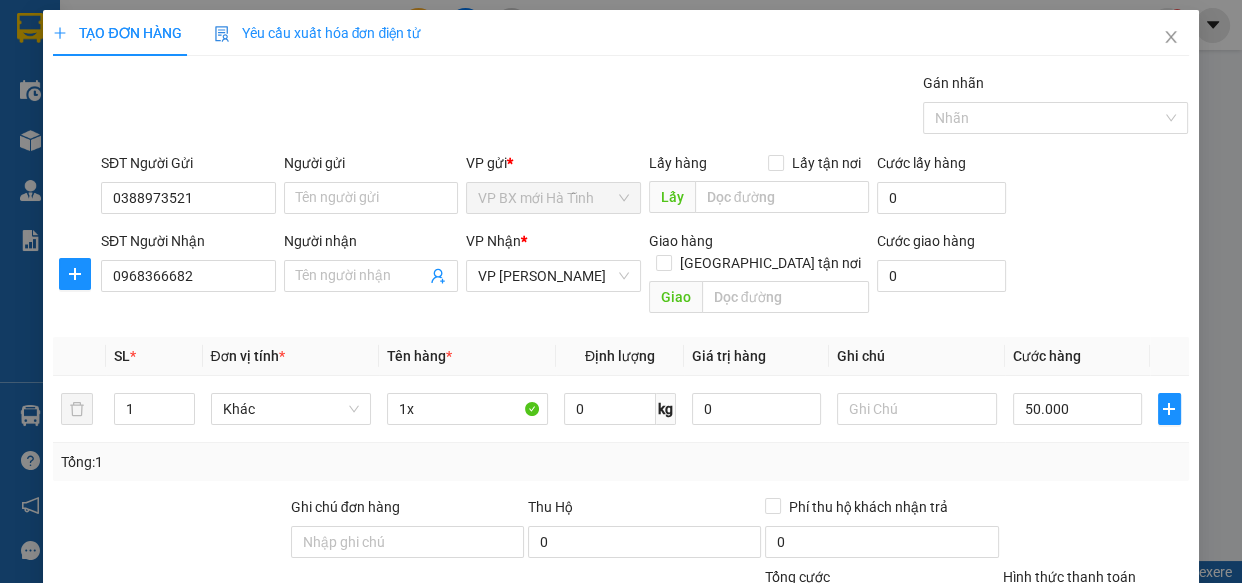 scroll, scrollTop: 218, scrollLeft: 0, axis: vertical 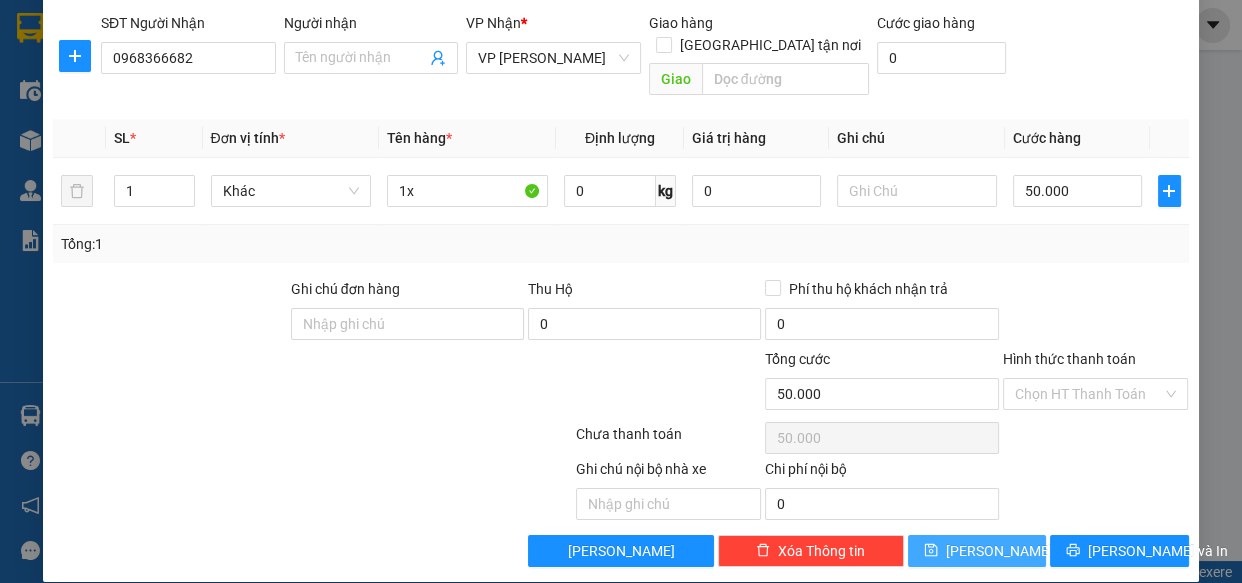 click on "[PERSON_NAME]" at bounding box center [999, 551] 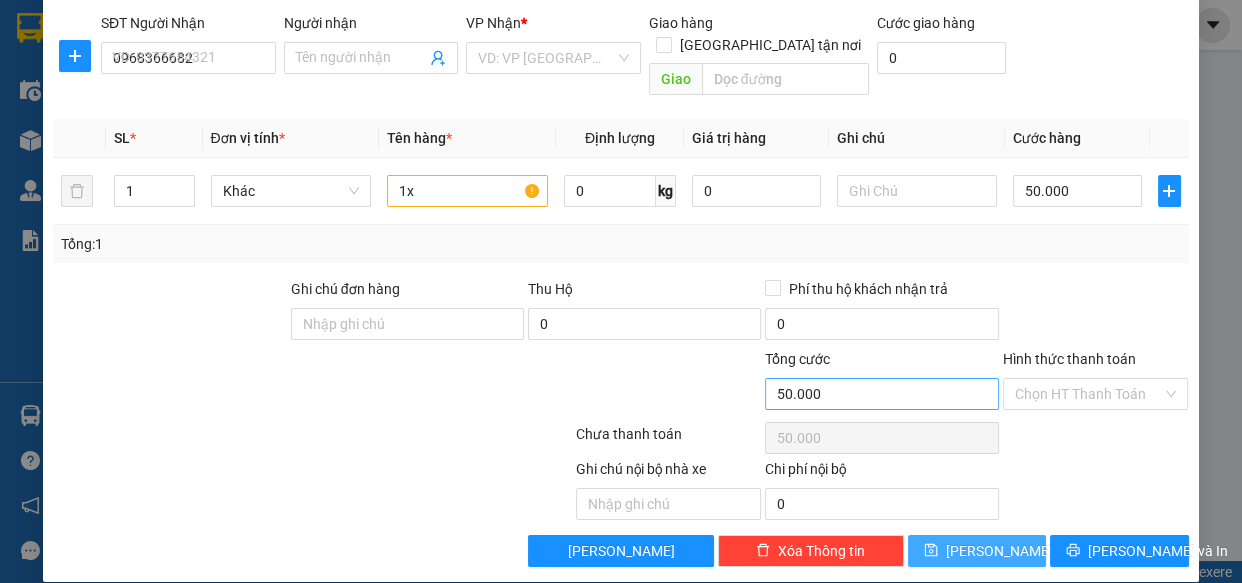 type 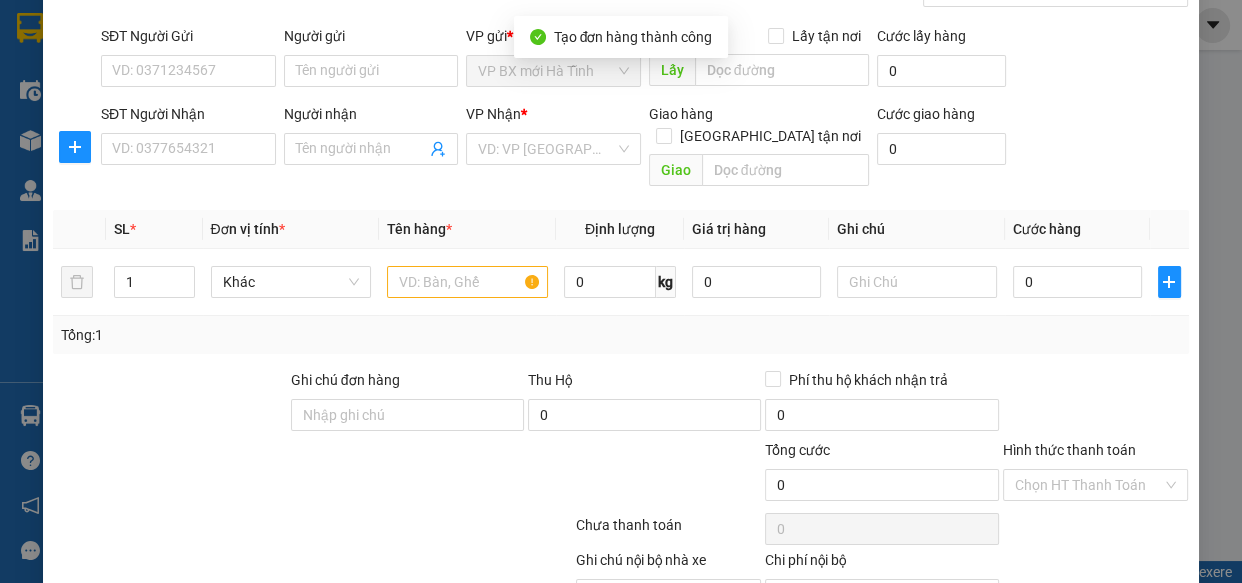 scroll, scrollTop: 0, scrollLeft: 0, axis: both 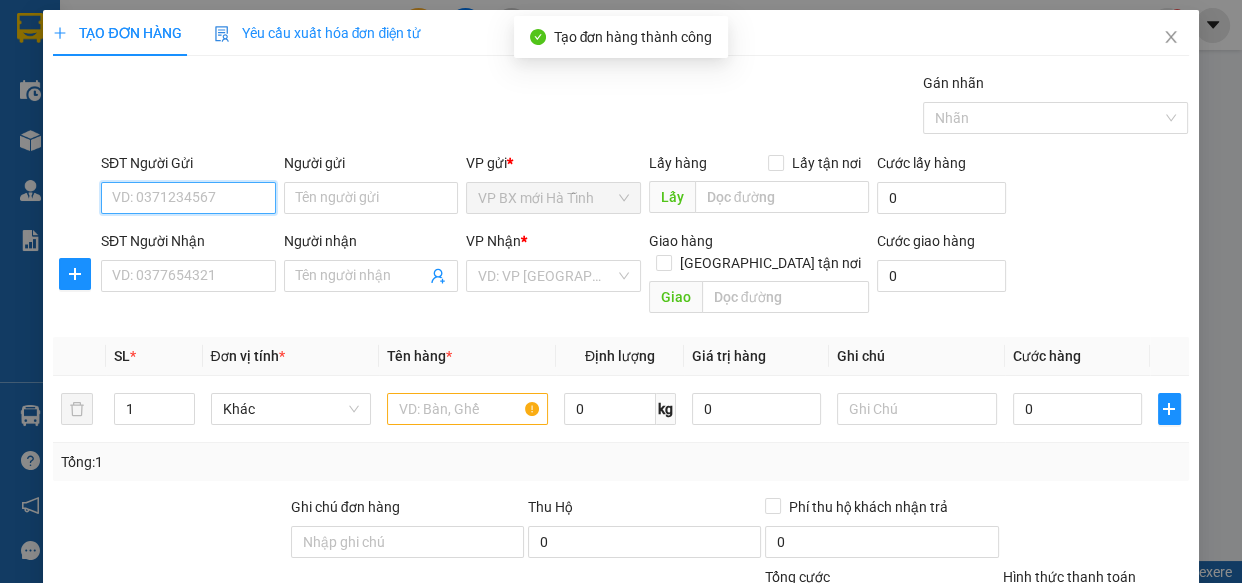 click on "SĐT Người Gửi" at bounding box center [188, 198] 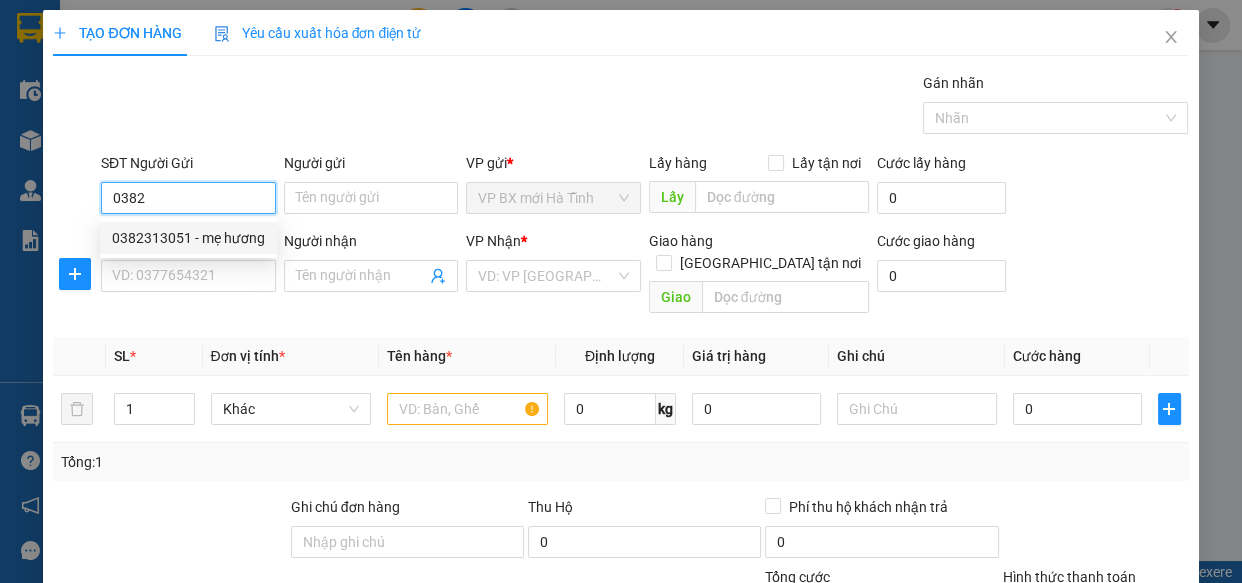 click on "0382313051 - mẹ hương" at bounding box center [188, 238] 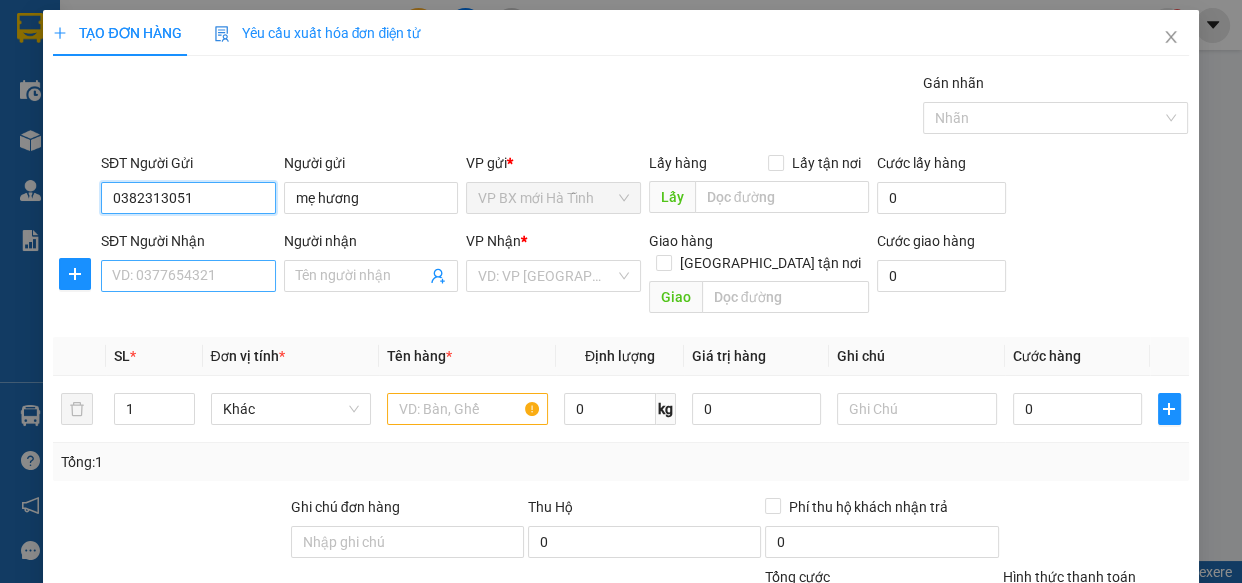 type on "0382313051" 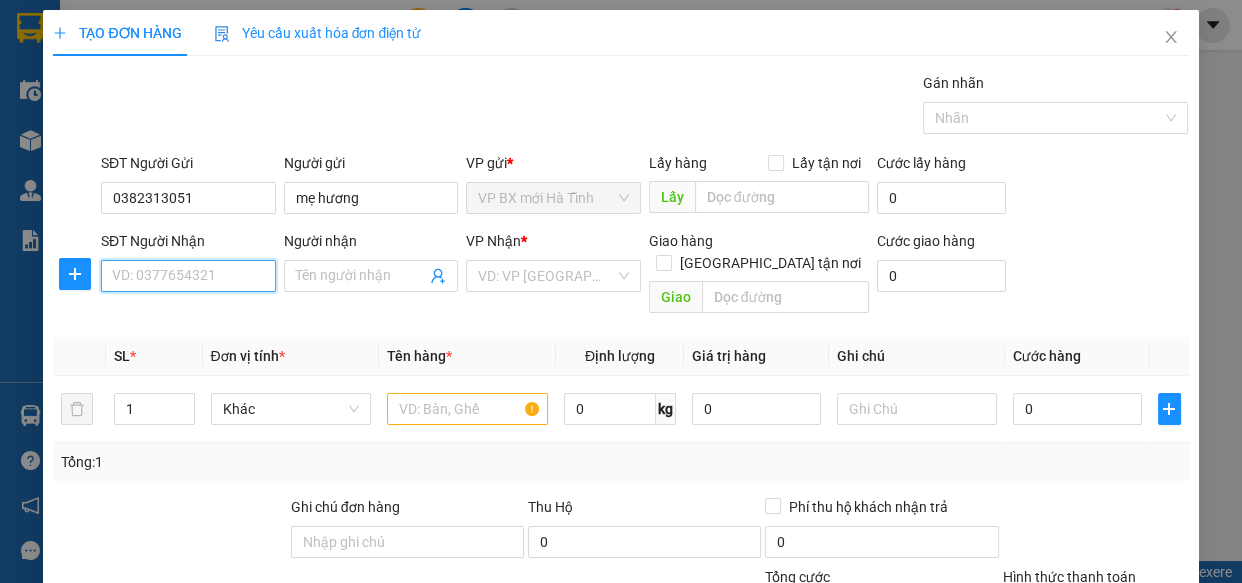click on "SĐT Người Nhận" at bounding box center (188, 276) 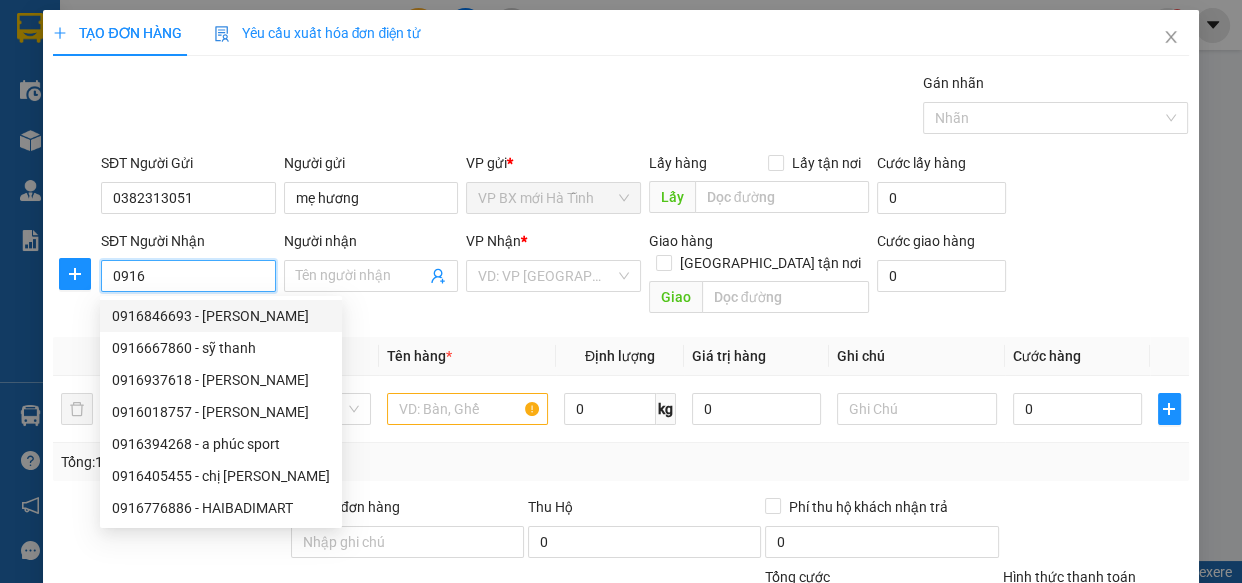 click on "0916" at bounding box center (188, 276) 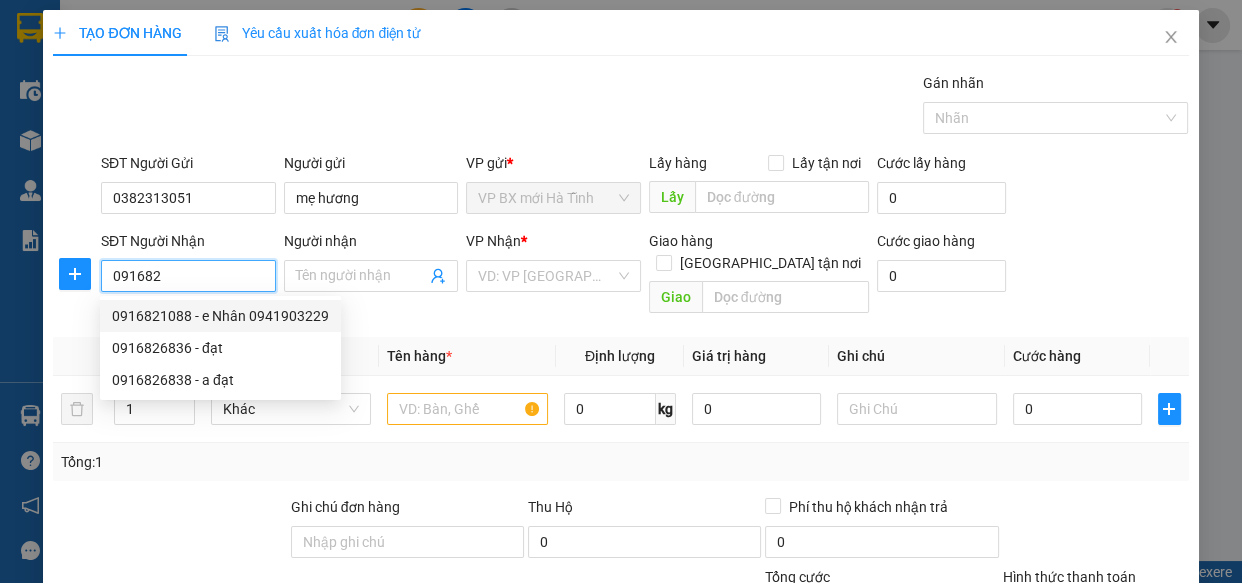 click on "0916821088 - e  Nhân 0941903229" at bounding box center (220, 316) 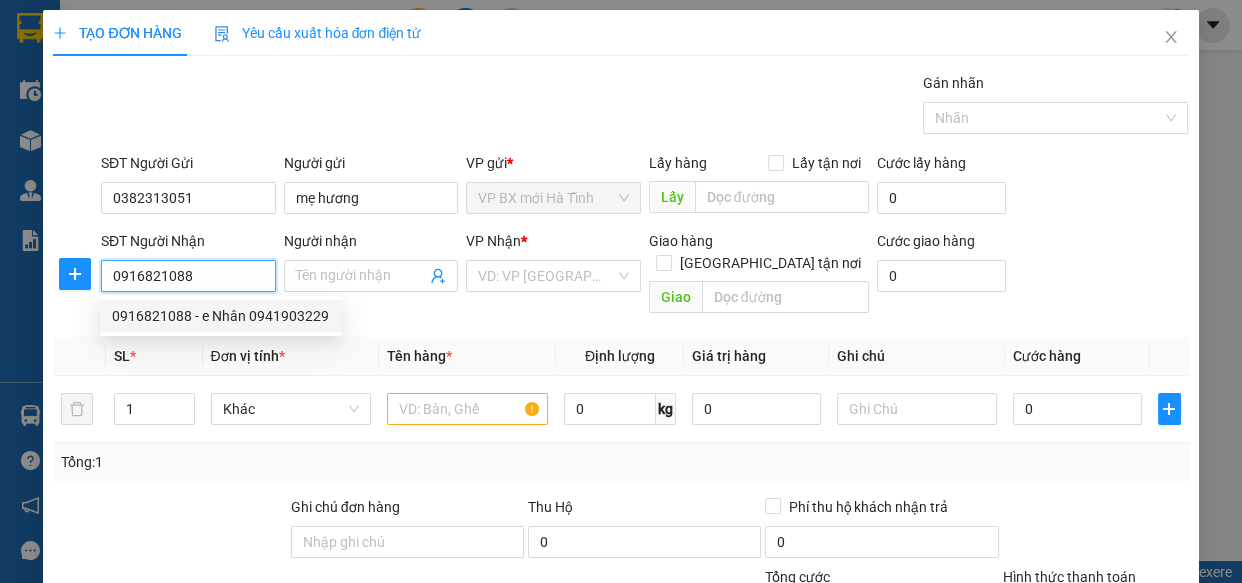type on "e  Nhân 0941903229" 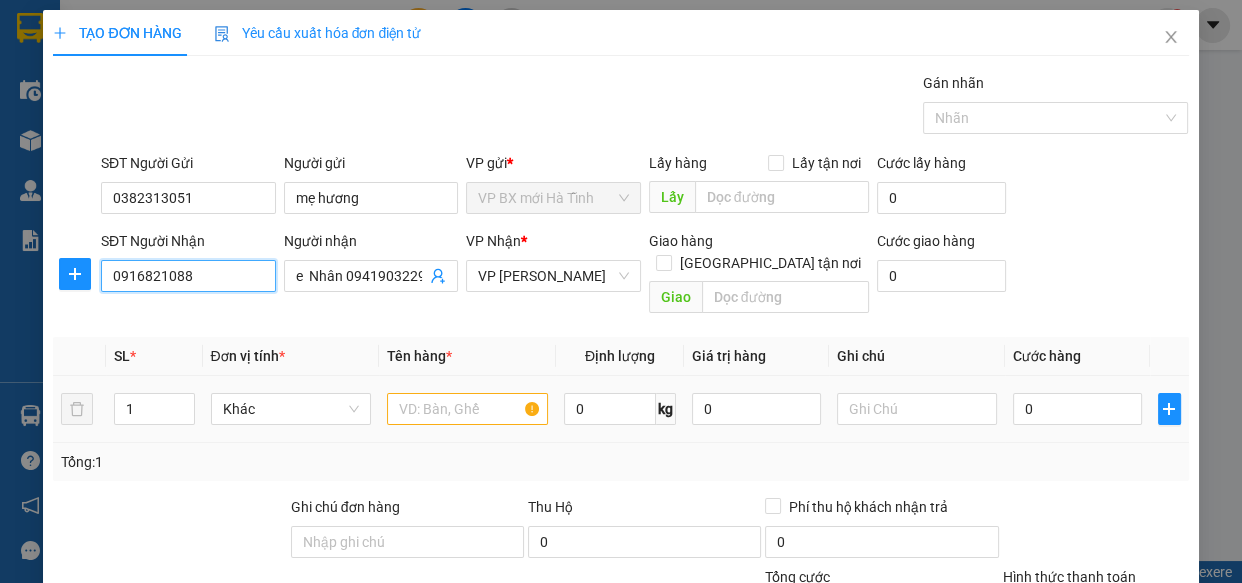 type on "0916821088" 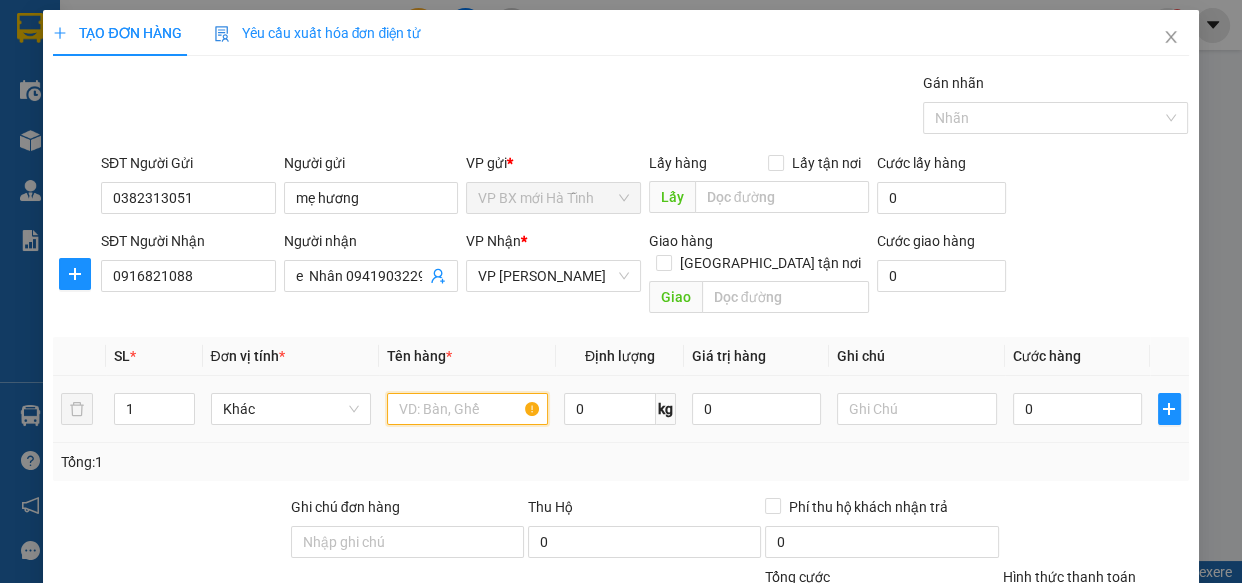 click at bounding box center [467, 409] 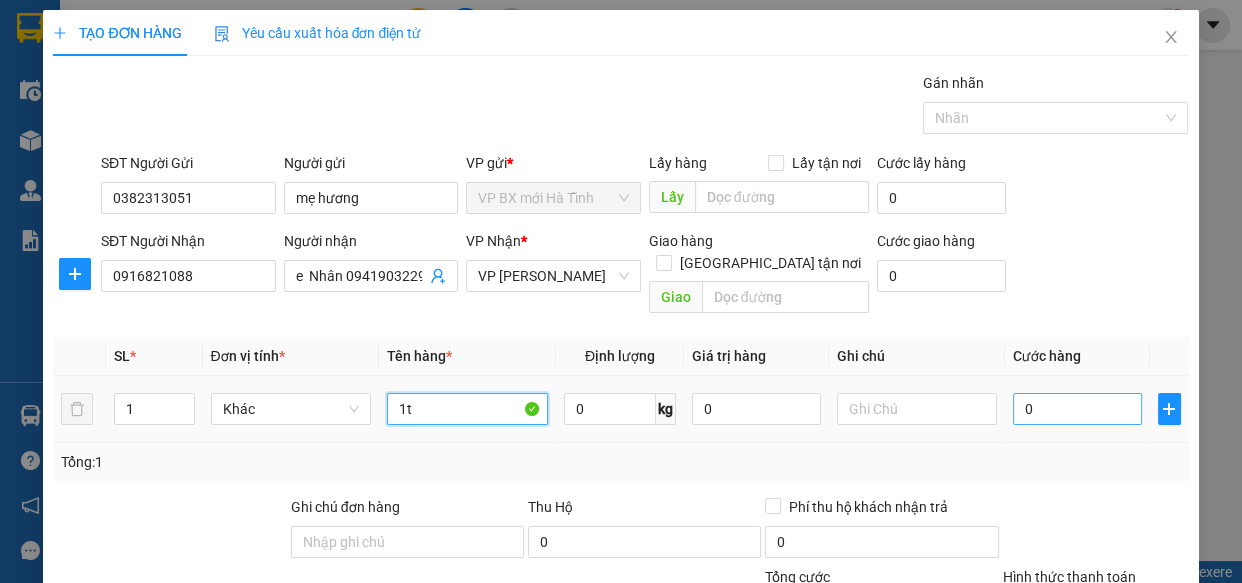 type on "1t" 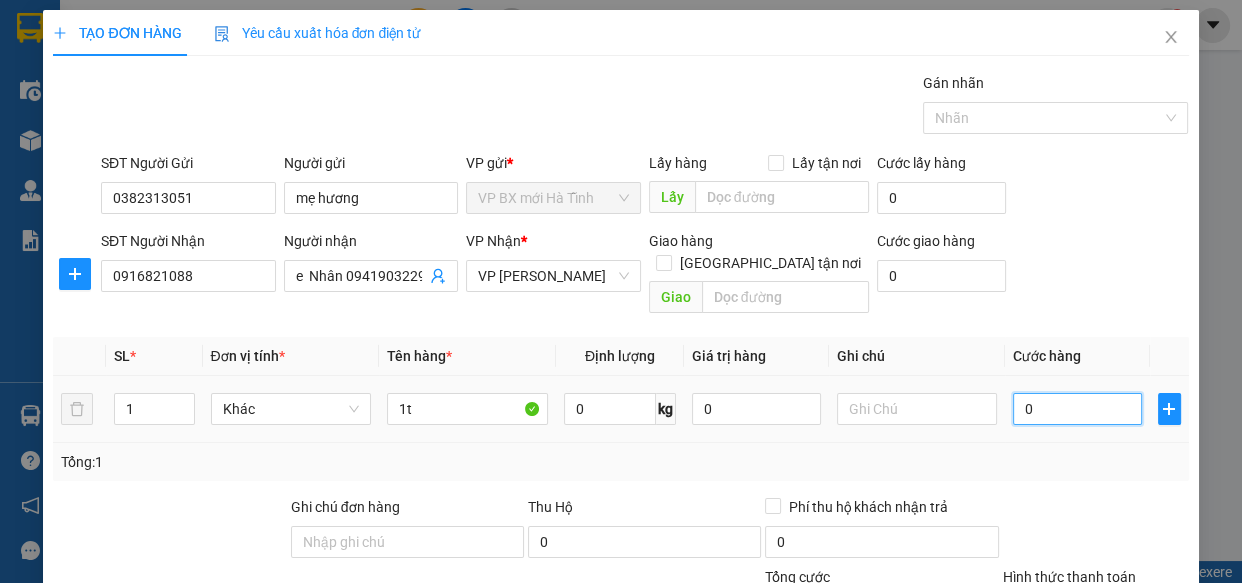 click on "0" at bounding box center (1077, 409) 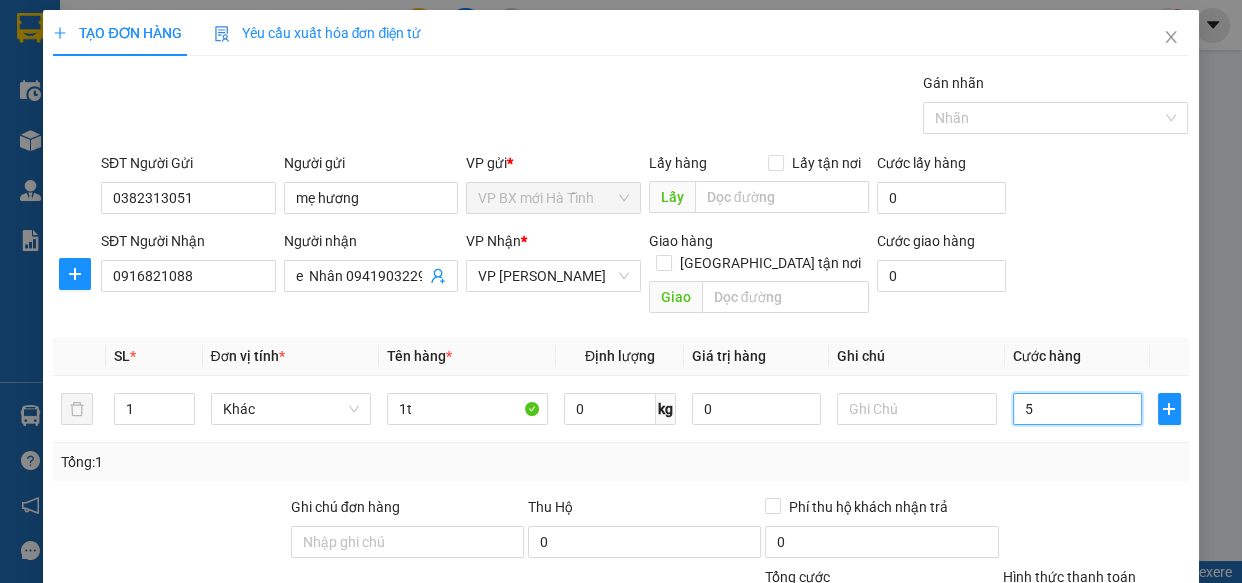 type on "50" 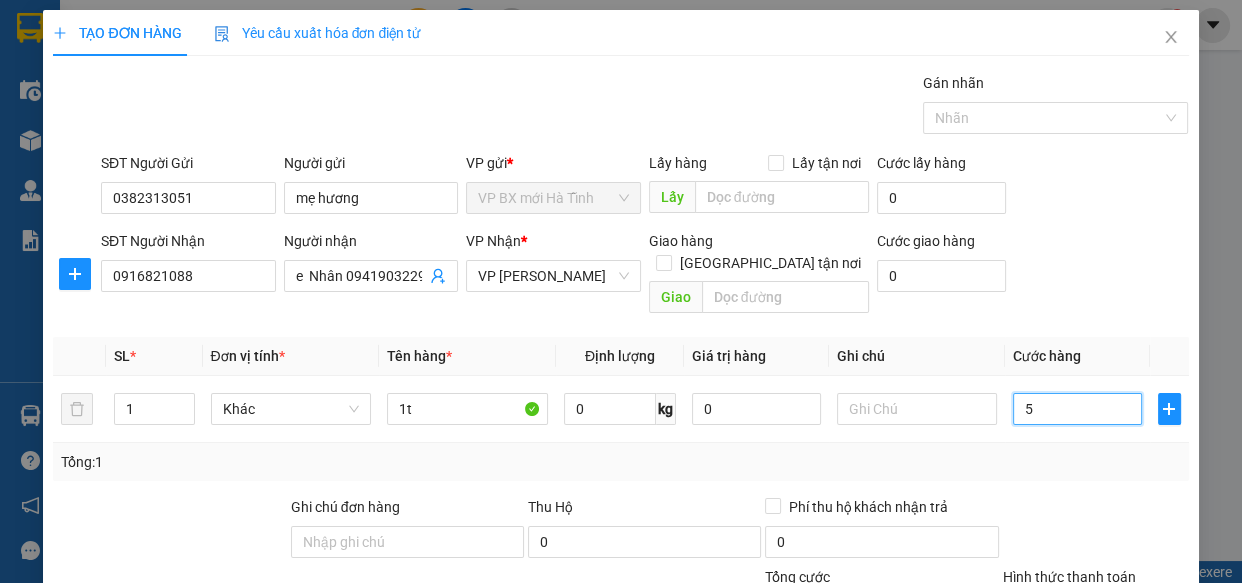 type on "50" 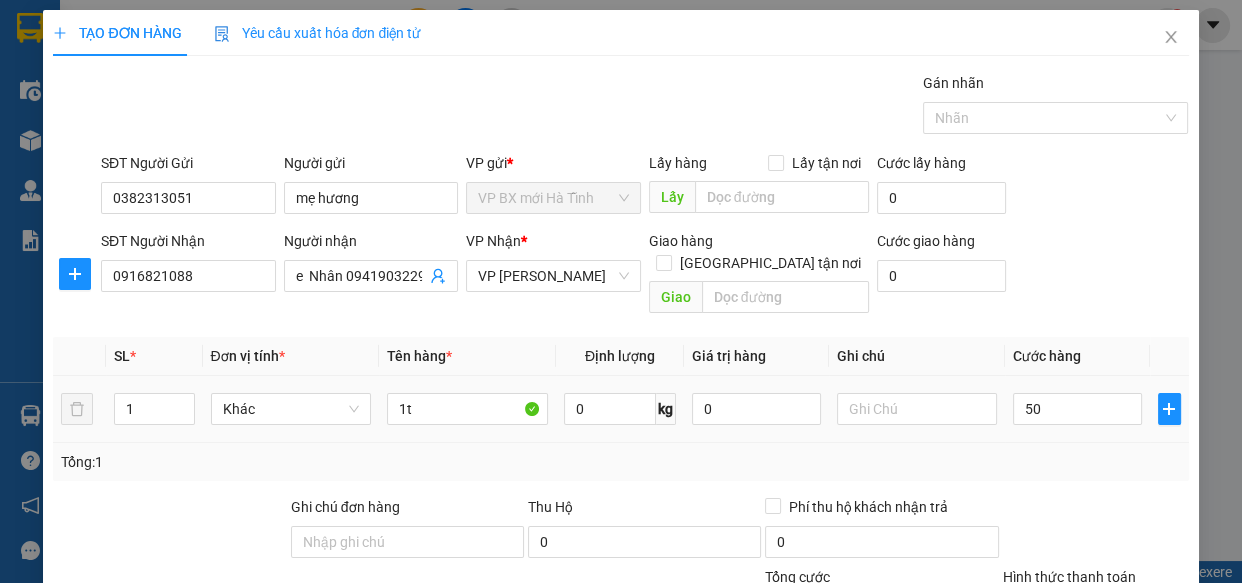 type on "50.000" 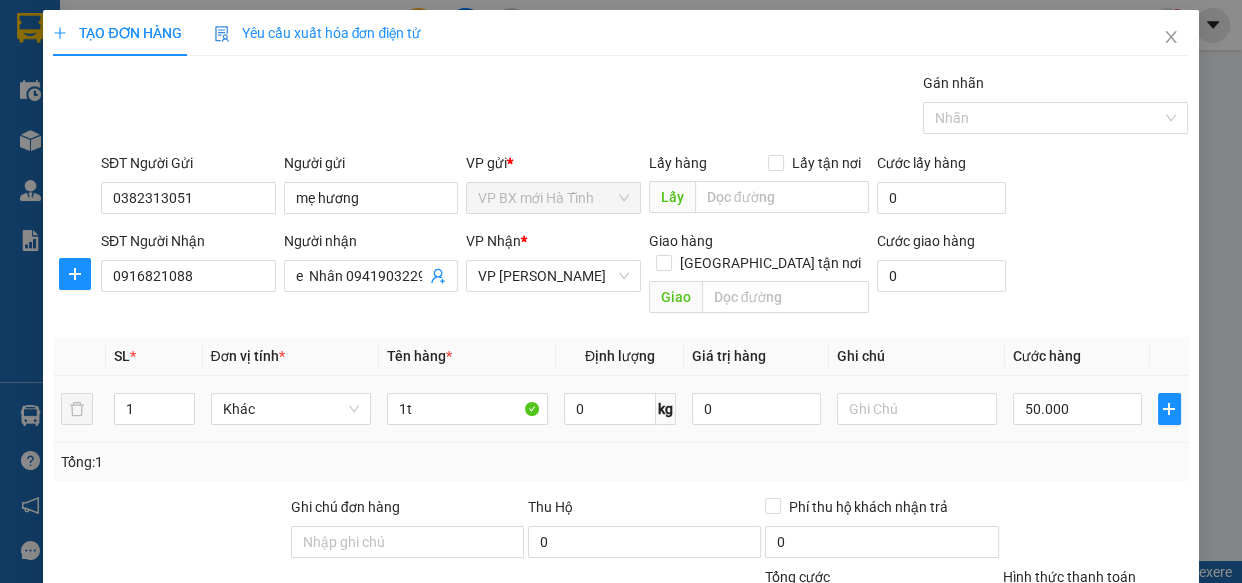 click on "50.000" at bounding box center [1077, 409] 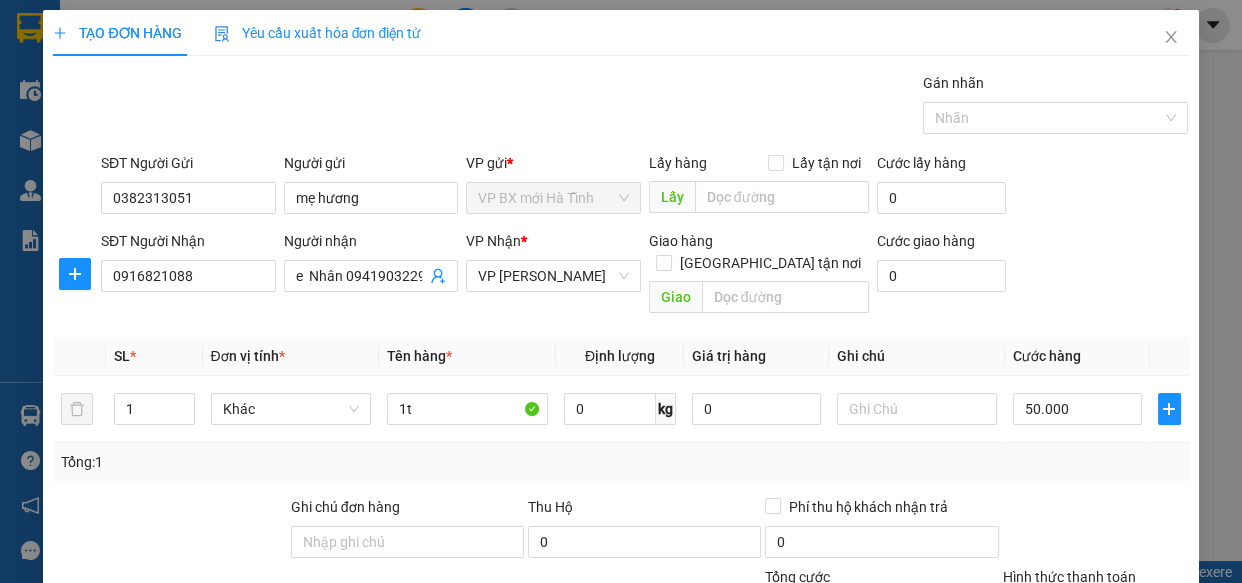 scroll, scrollTop: 127, scrollLeft: 0, axis: vertical 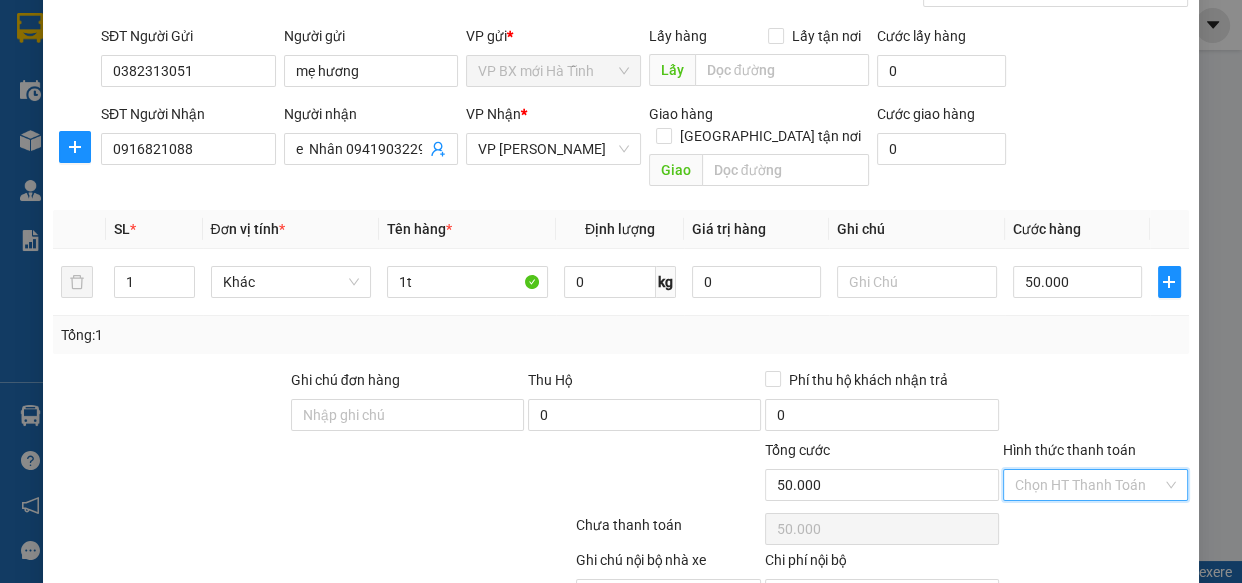 click on "Hình thức thanh toán" at bounding box center [1089, 485] 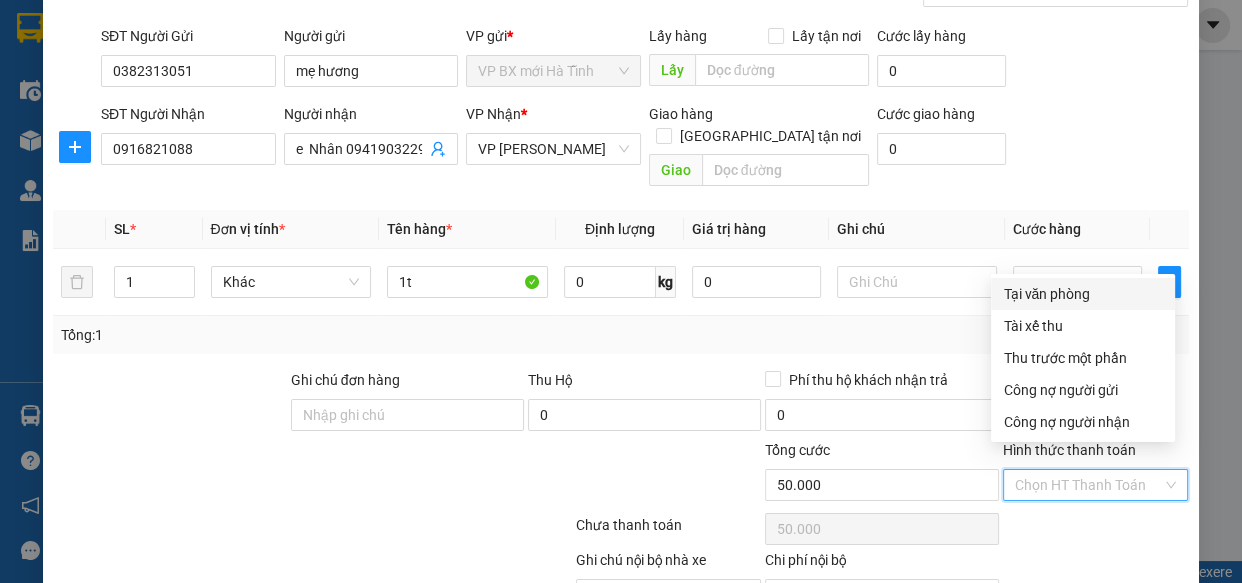 click on "Tại văn phòng" at bounding box center [1083, 294] 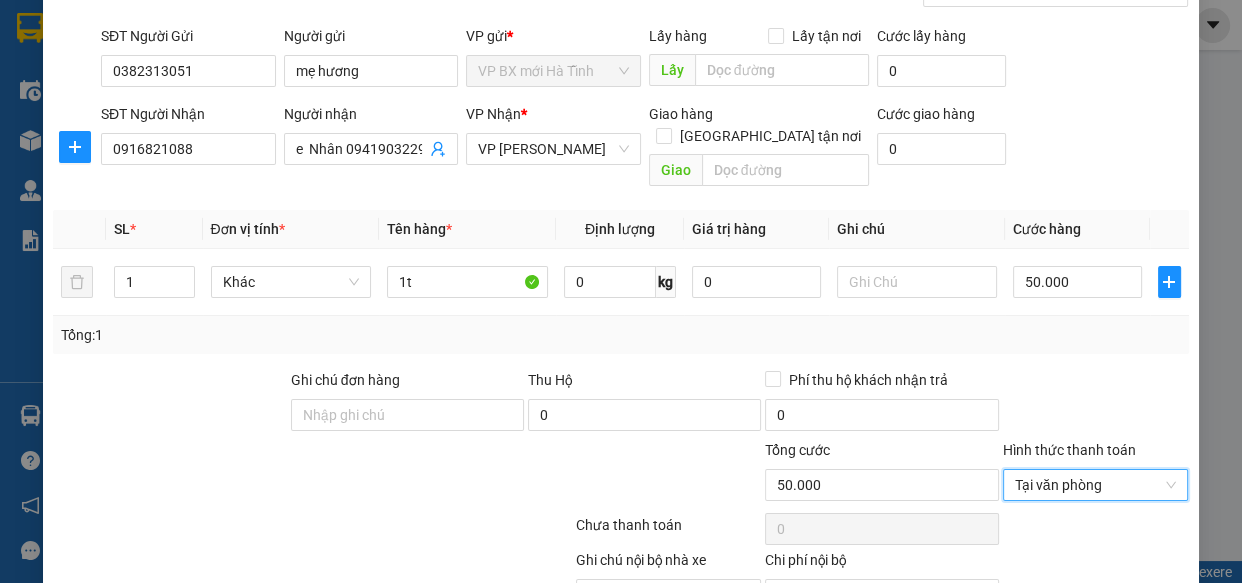 scroll, scrollTop: 218, scrollLeft: 0, axis: vertical 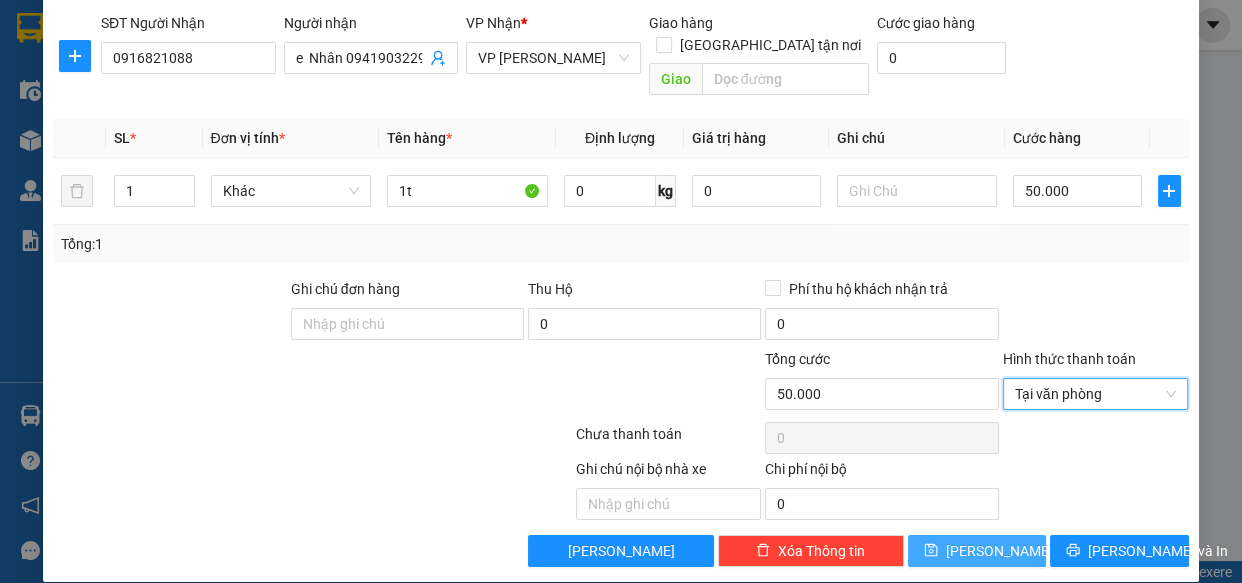 click on "[PERSON_NAME]" at bounding box center (999, 551) 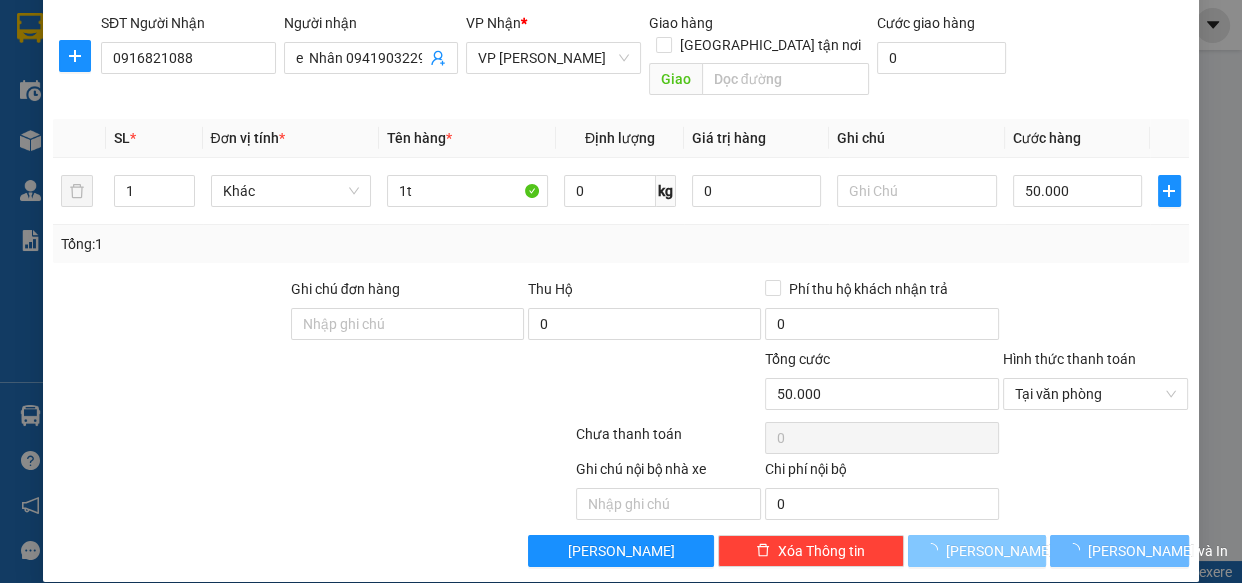 type 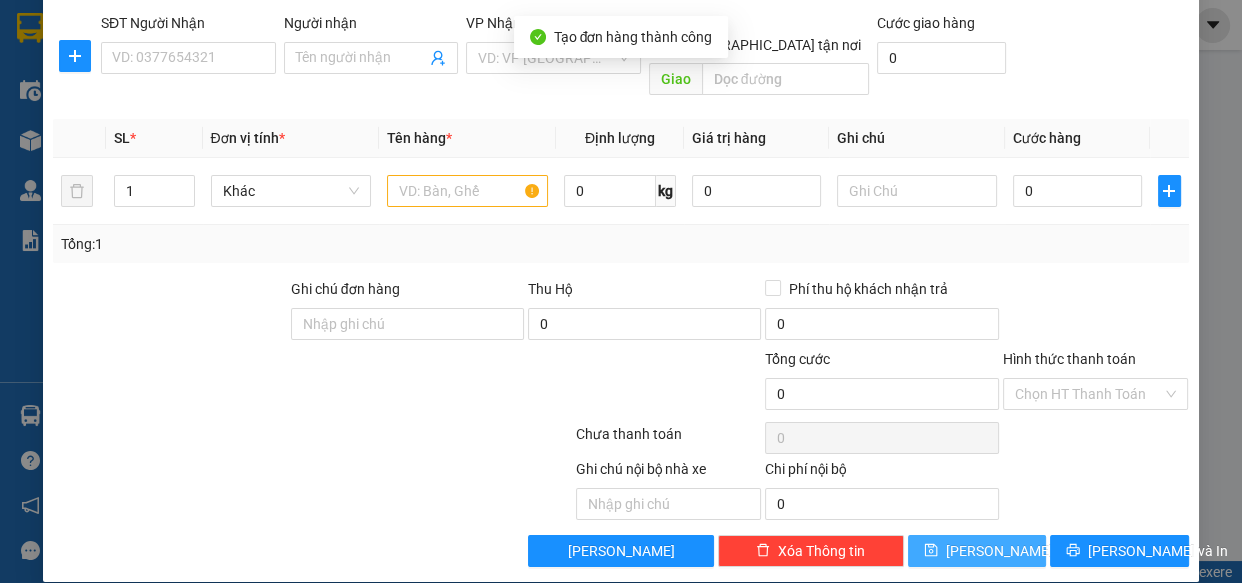 scroll, scrollTop: 0, scrollLeft: 0, axis: both 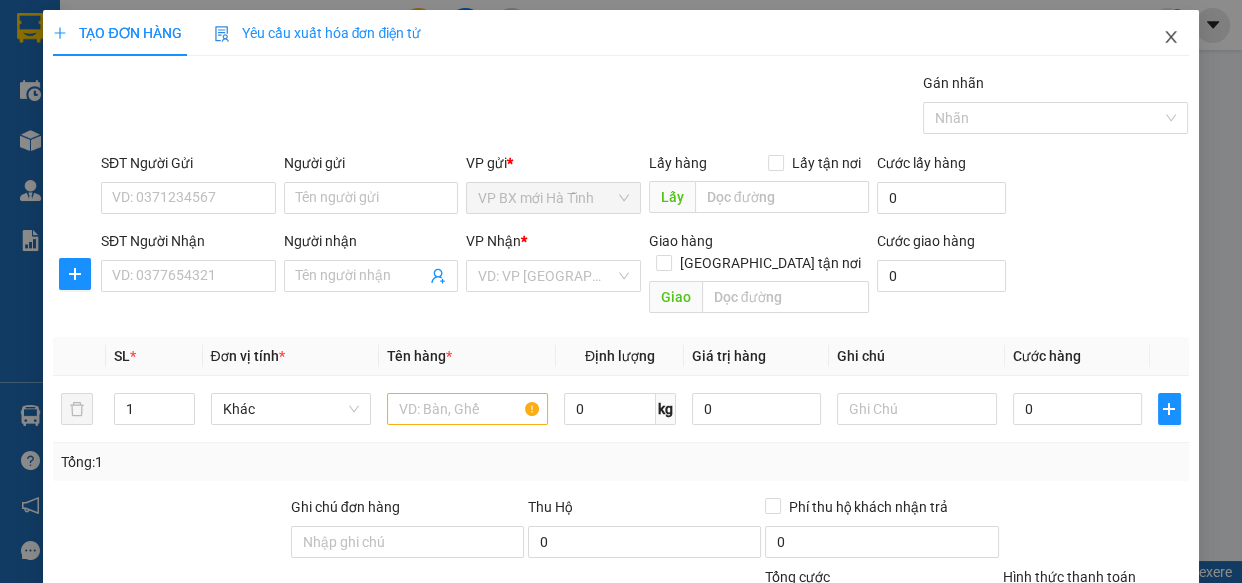 click 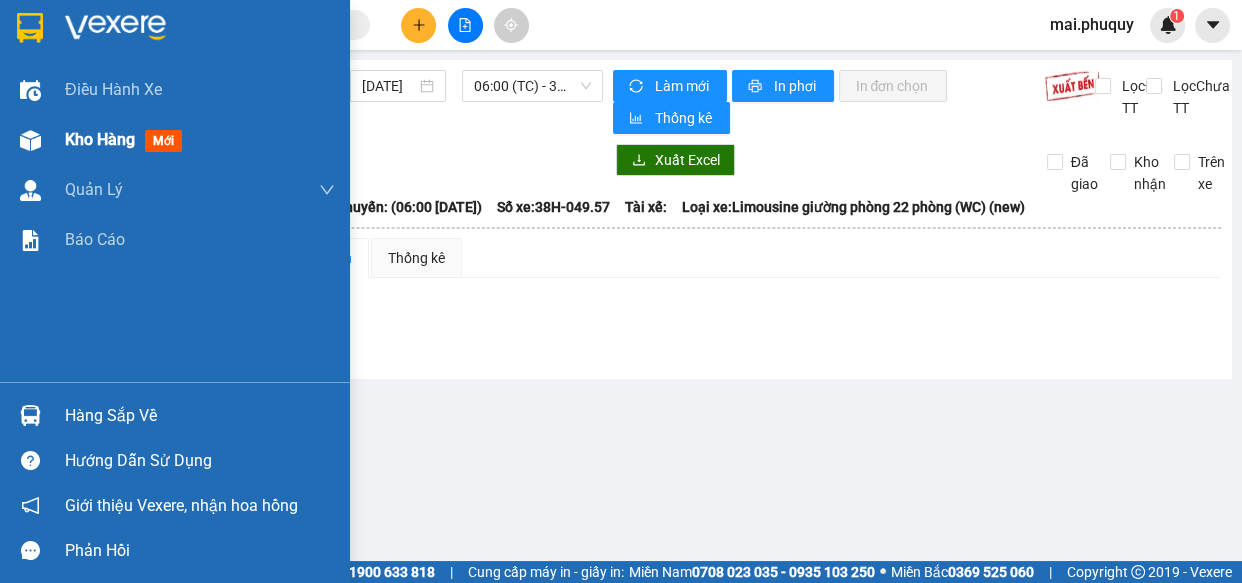 click on "Kho hàng mới" at bounding box center [175, 140] 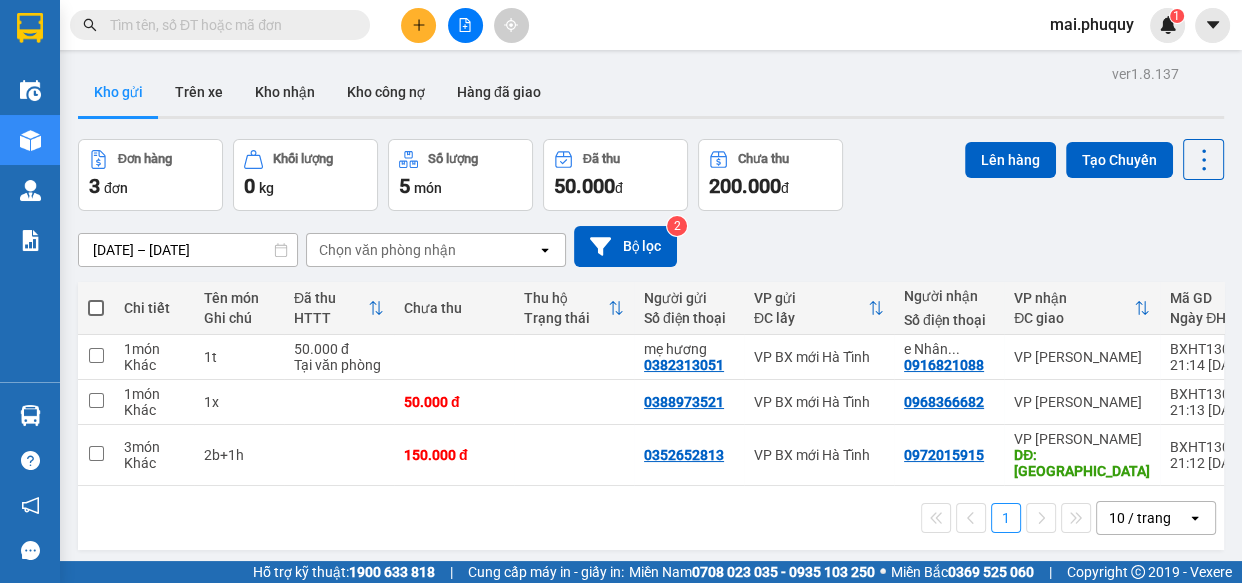 click 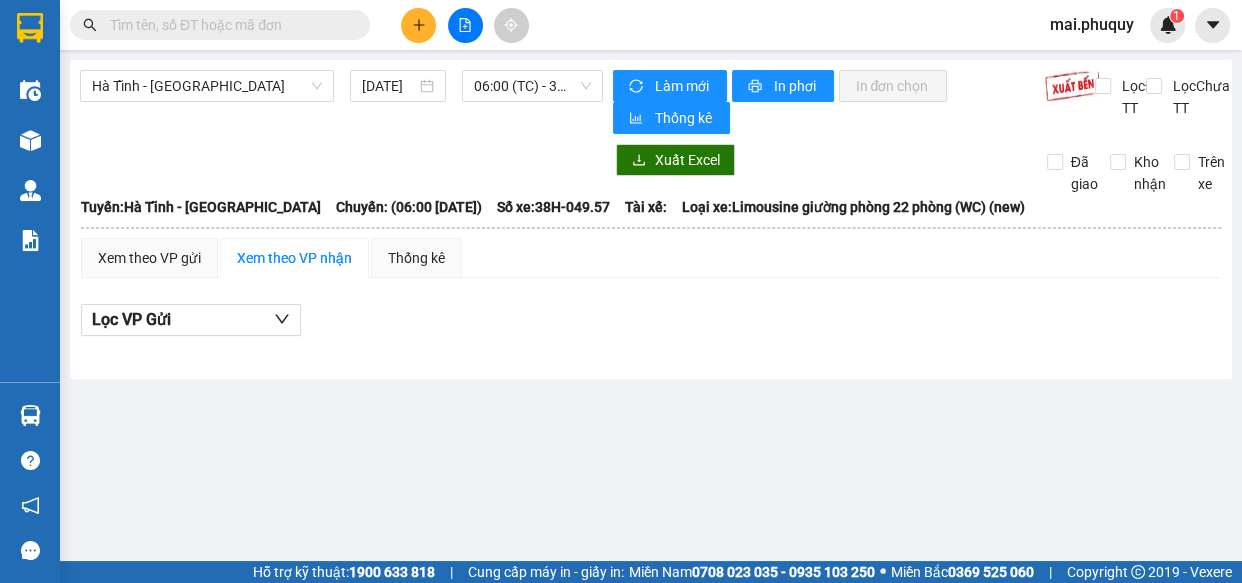 click 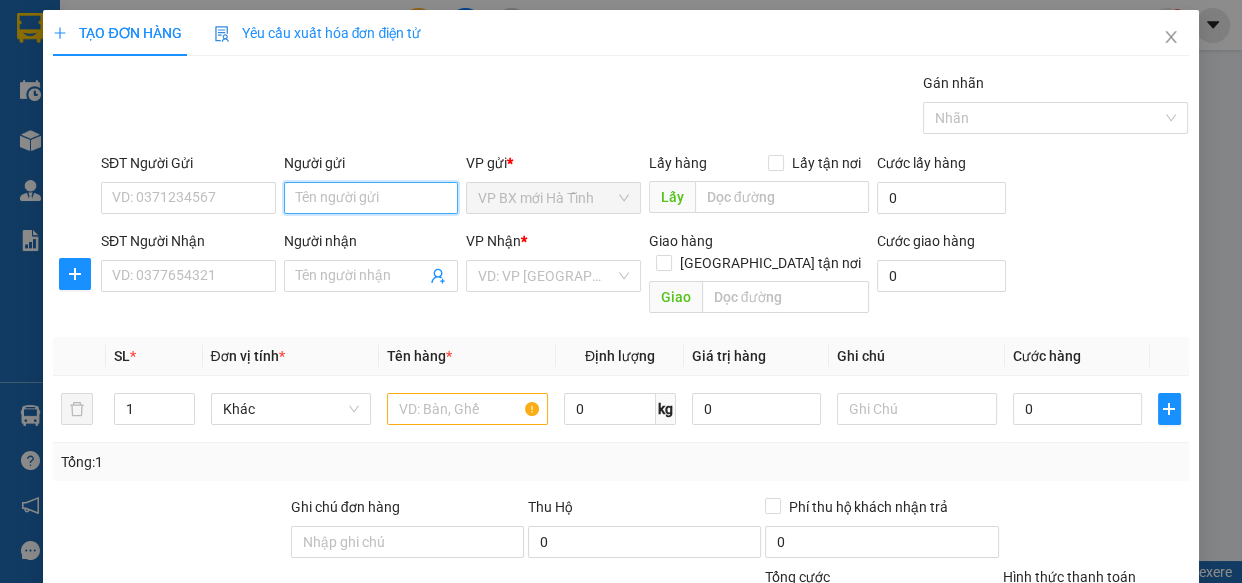 click on "Người gửi" at bounding box center (371, 198) 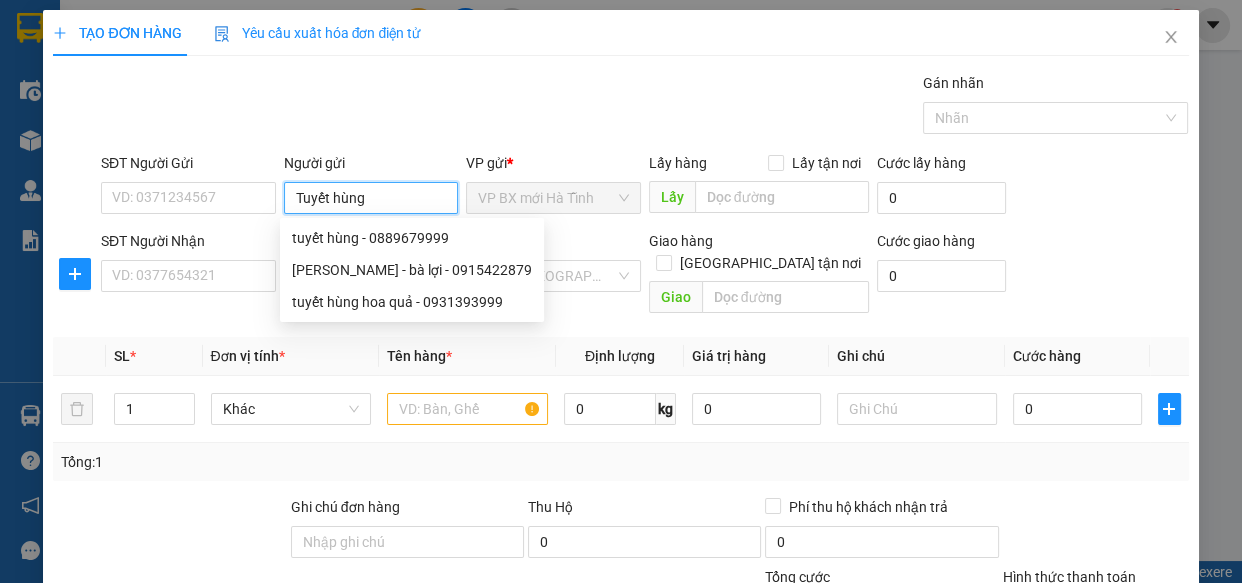 type on "Tuyết hùng" 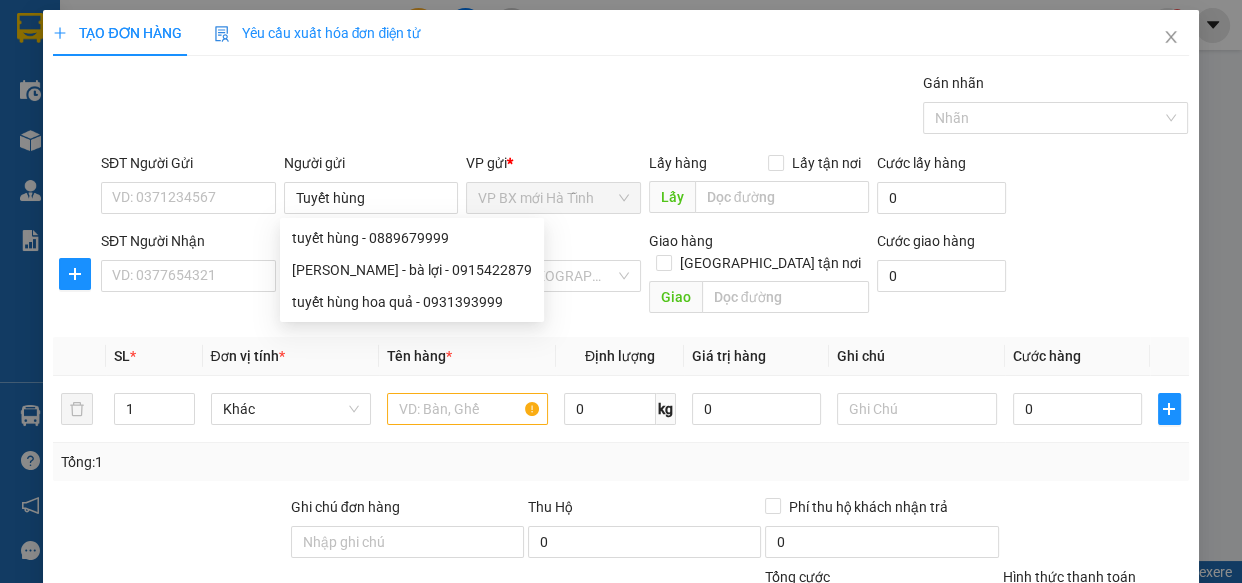 click on "Người gửi" at bounding box center (371, 163) 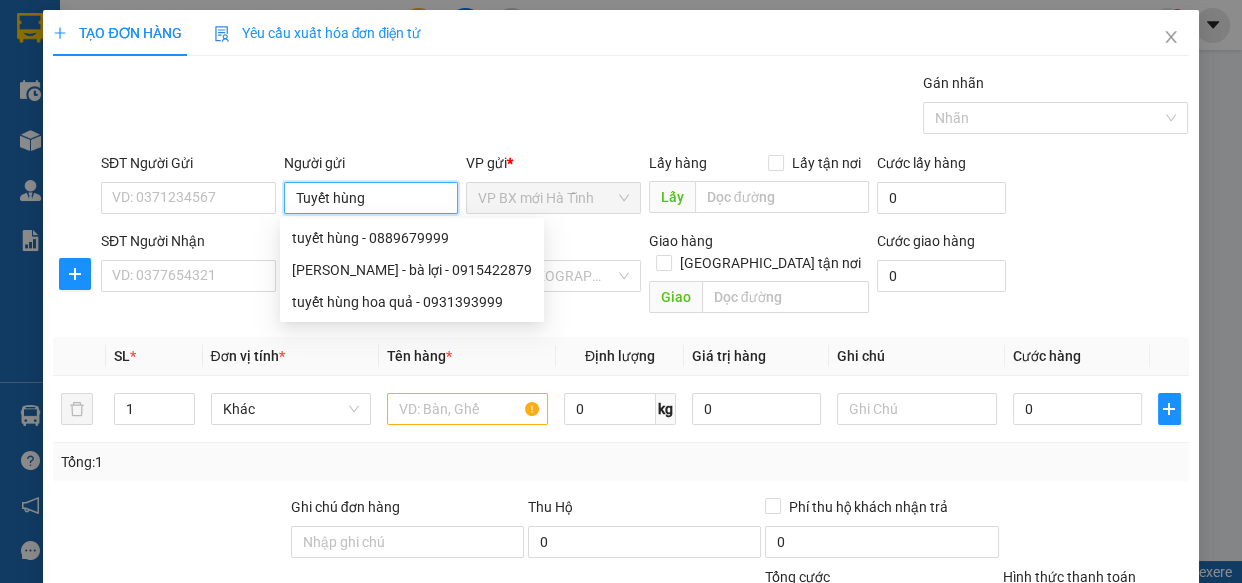 click on "Tuyết hùng" at bounding box center (371, 198) 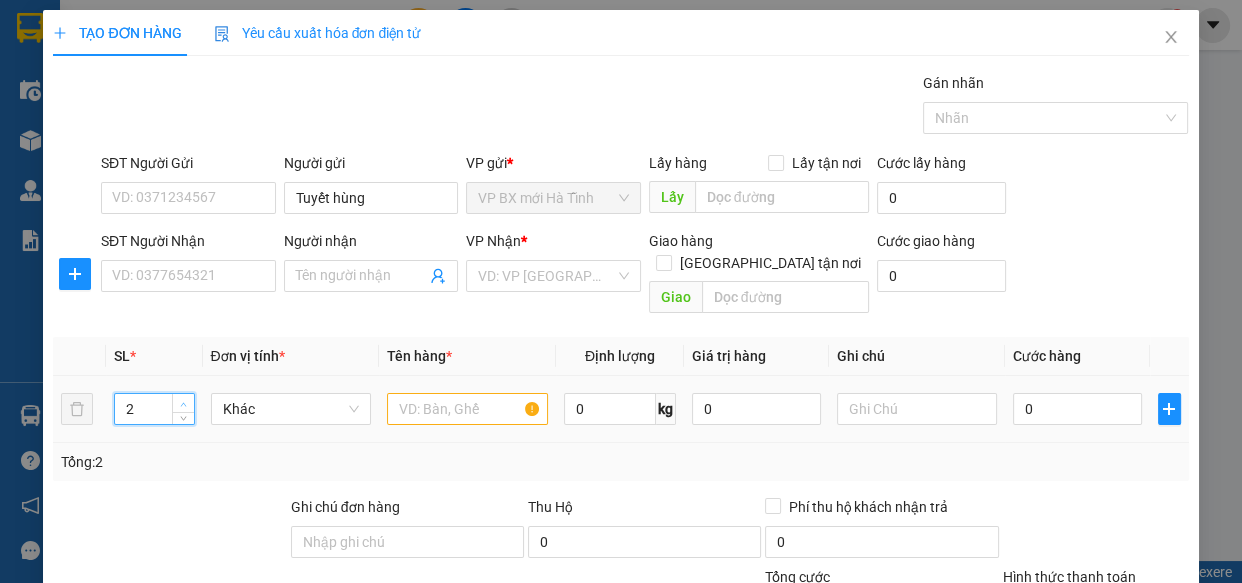 click at bounding box center (183, 403) 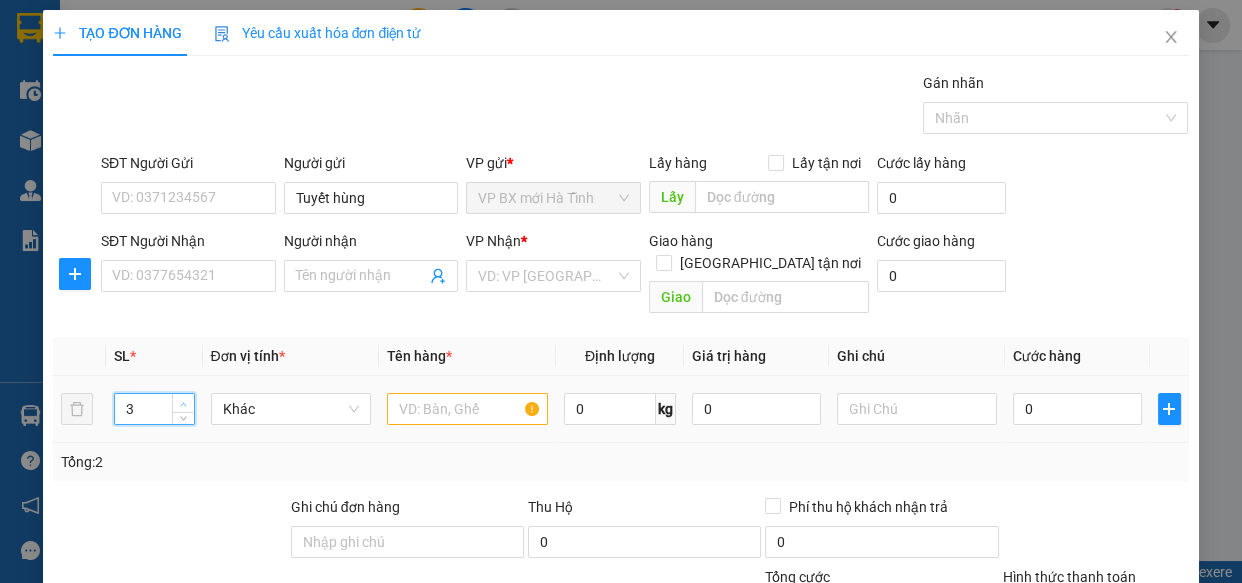 click at bounding box center [183, 403] 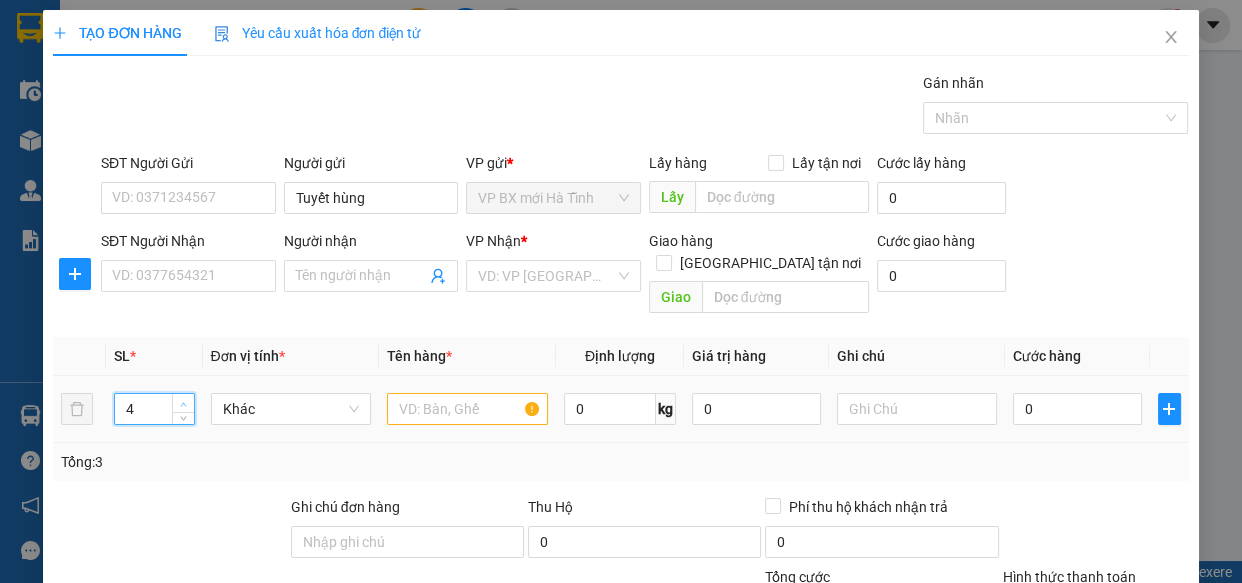 click at bounding box center (183, 403) 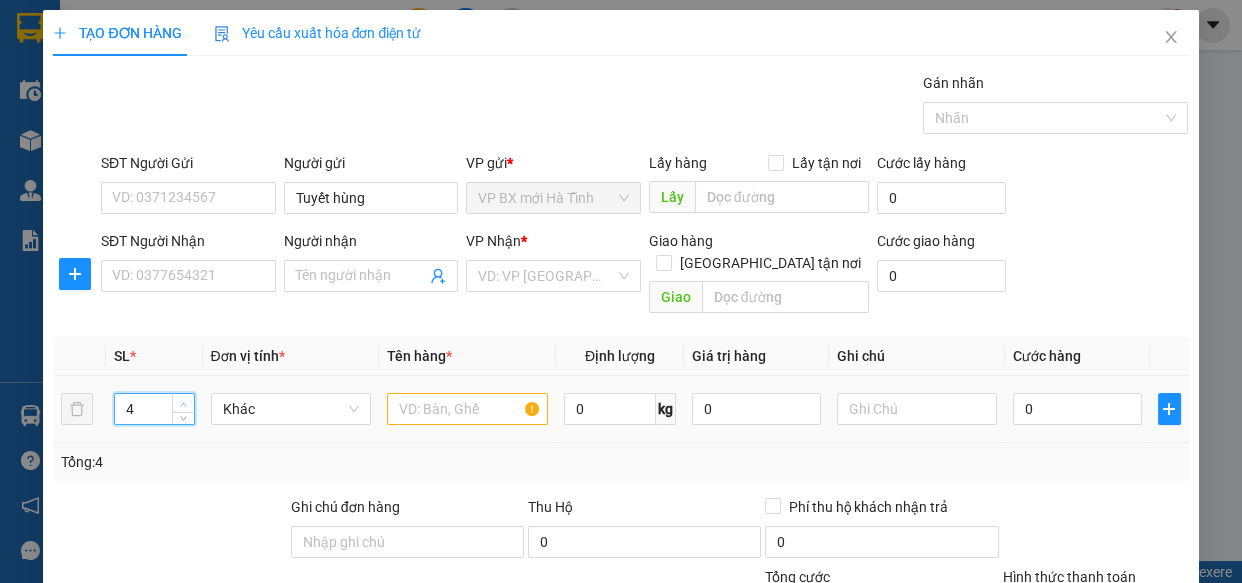 type on "5" 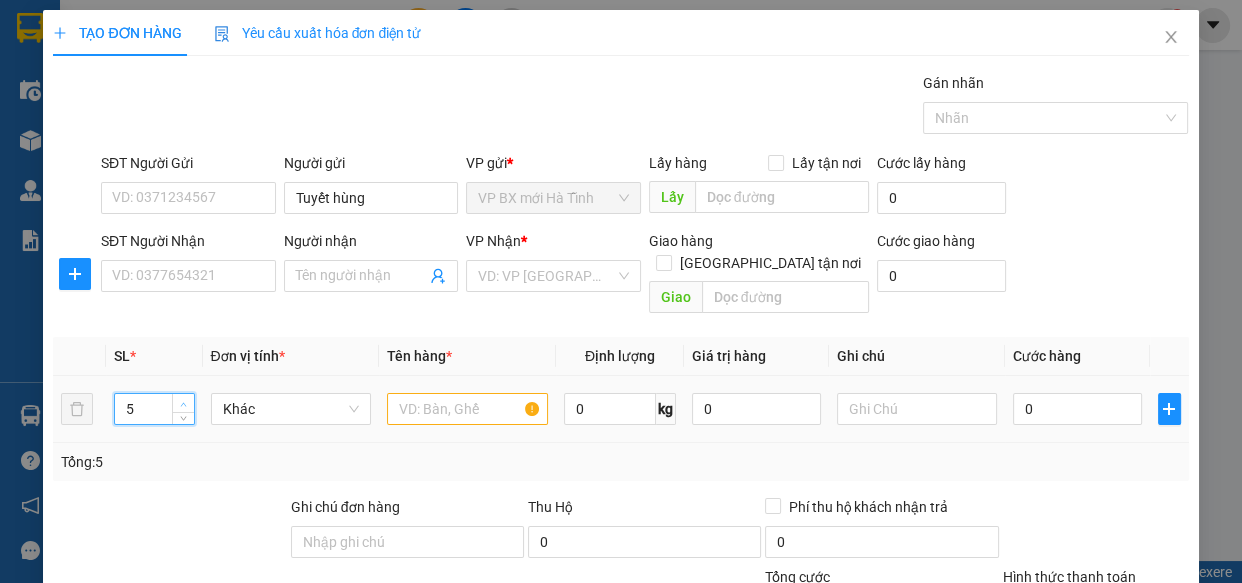 click at bounding box center (183, 403) 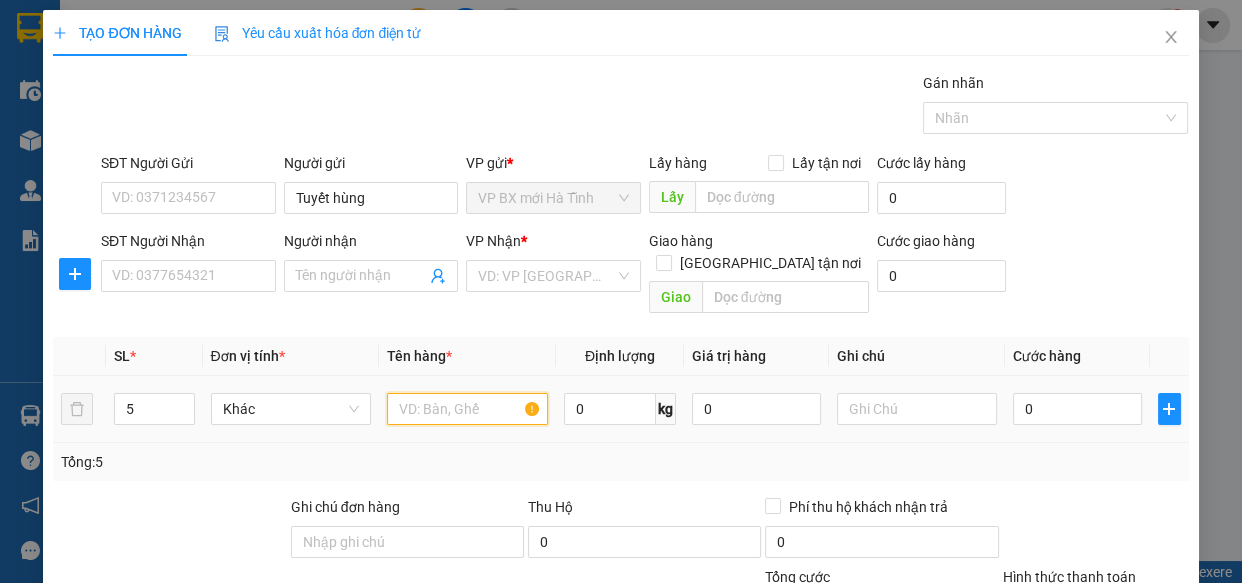 click at bounding box center (467, 409) 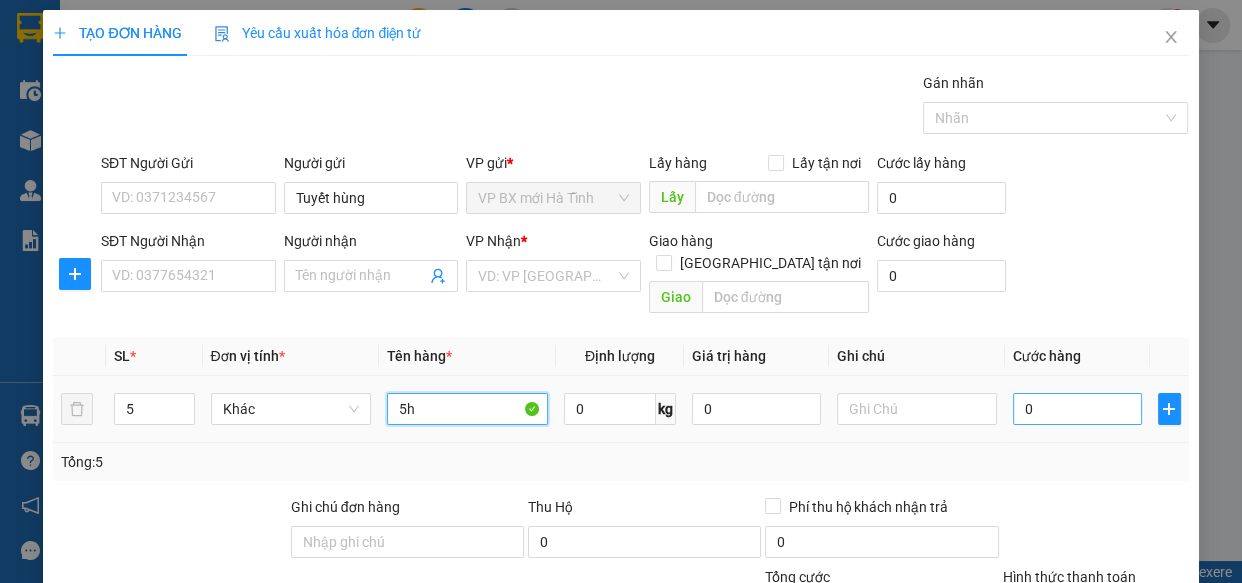 type on "5h" 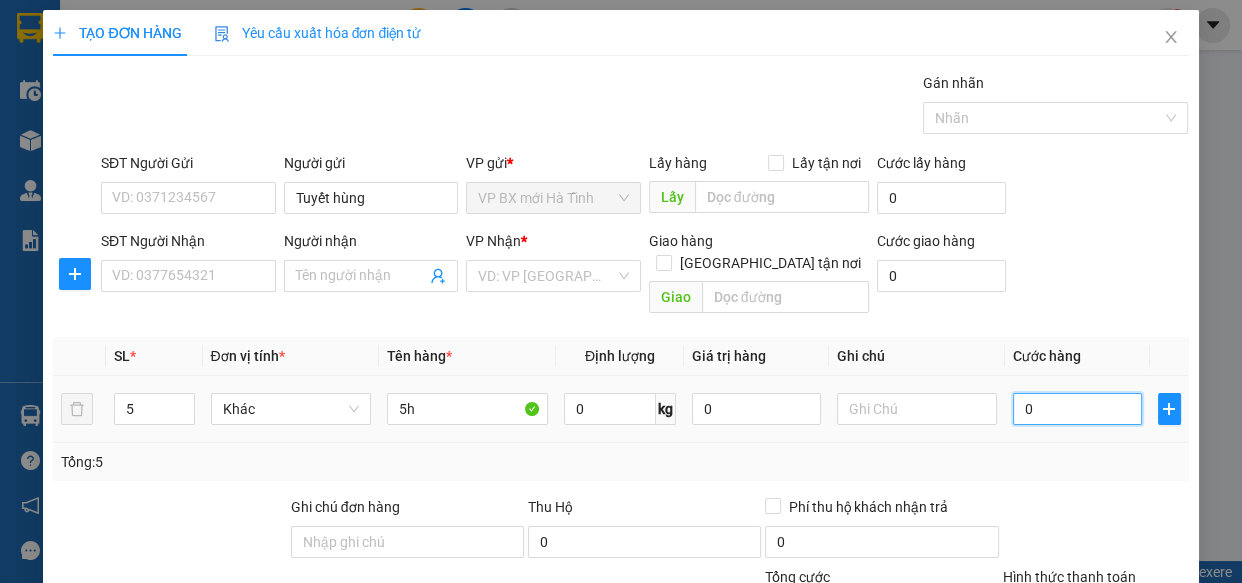 click on "0" at bounding box center [1077, 409] 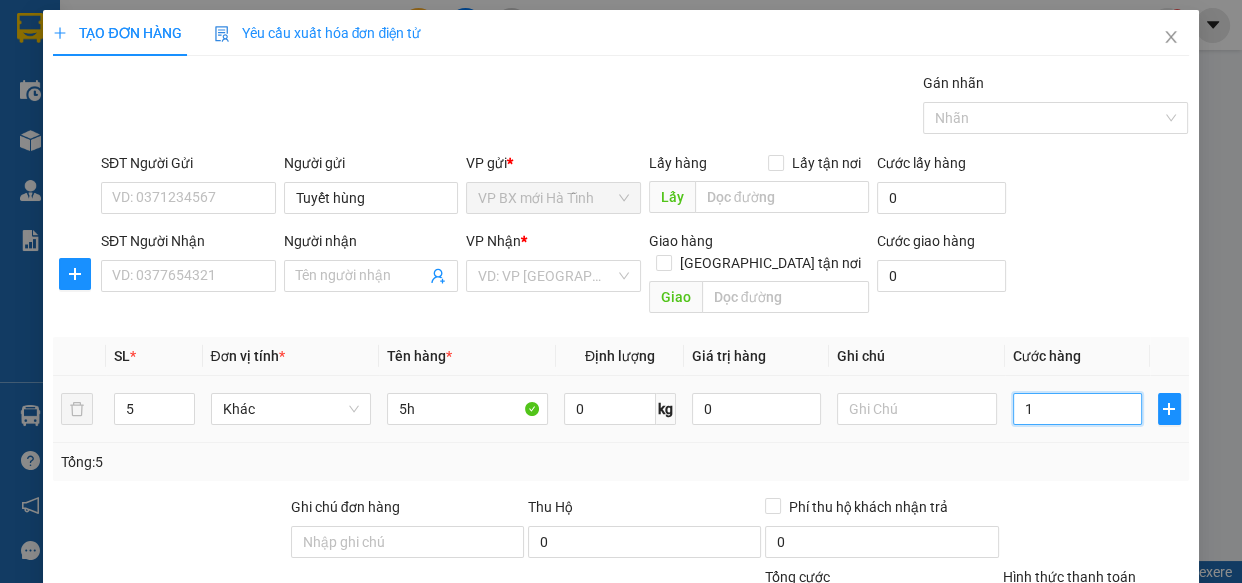 type on "10" 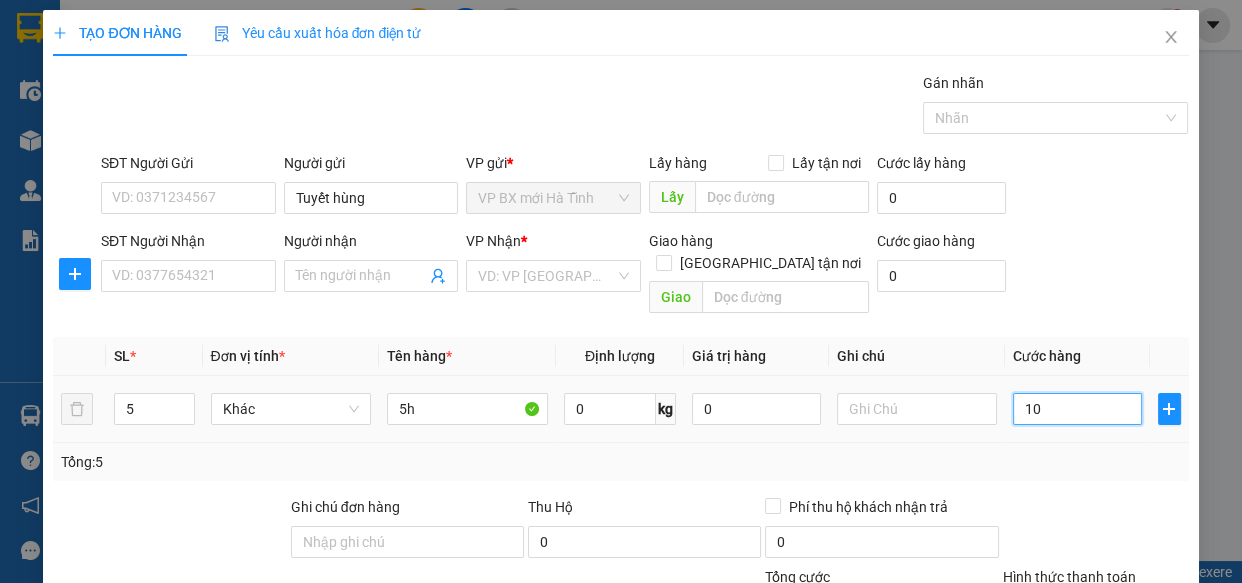 type on "100" 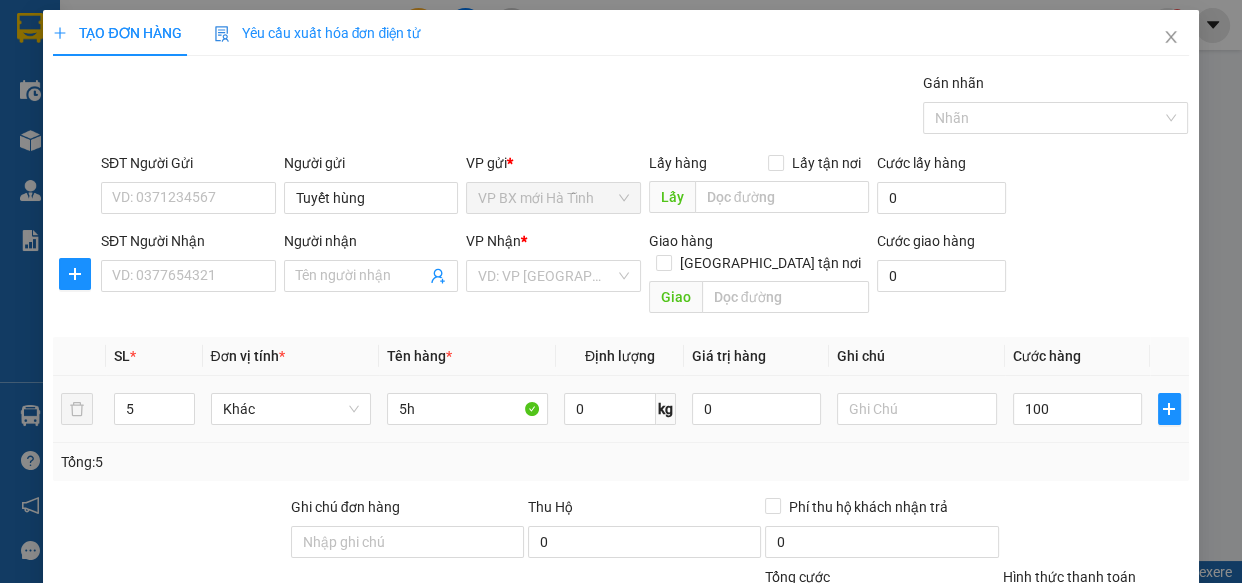 type on "100.000" 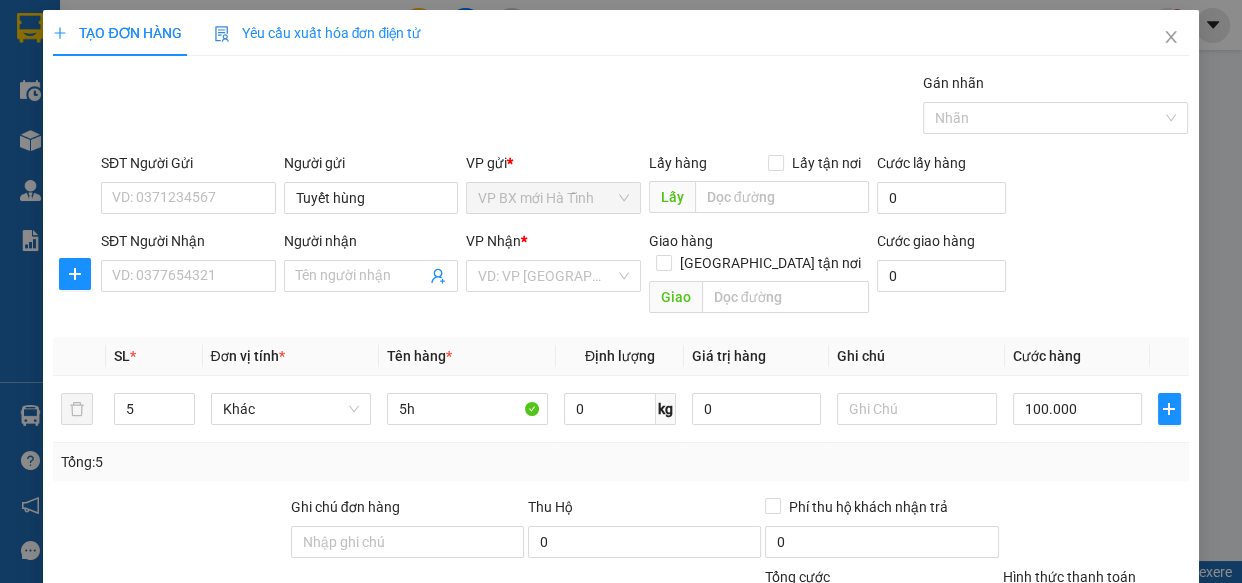 click on "Transit Pickup Surcharge Ids Transit Deliver Surcharge Ids Transit Deliver Surcharge Transit Deliver Surcharge Gán nhãn   Nhãn SĐT Người Gửi VD: 0371234567 Người gửi Tuyết hùng VP gửi  * VP BX mới Hà Tĩnh Lấy hàng Lấy tận nơi Lấy Cước lấy hàng 0 SĐT Người Nhận VD: 0377654321 Người nhận Tên người nhận VP Nhận  * VD: VP [GEOGRAPHIC_DATA] Giao hàng Giao tận nơi Giao Cước giao hàng 0 SL  * Đơn vị tính  * Tên hàng  * Định lượng Giá trị hàng Ghi chú Cước hàng                   5 Khác 5h 0 kg 0 100.000 Tổng:  5 Ghi chú đơn hàng Thu Hộ 0 Phí thu hộ khách nhận trả 0 Tổng cước 100.000 Hình thức thanh toán Chọn HT Thanh Toán Số tiền thu trước 0 Chưa thanh toán 100.000 Chọn HT Thanh Toán Ghi chú nội bộ nhà xe Chi phí nội bộ 0 Lưu nháp Xóa Thông tin [PERSON_NAME] và In" at bounding box center [620, 428] 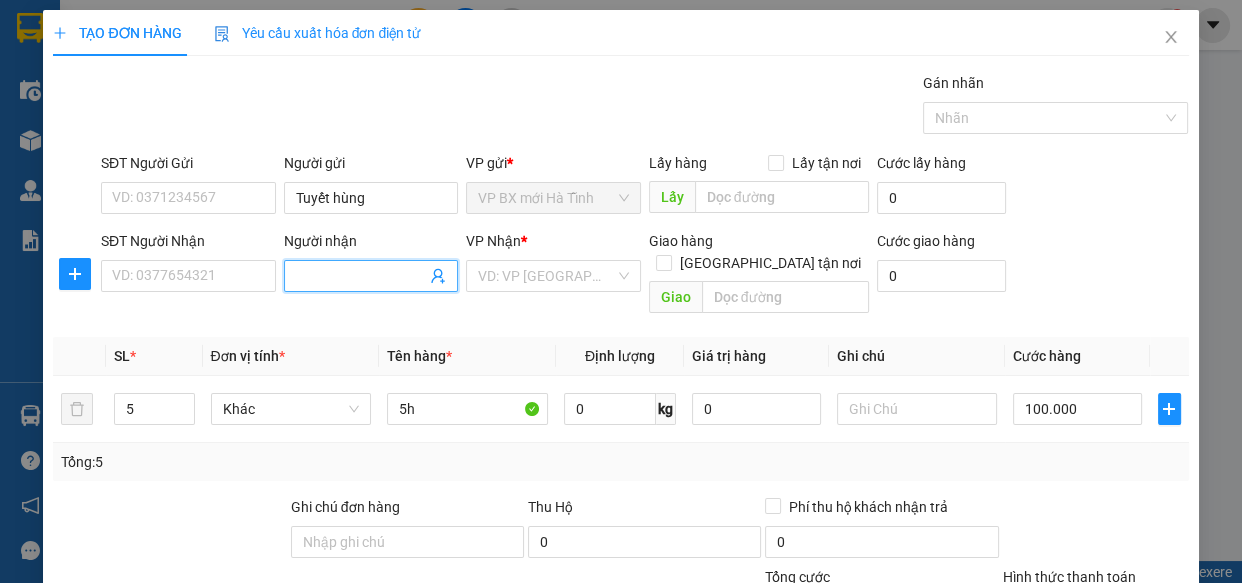 click on "Người nhận" at bounding box center (361, 276) 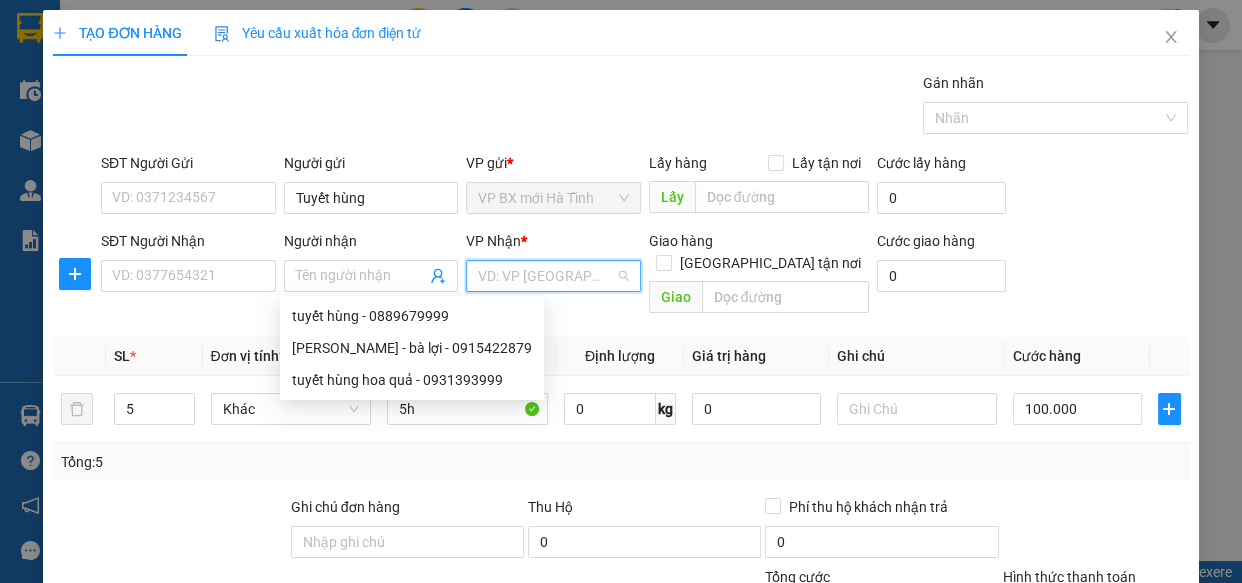 click at bounding box center [546, 276] 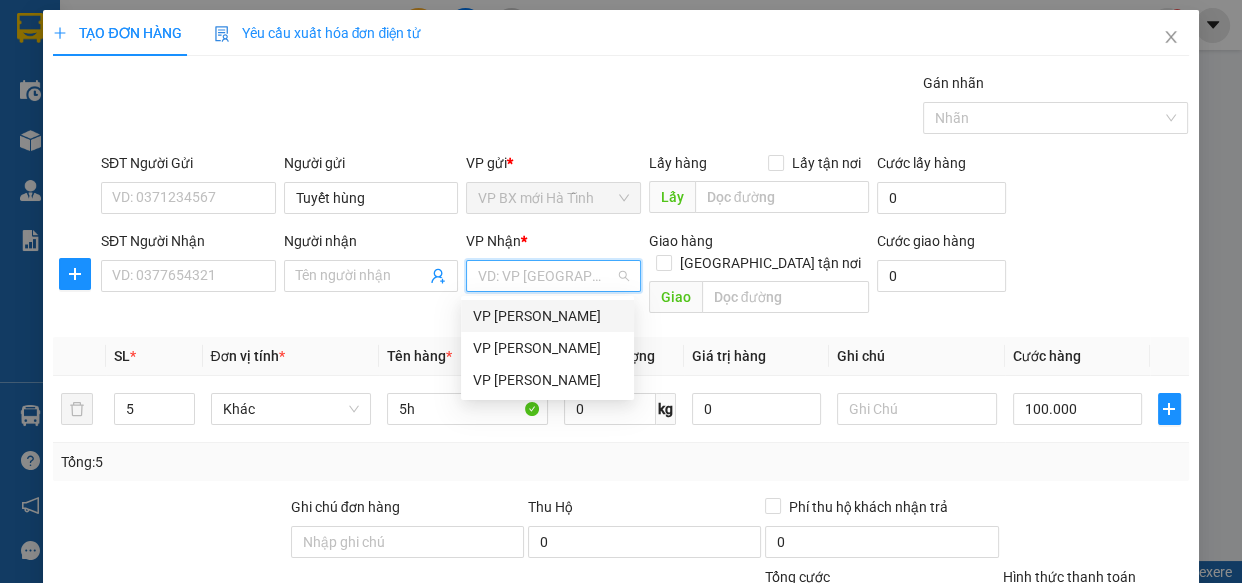 click at bounding box center [546, 276] 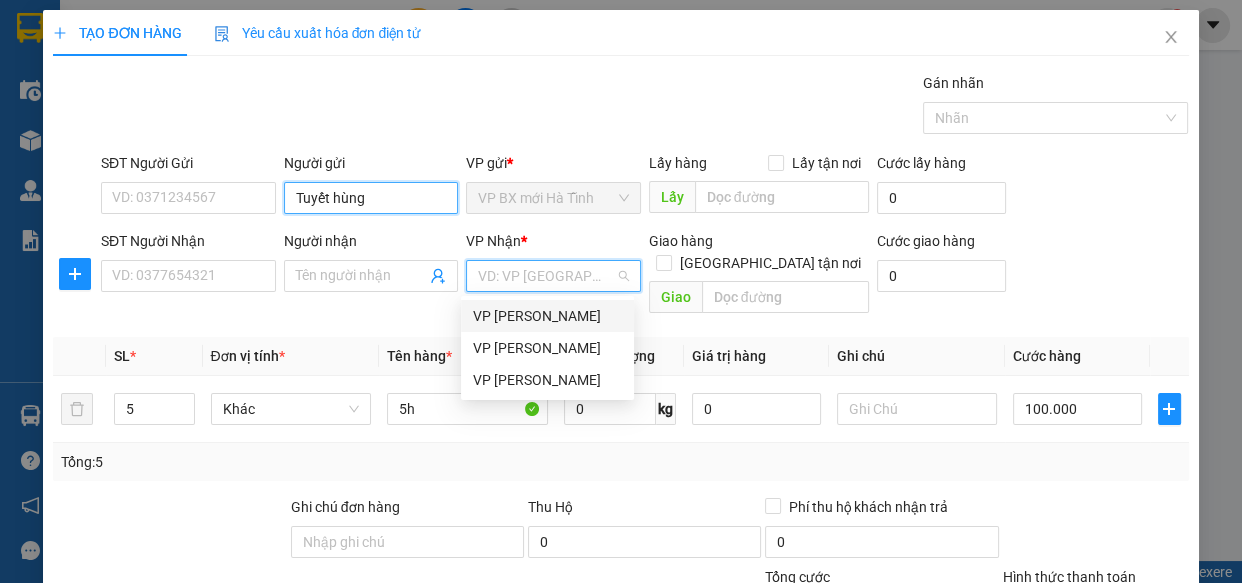 click on "Tuyết hùng" at bounding box center (371, 198) 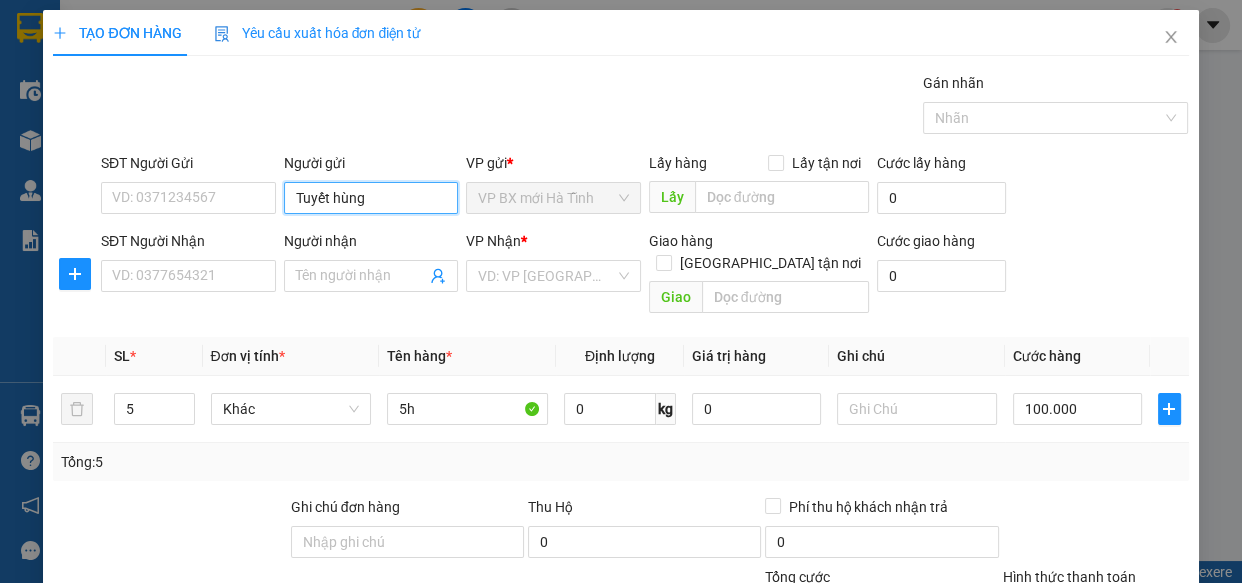 click on "Tuyết hùng" at bounding box center (371, 198) 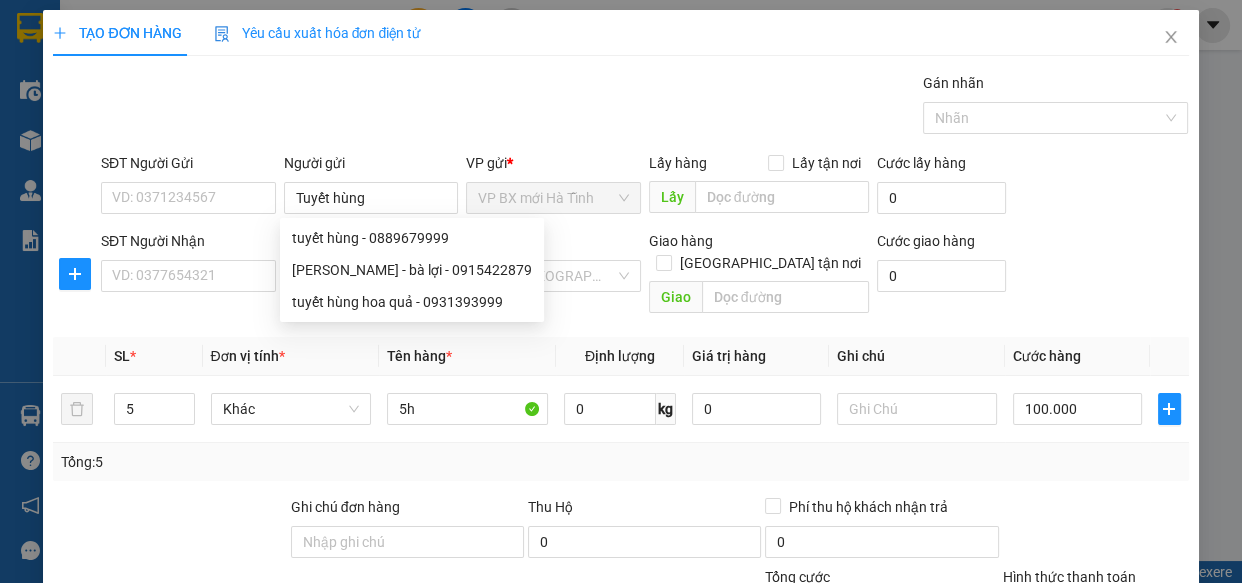click on "Gán nhãn   Nhãn" at bounding box center [645, 107] 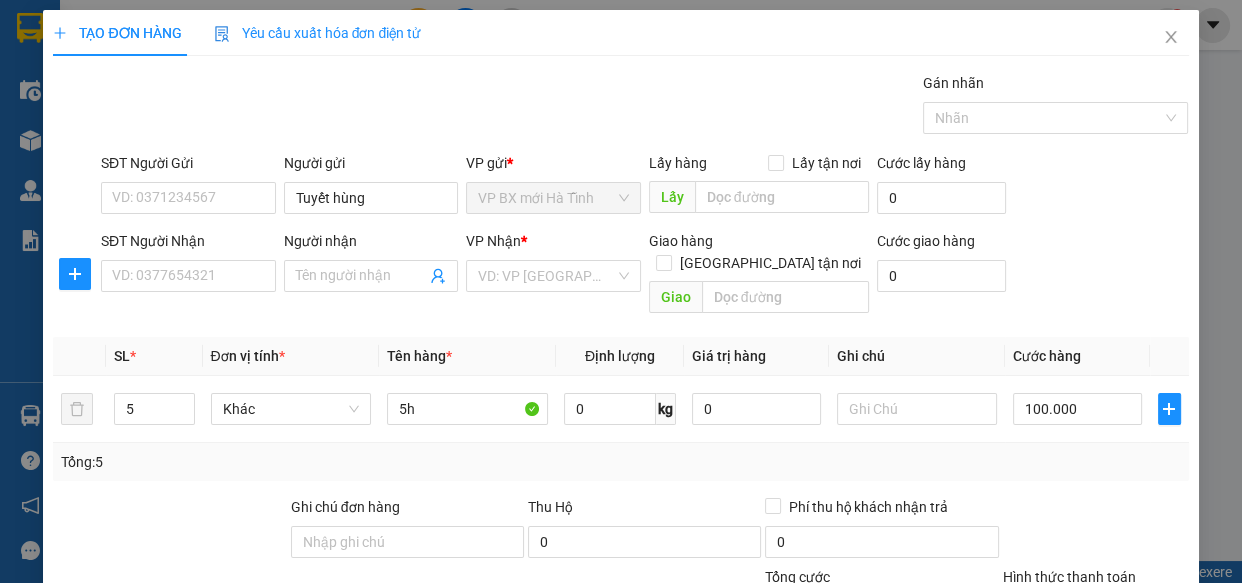 click on "VP Nhận  * VD: VP [GEOGRAPHIC_DATA]" at bounding box center (553, 265) 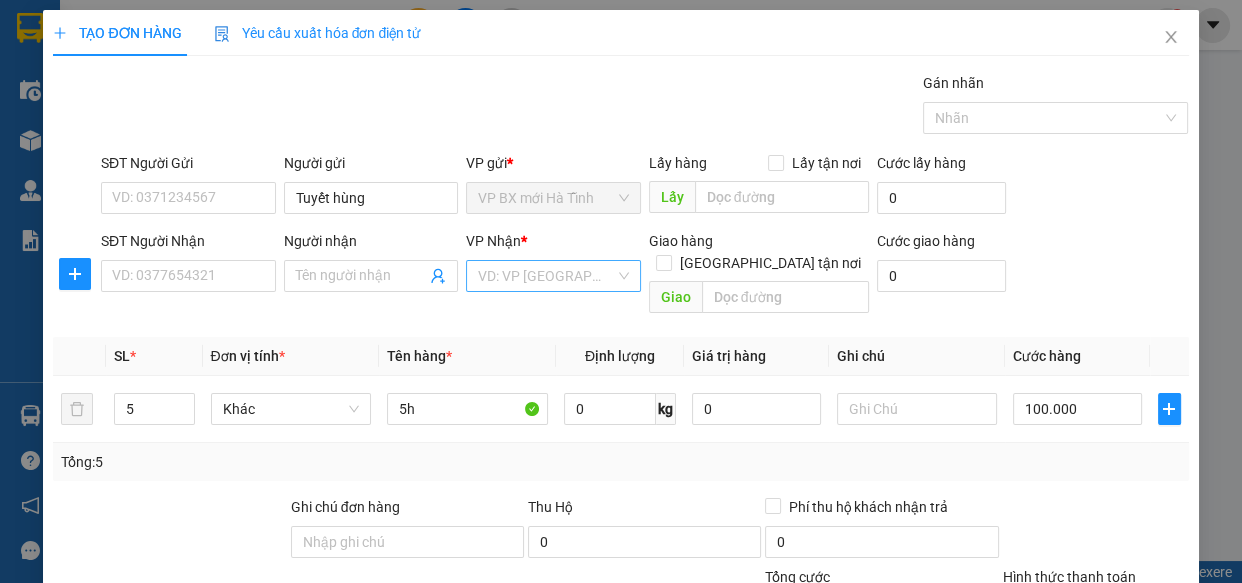 click at bounding box center (546, 276) 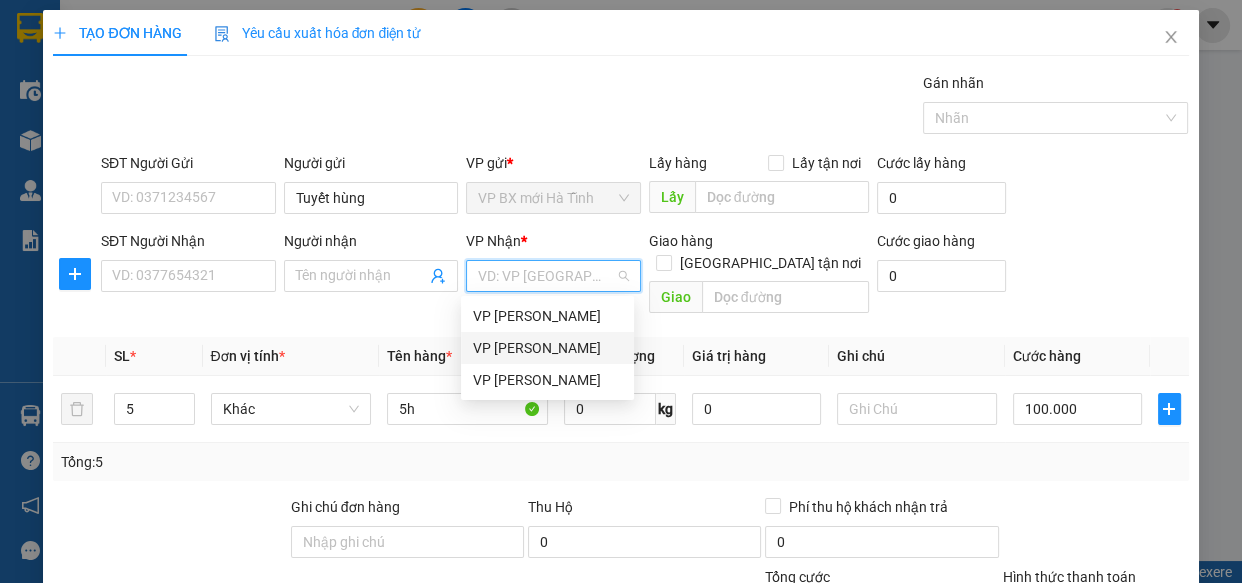 click on "VP [PERSON_NAME]" at bounding box center (547, 348) 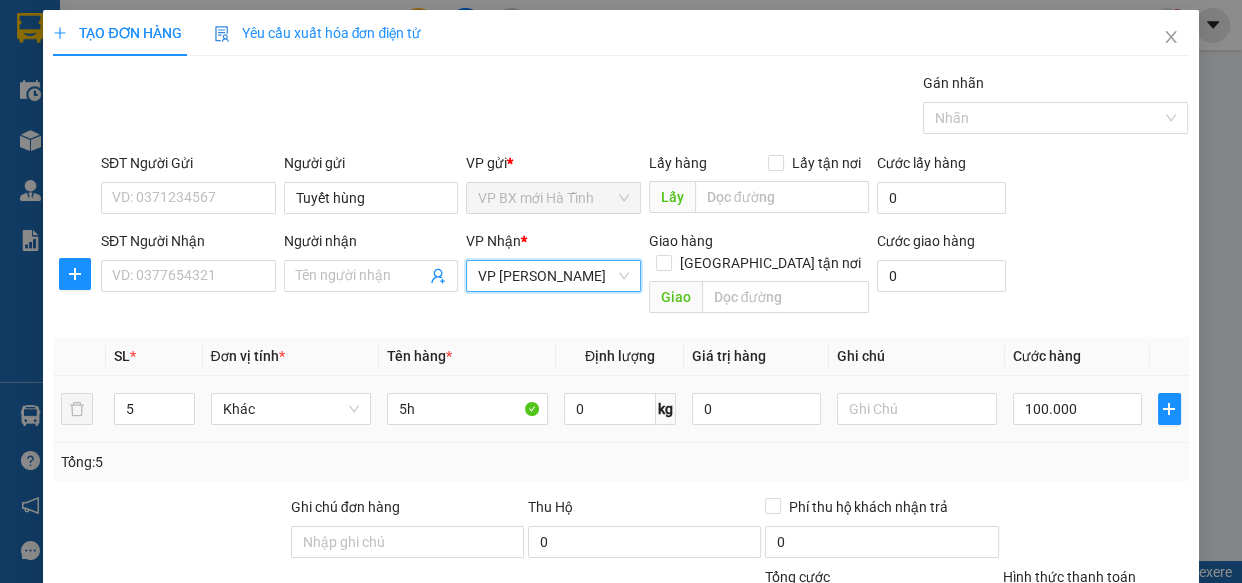 scroll, scrollTop: 218, scrollLeft: 0, axis: vertical 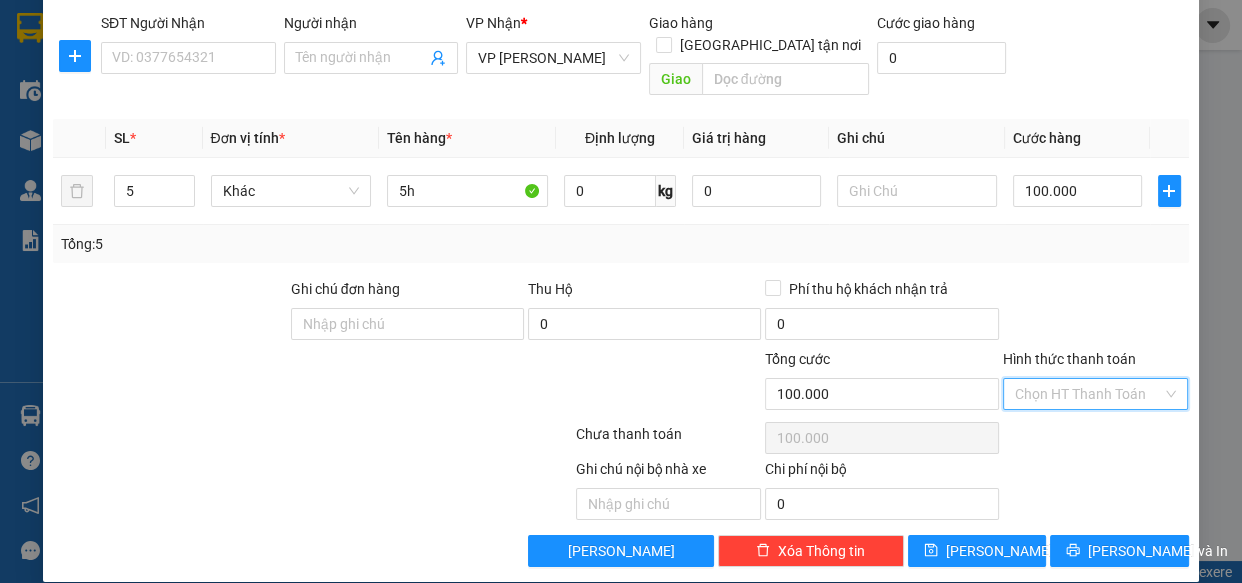 click on "Hình thức thanh toán" at bounding box center (1089, 394) 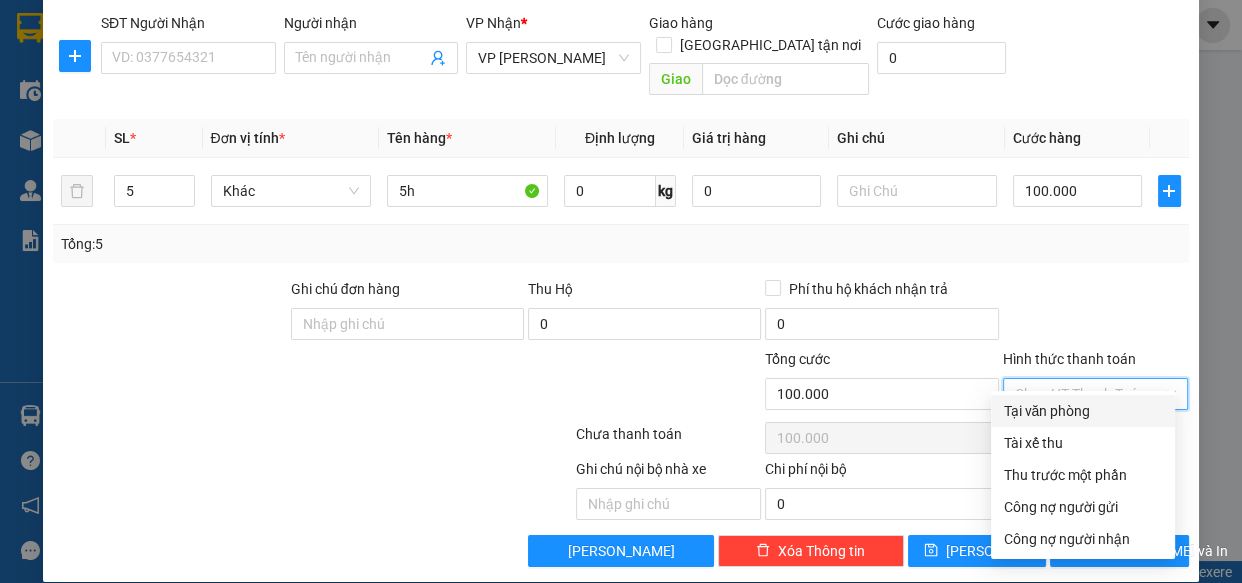 click on "Tại văn phòng" at bounding box center [1083, 411] 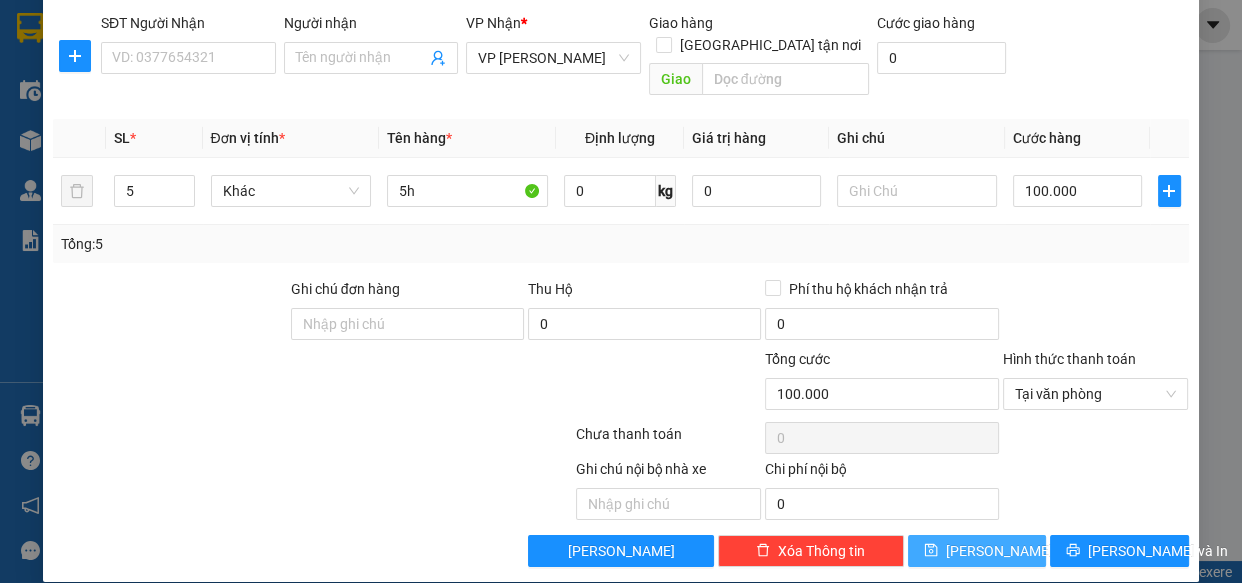 click 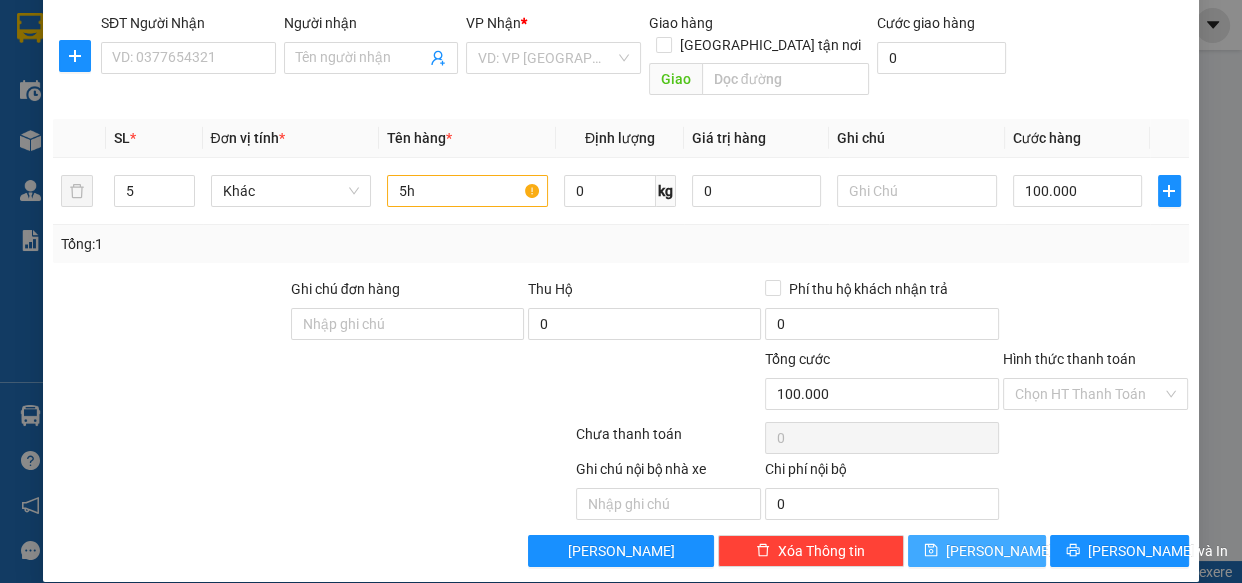 type 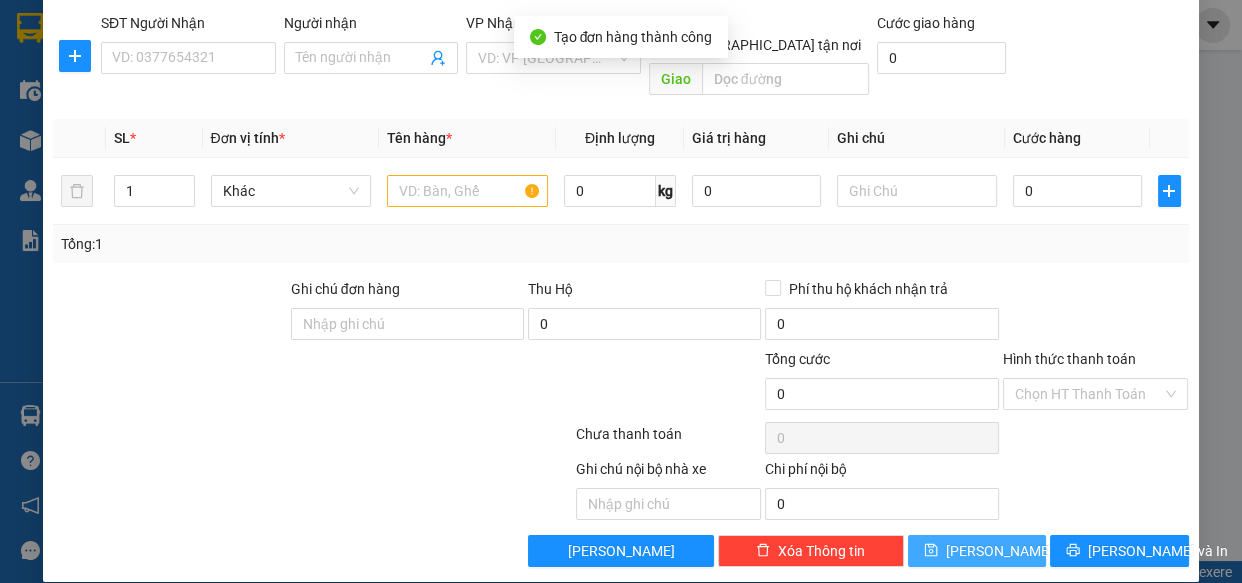 scroll, scrollTop: 0, scrollLeft: 0, axis: both 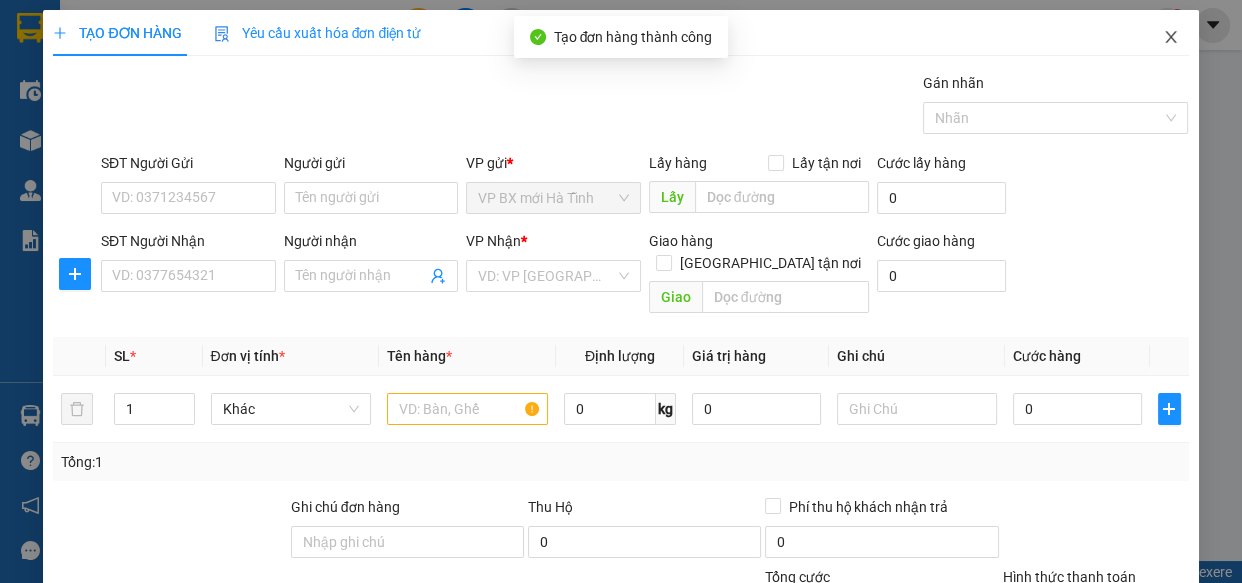 click 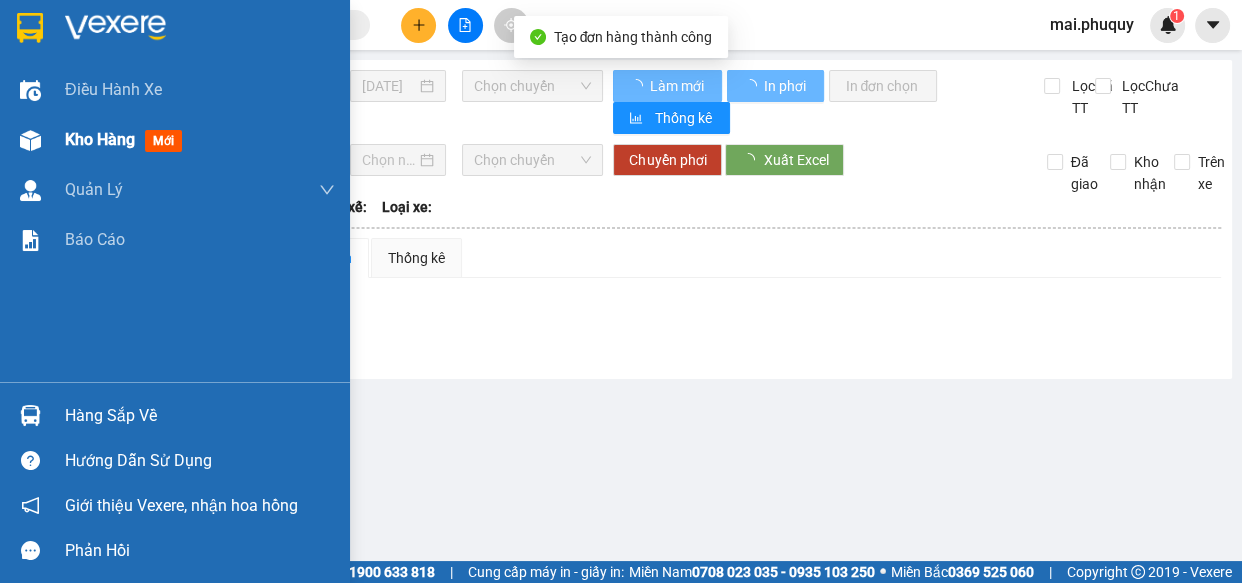 click at bounding box center [30, 140] 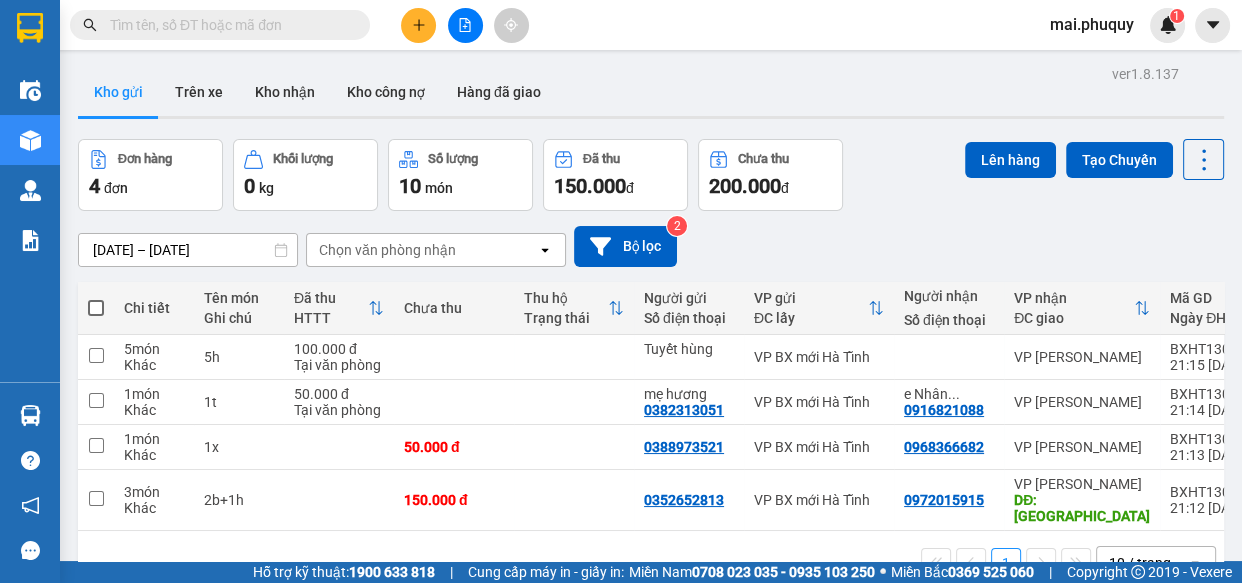 click at bounding box center [418, 25] 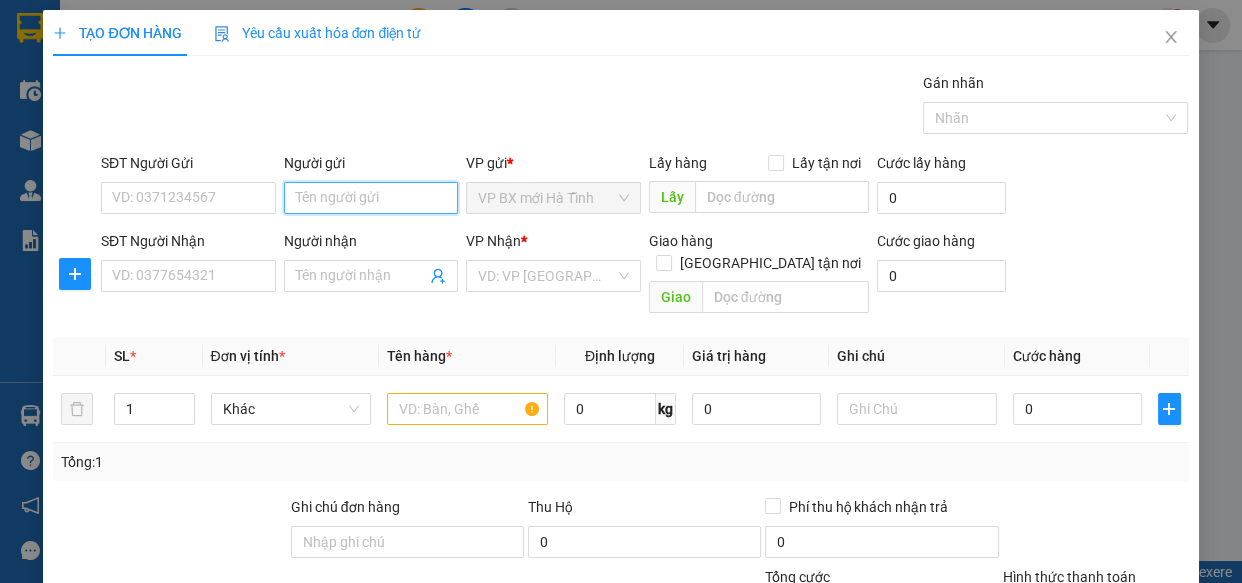 click on "Người gửi" at bounding box center [371, 198] 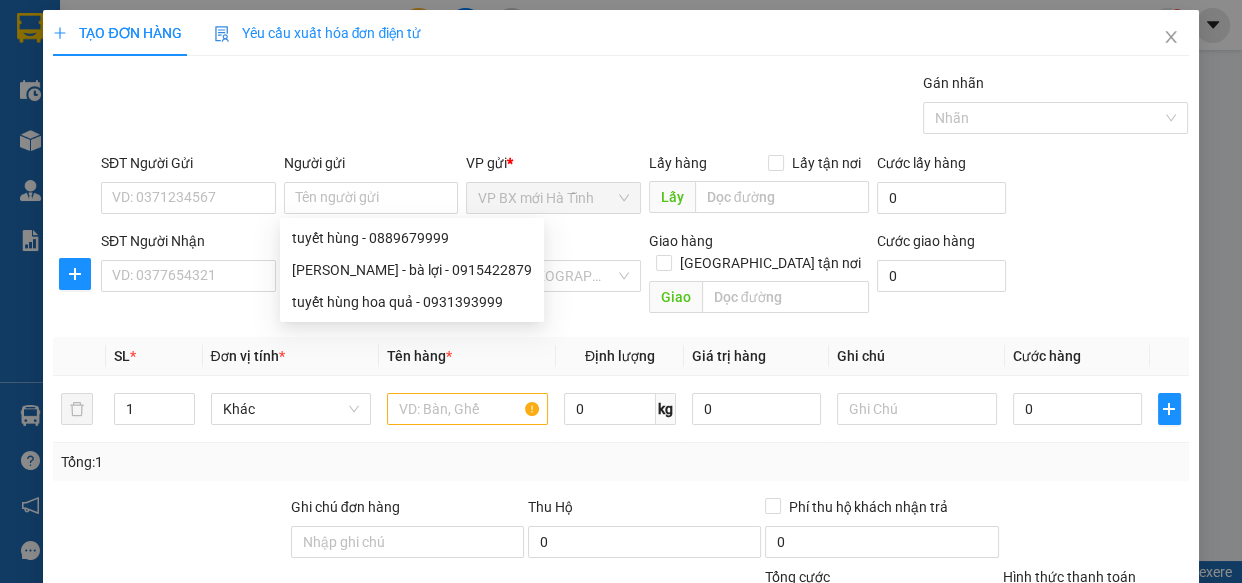 click on "Gán nhãn   Nhãn" at bounding box center [645, 107] 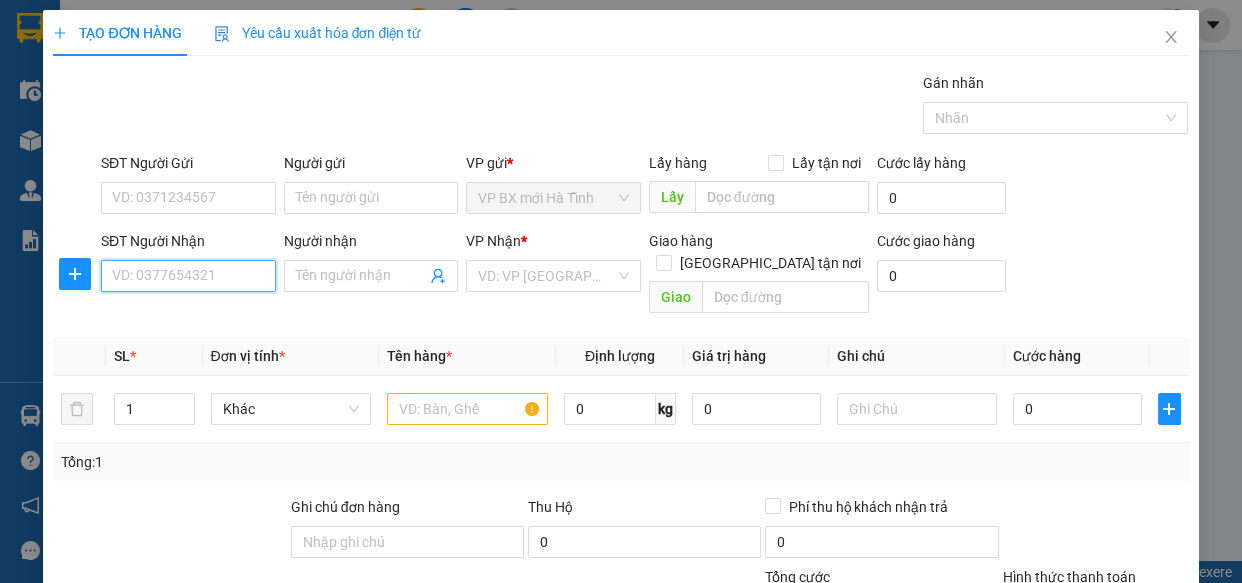 click on "SĐT Người Nhận" at bounding box center [188, 276] 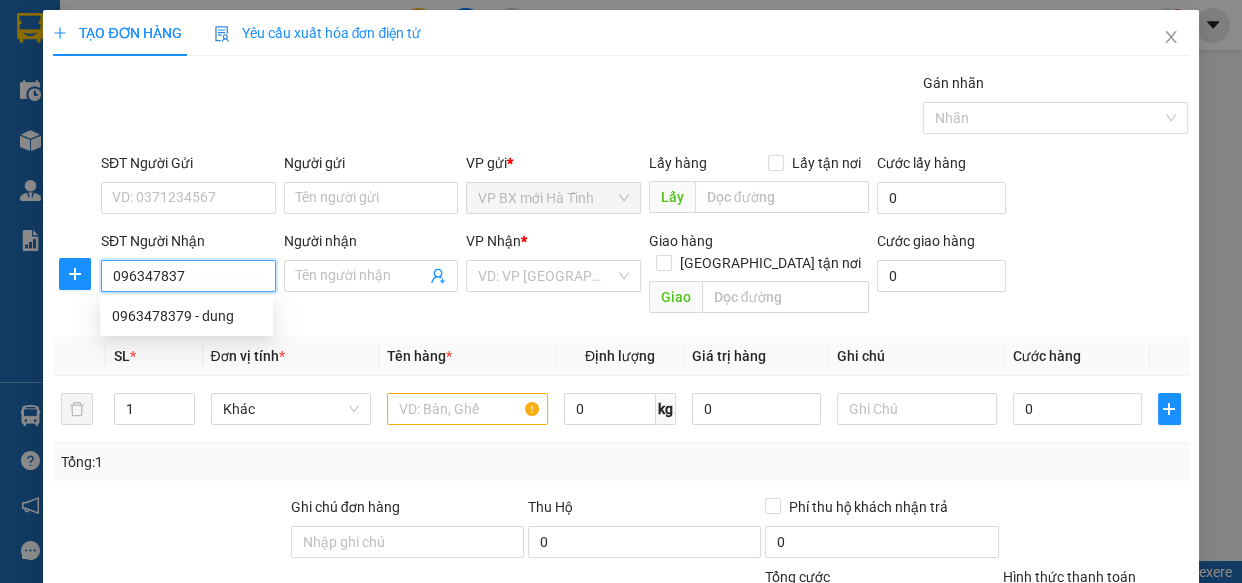 type on "0963478379" 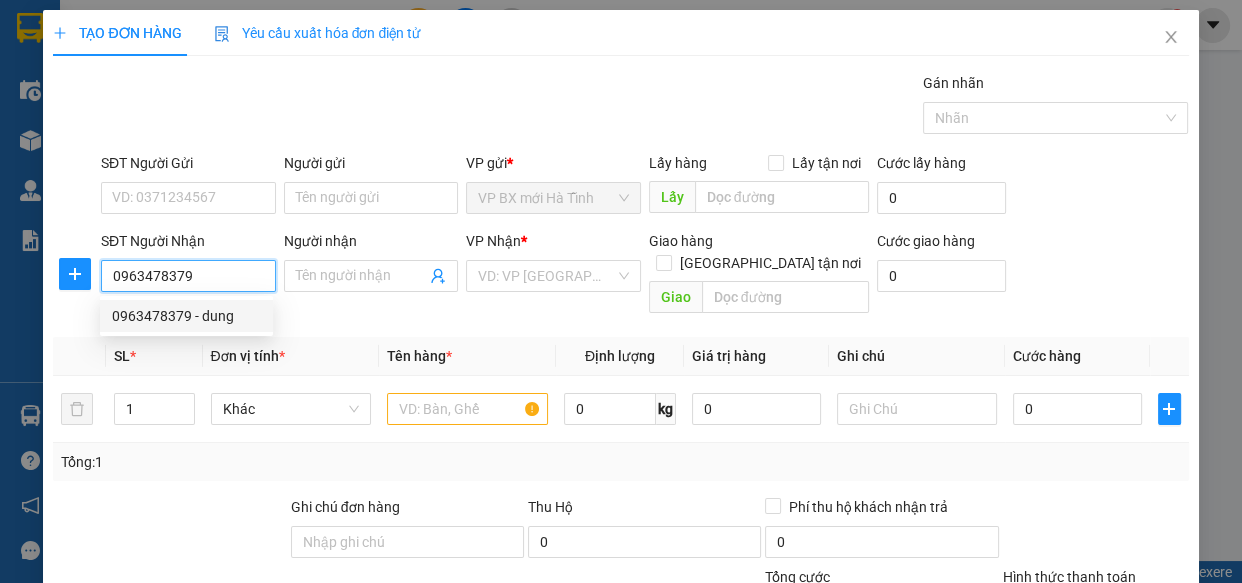 click on "0963478379 - dung" at bounding box center [186, 316] 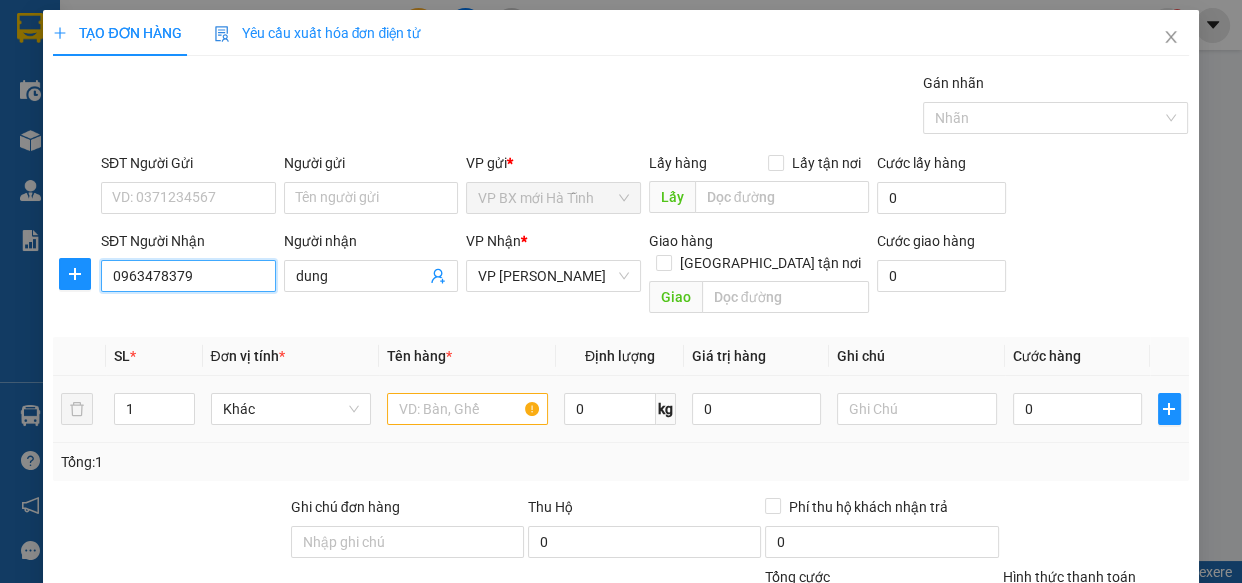 type on "0963478379" 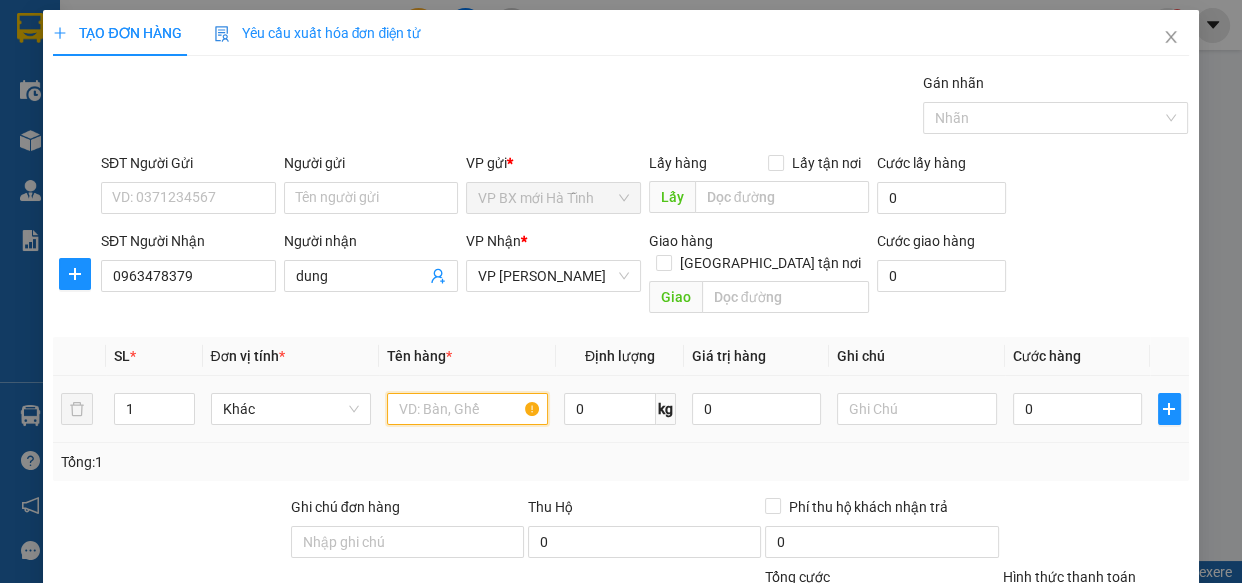 click at bounding box center [467, 409] 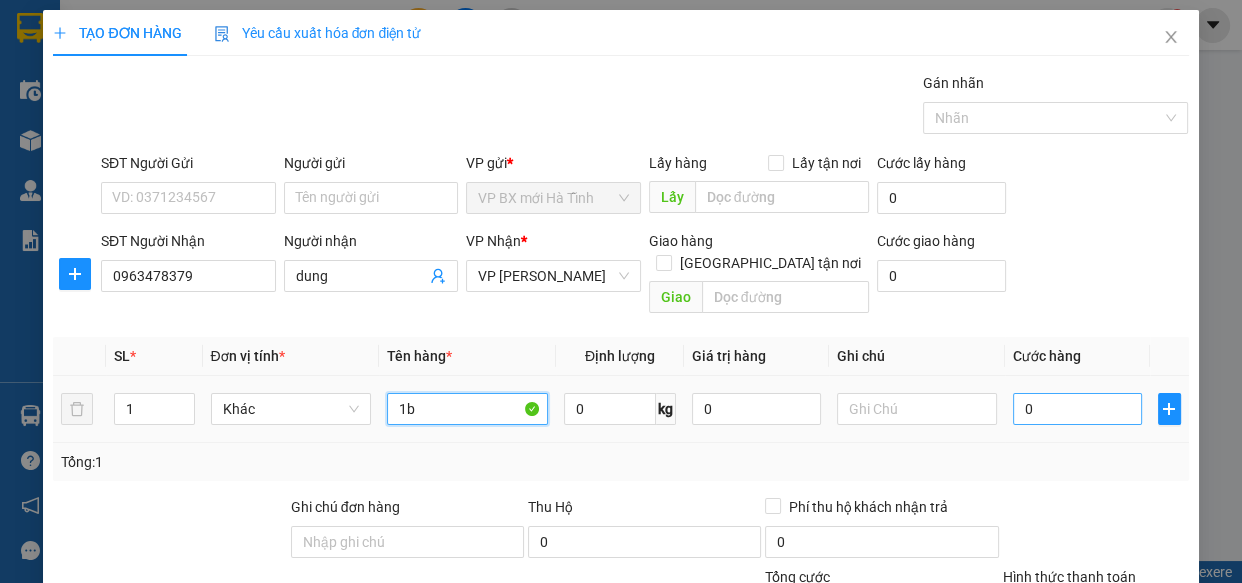 type on "1b" 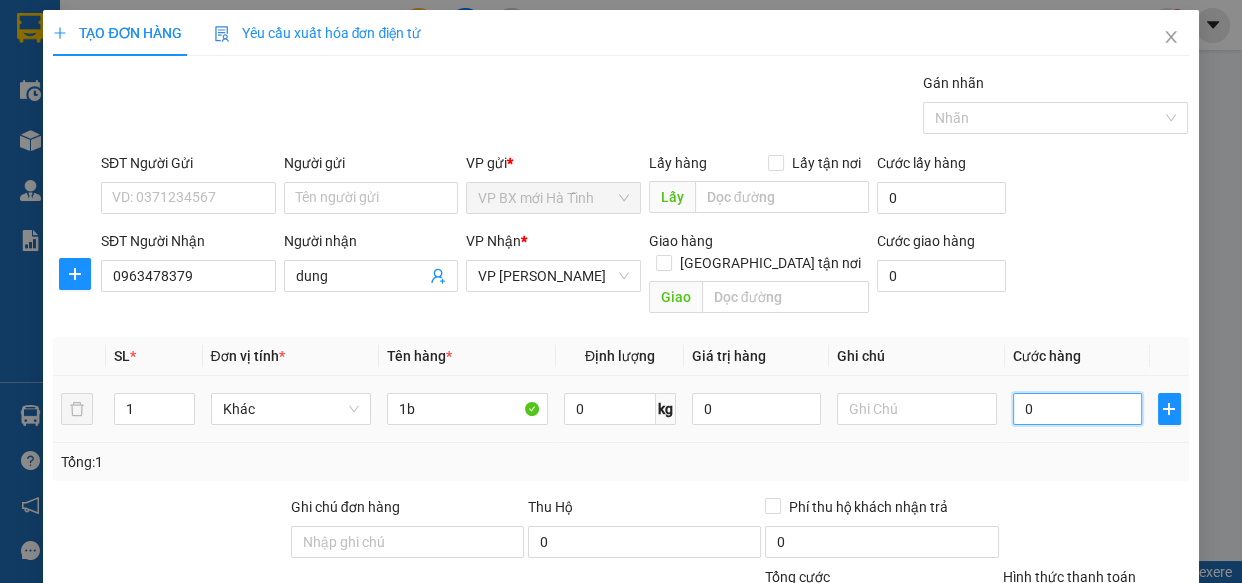 click on "0" at bounding box center (1077, 409) 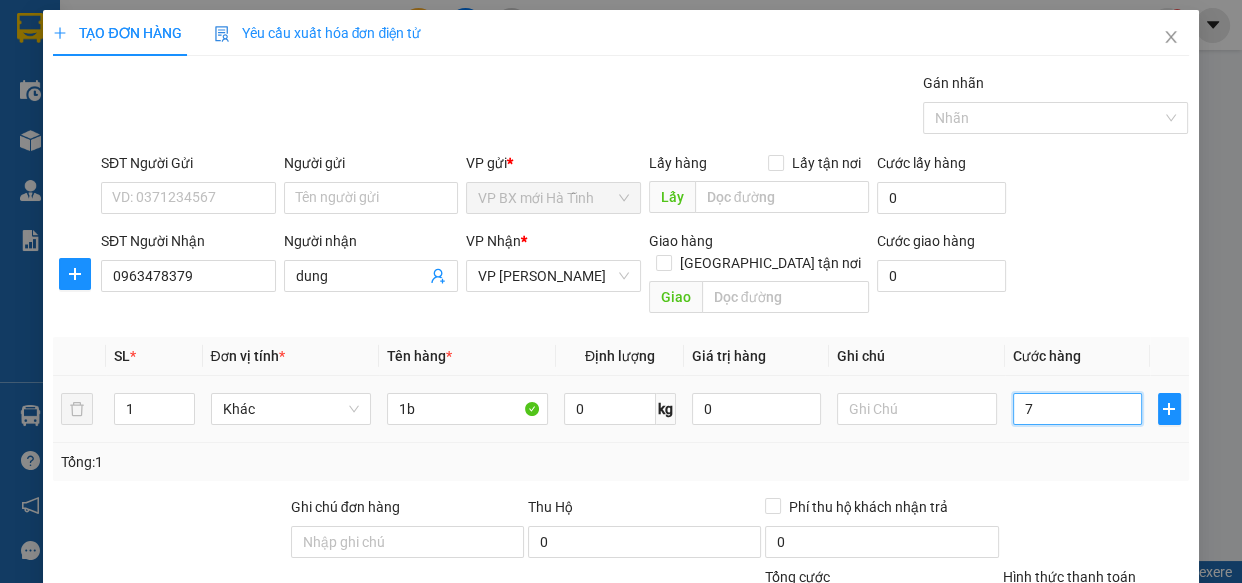 type on "70" 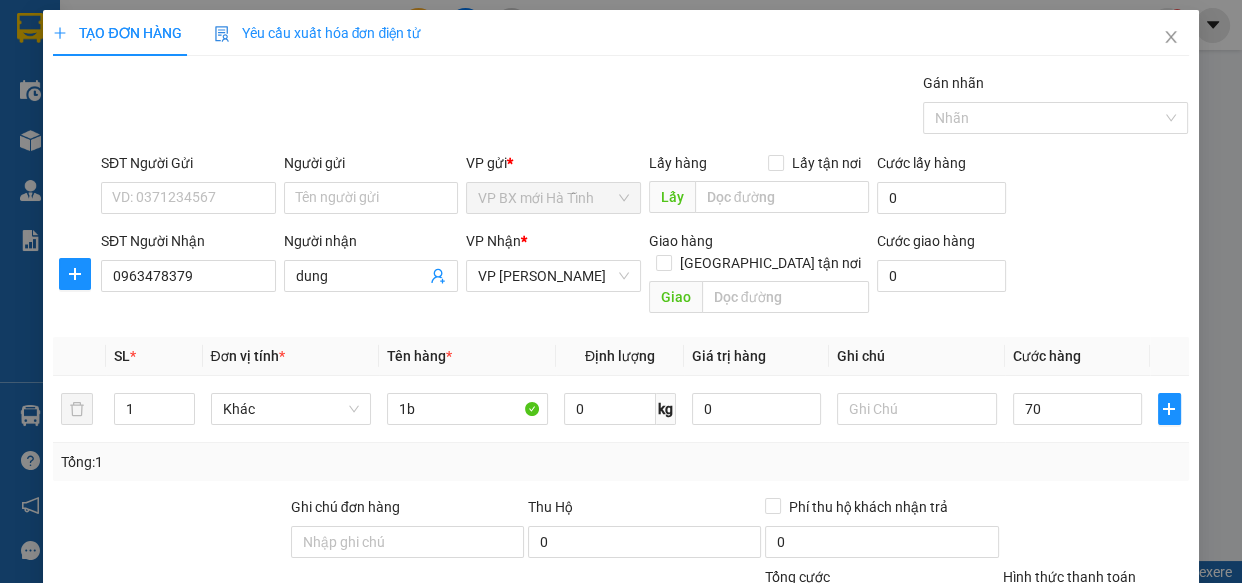 type on "70.000" 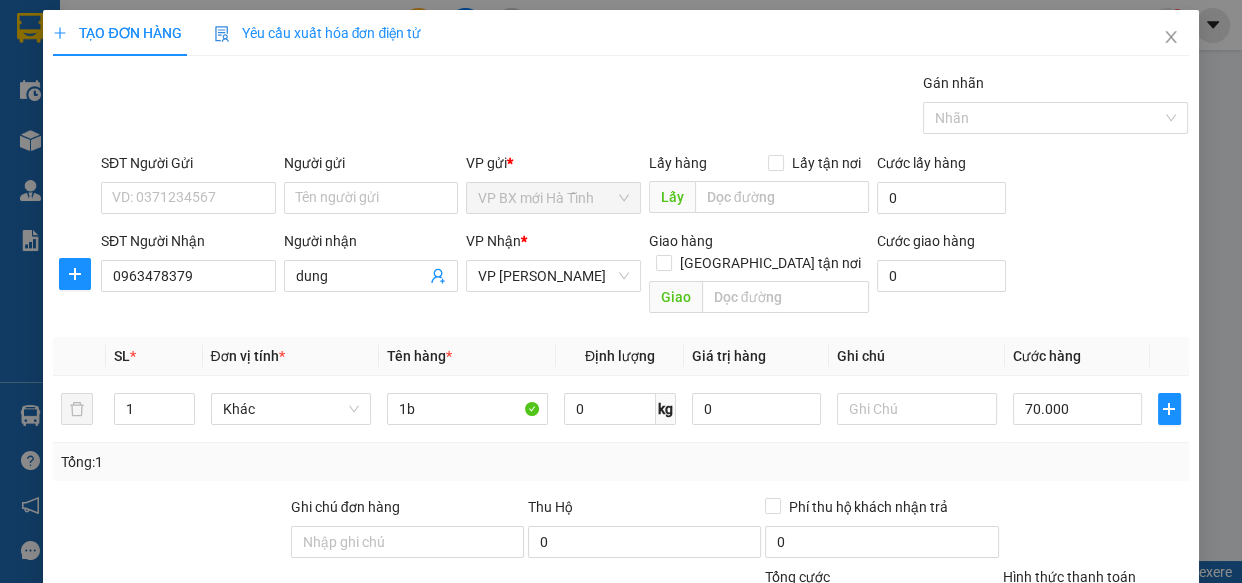 click on "Tổng:  1" at bounding box center (620, 462) 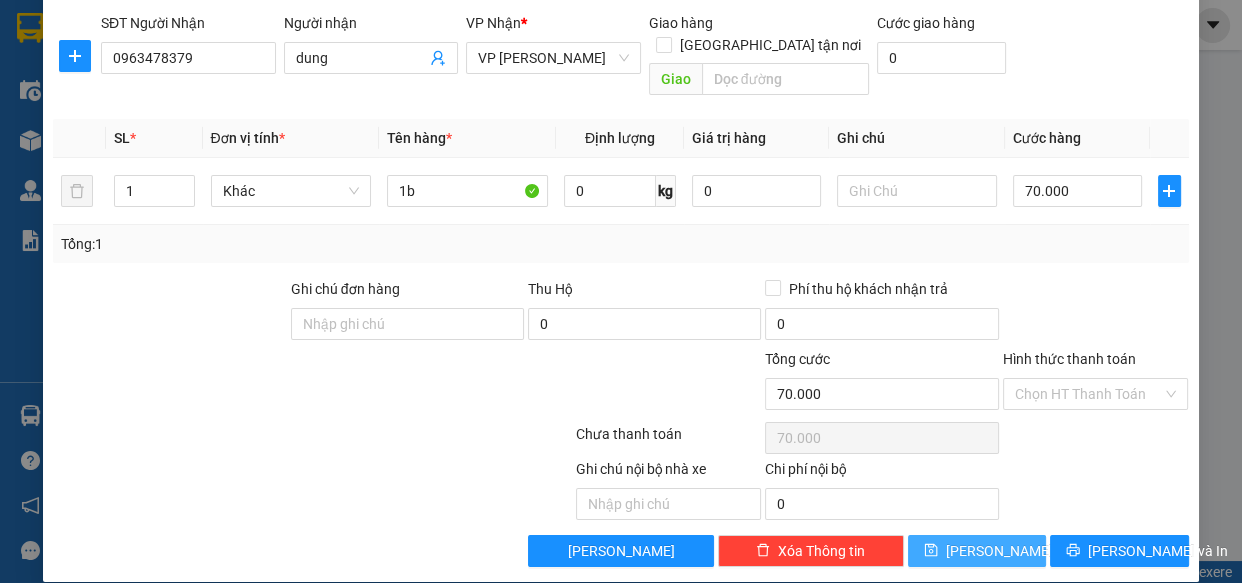 click 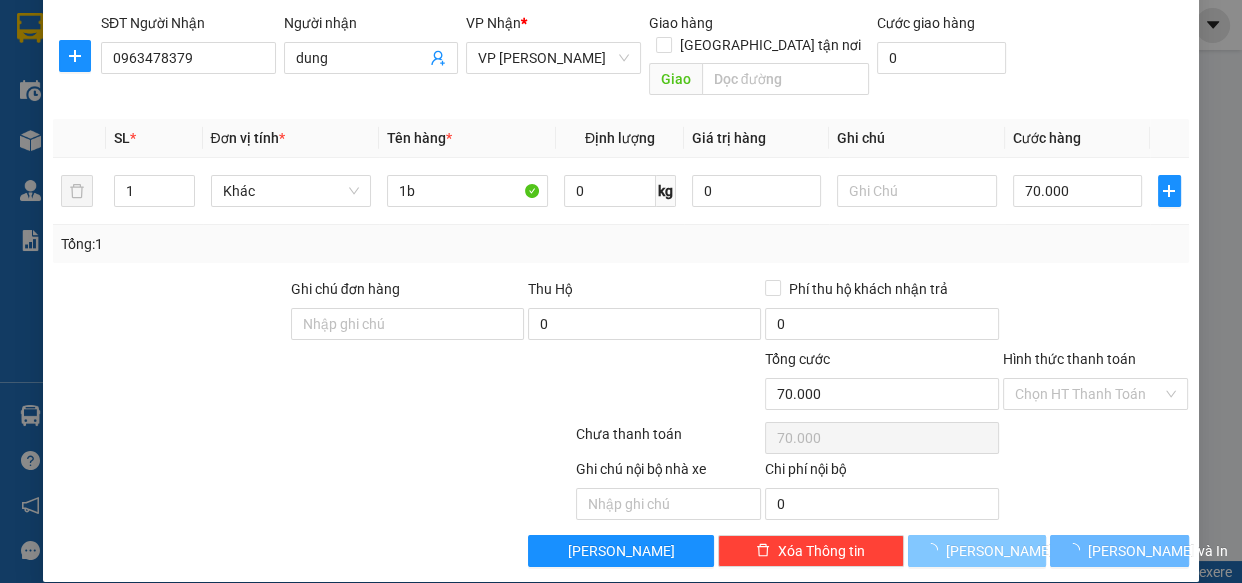 type 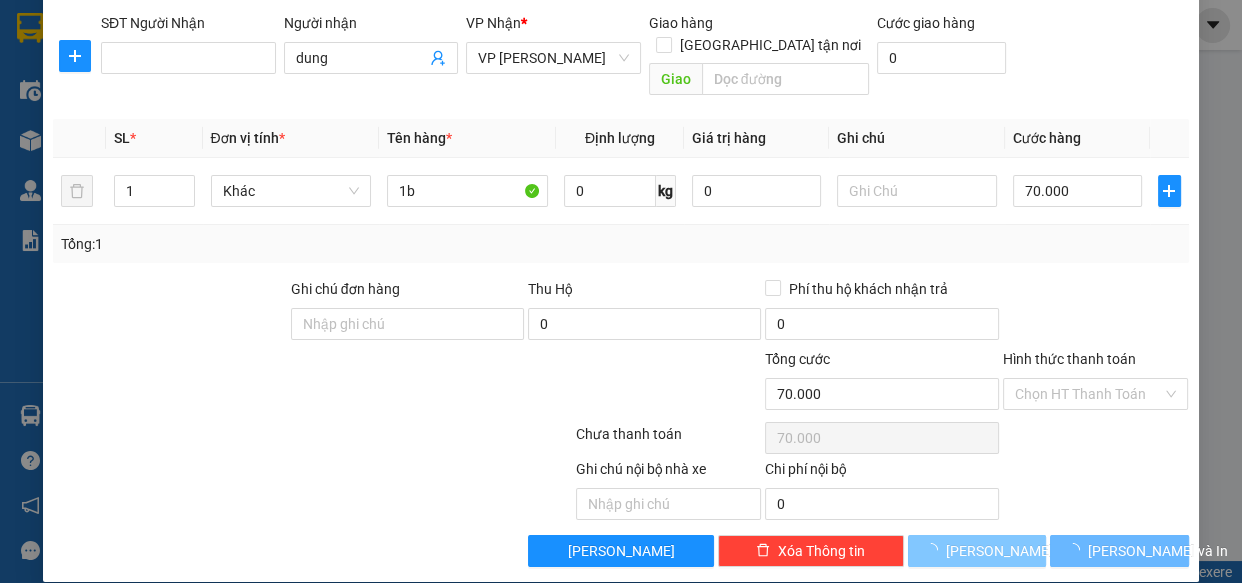 type 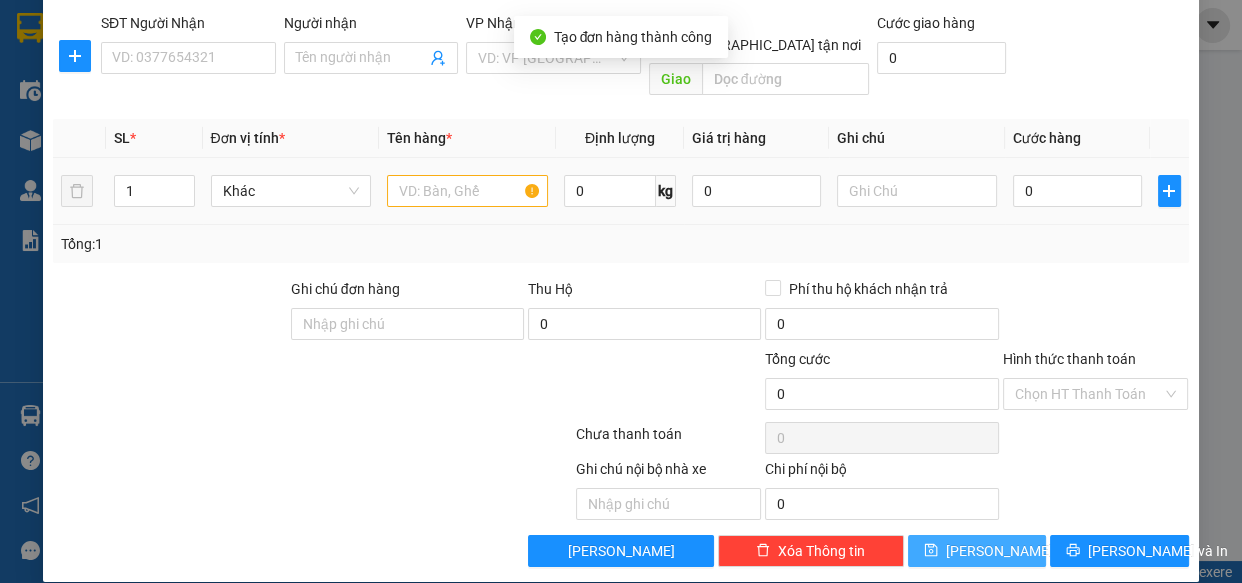 scroll, scrollTop: 0, scrollLeft: 0, axis: both 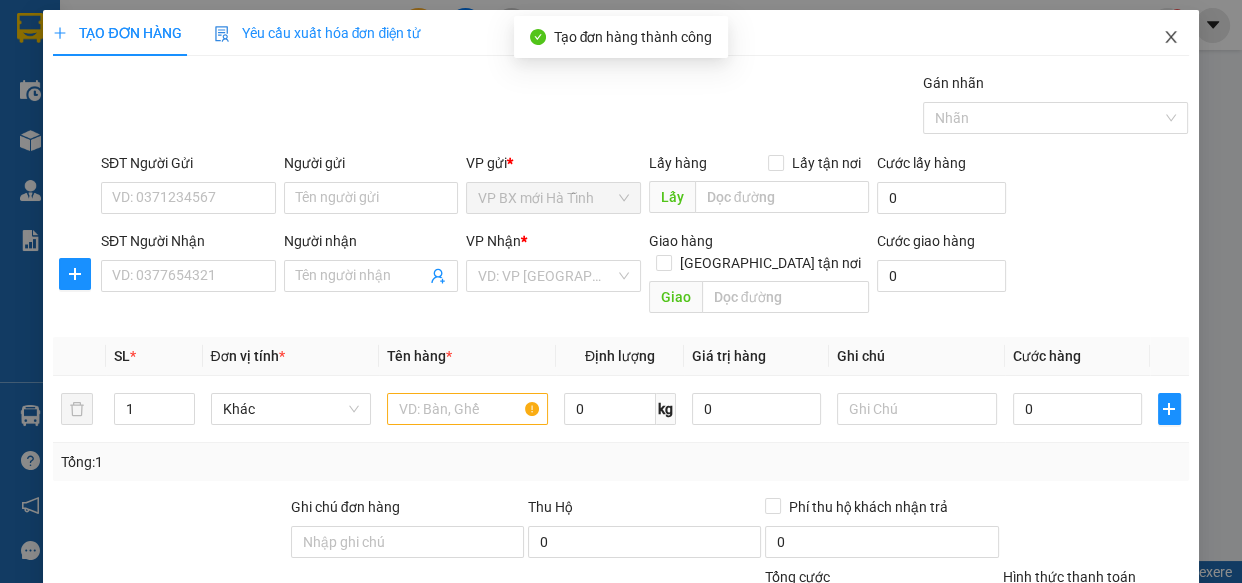 click 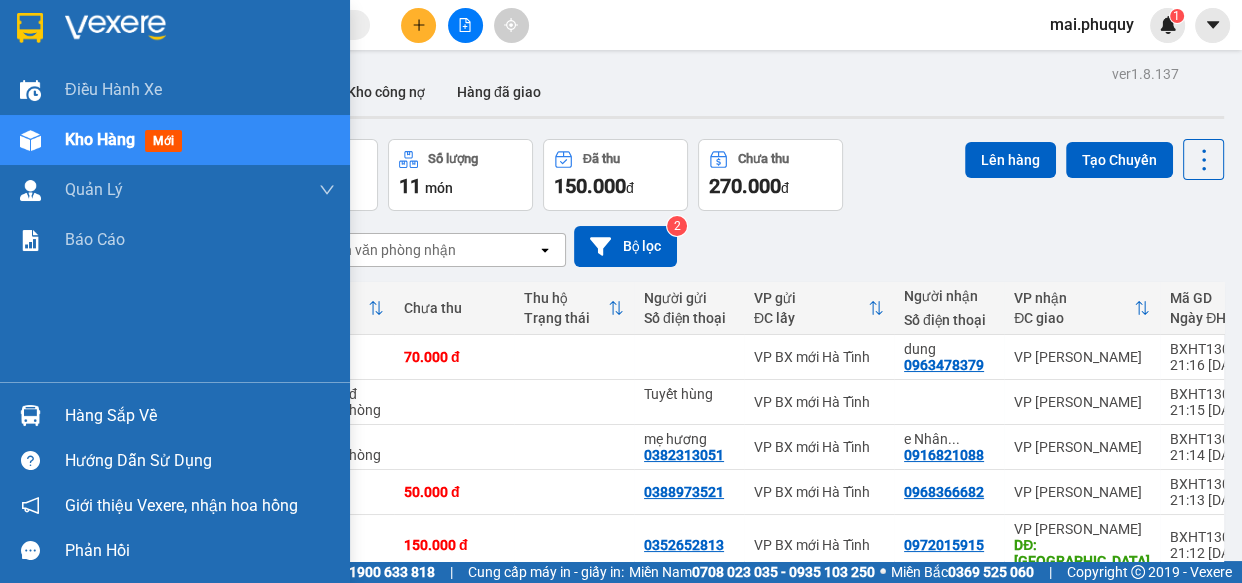 click at bounding box center (30, 140) 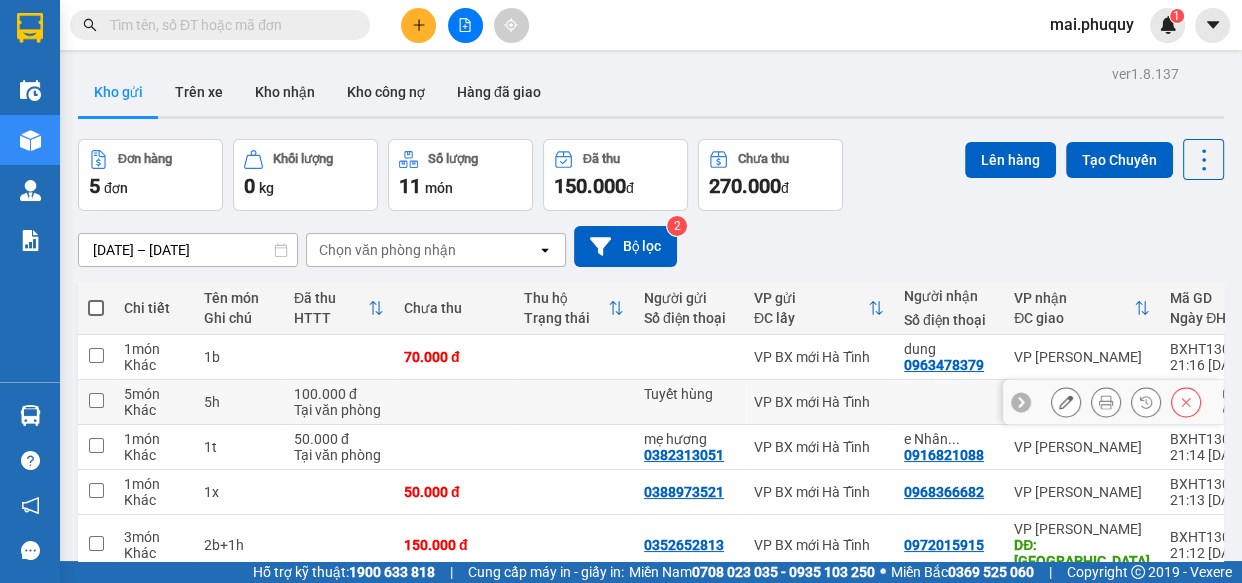 scroll, scrollTop: 91, scrollLeft: 0, axis: vertical 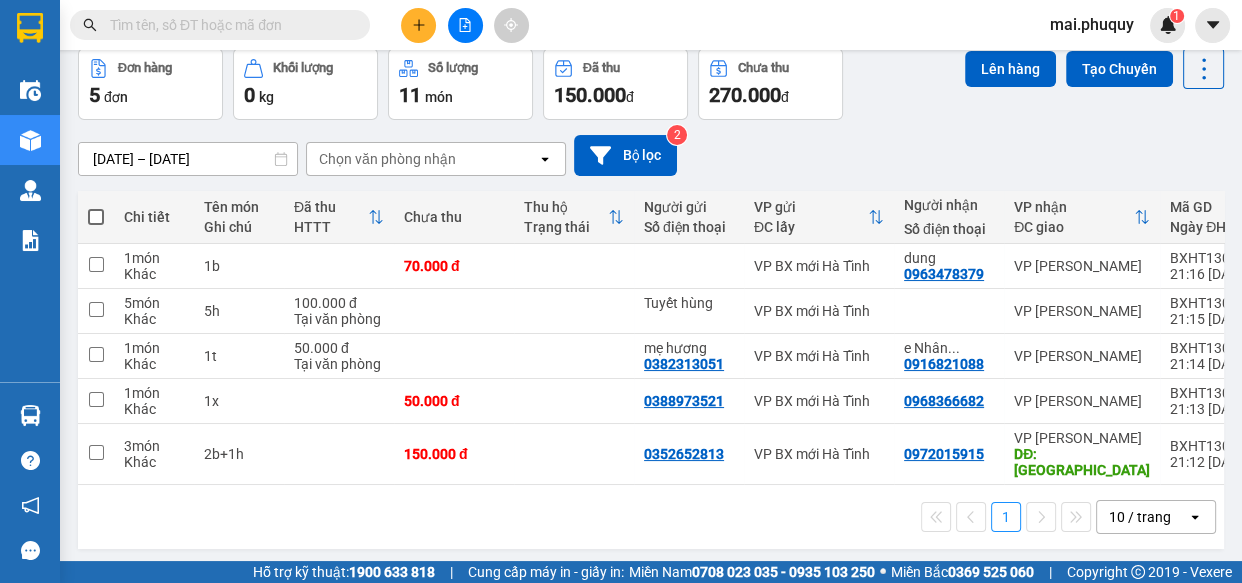 click at bounding box center (96, 217) 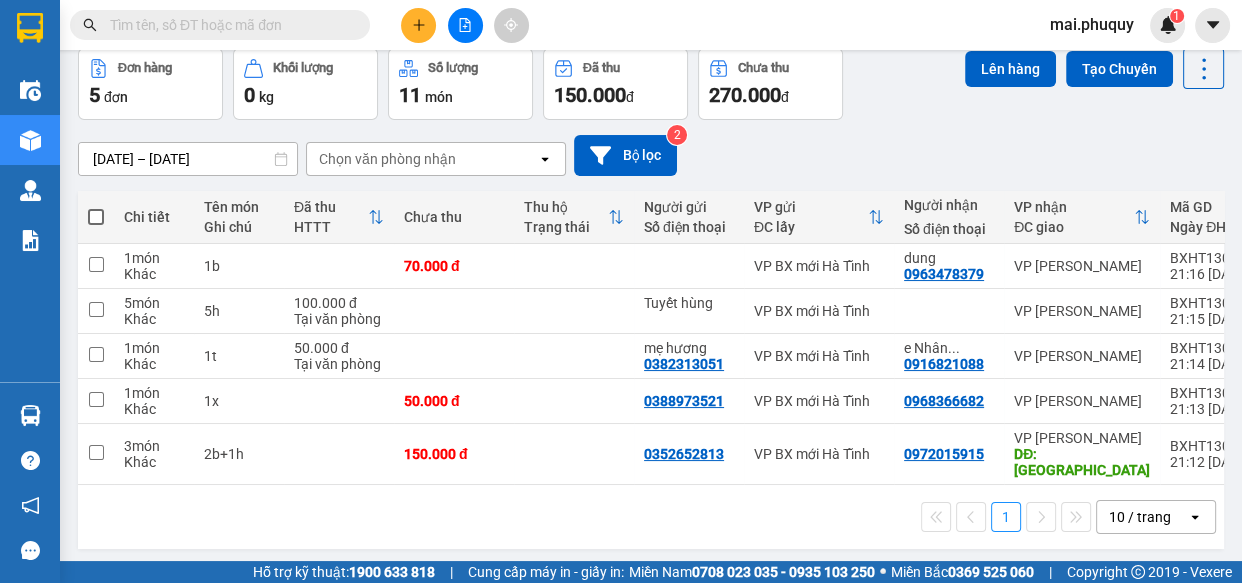click at bounding box center (96, 217) 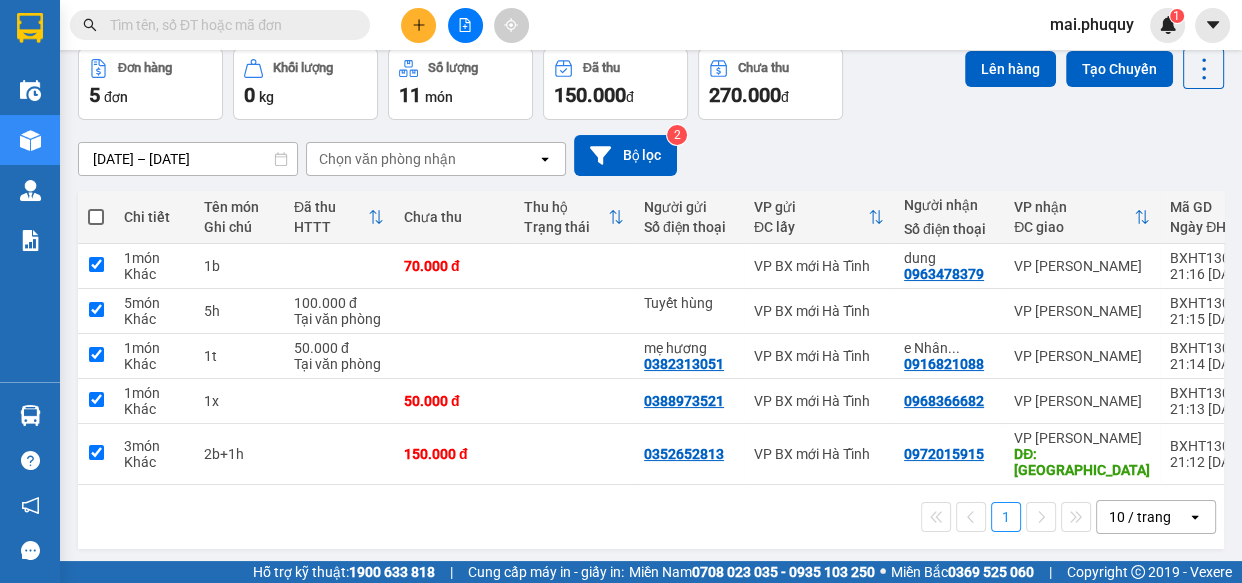 checkbox on "true" 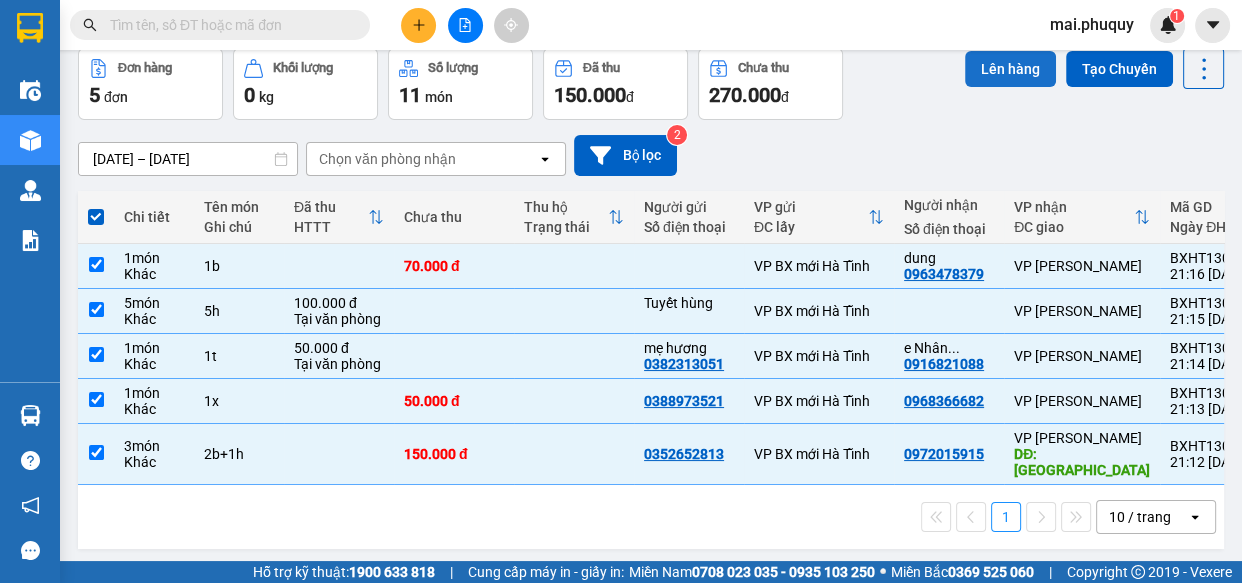 click on "Lên hàng" at bounding box center [1010, 69] 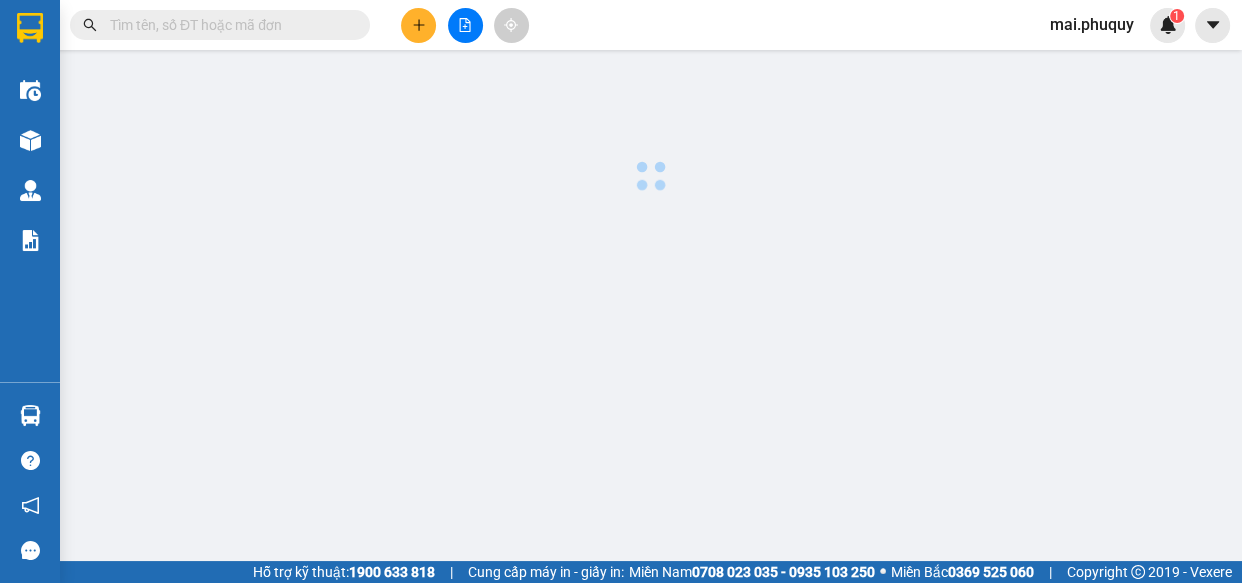 scroll, scrollTop: 0, scrollLeft: 0, axis: both 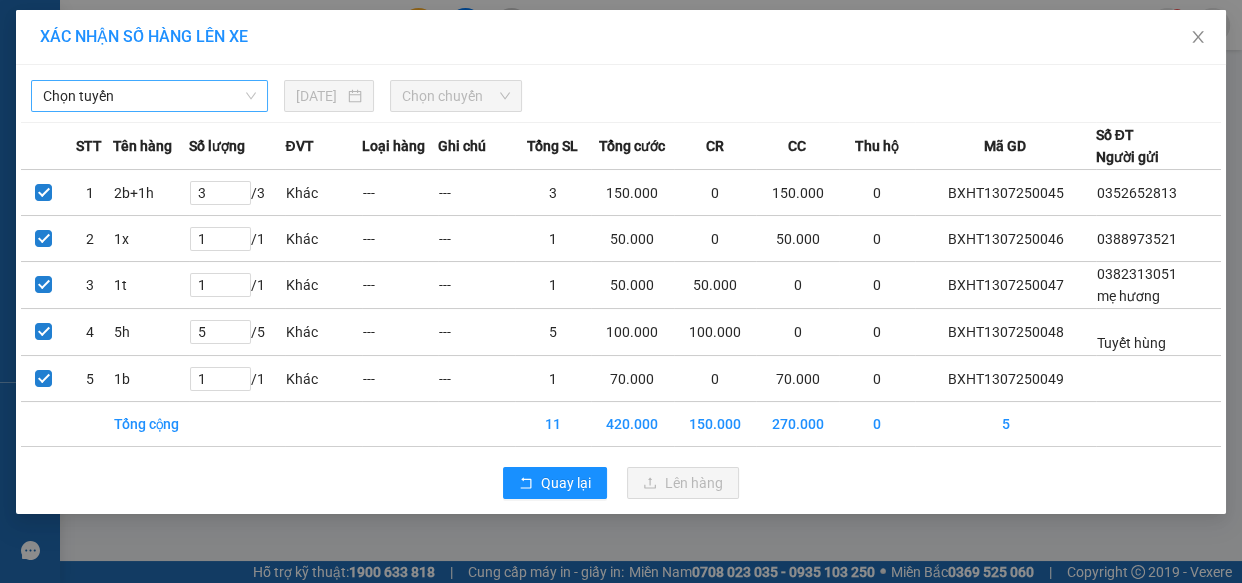 click on "Chọn tuyến" at bounding box center (149, 96) 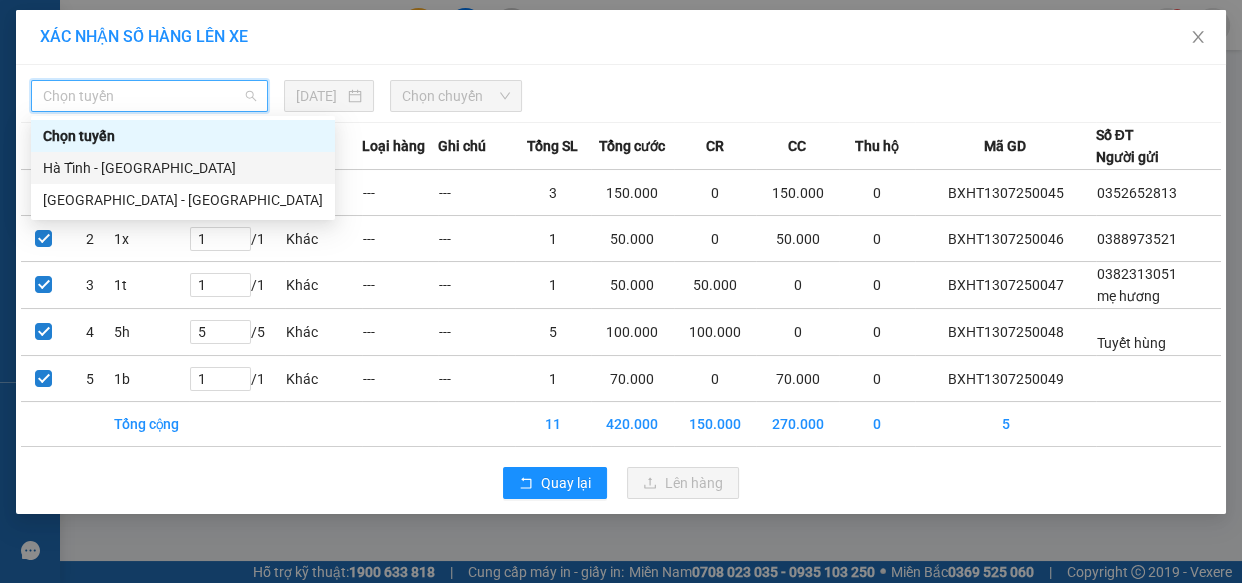 click on "Hà Tĩnh - [GEOGRAPHIC_DATA]" at bounding box center (183, 168) 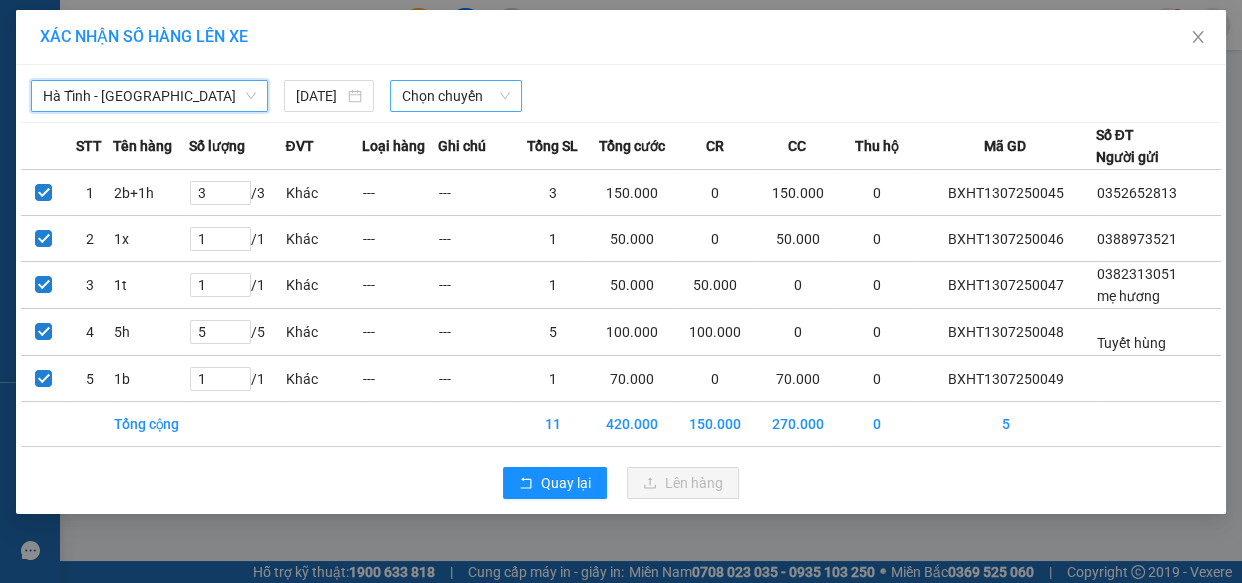 click on "Chọn chuyến" at bounding box center (456, 96) 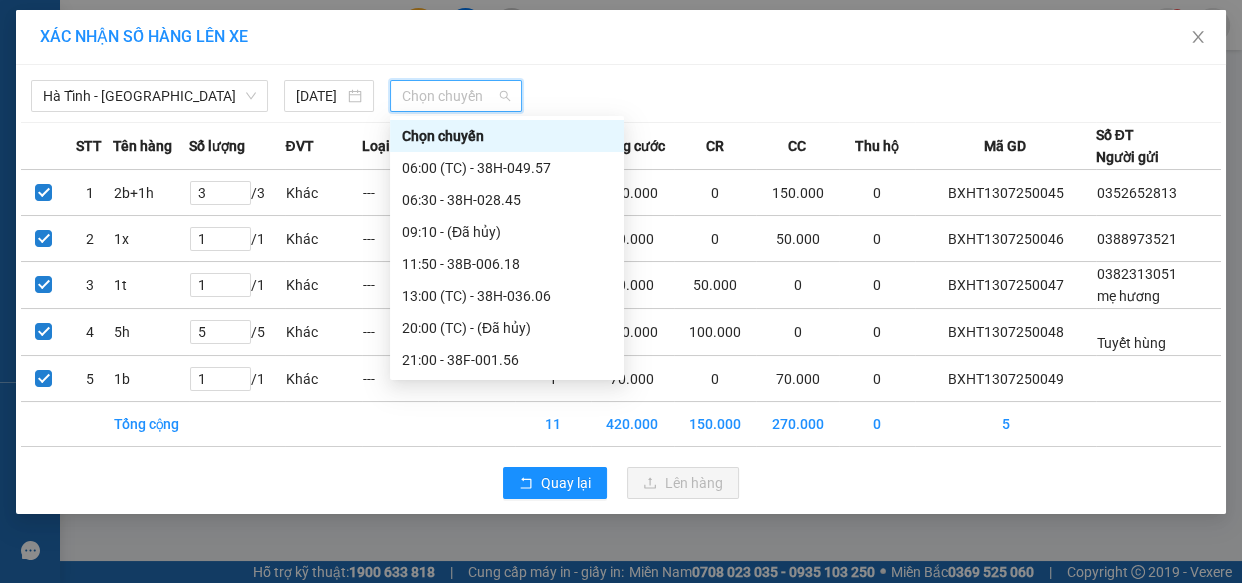 scroll, scrollTop: 191, scrollLeft: 0, axis: vertical 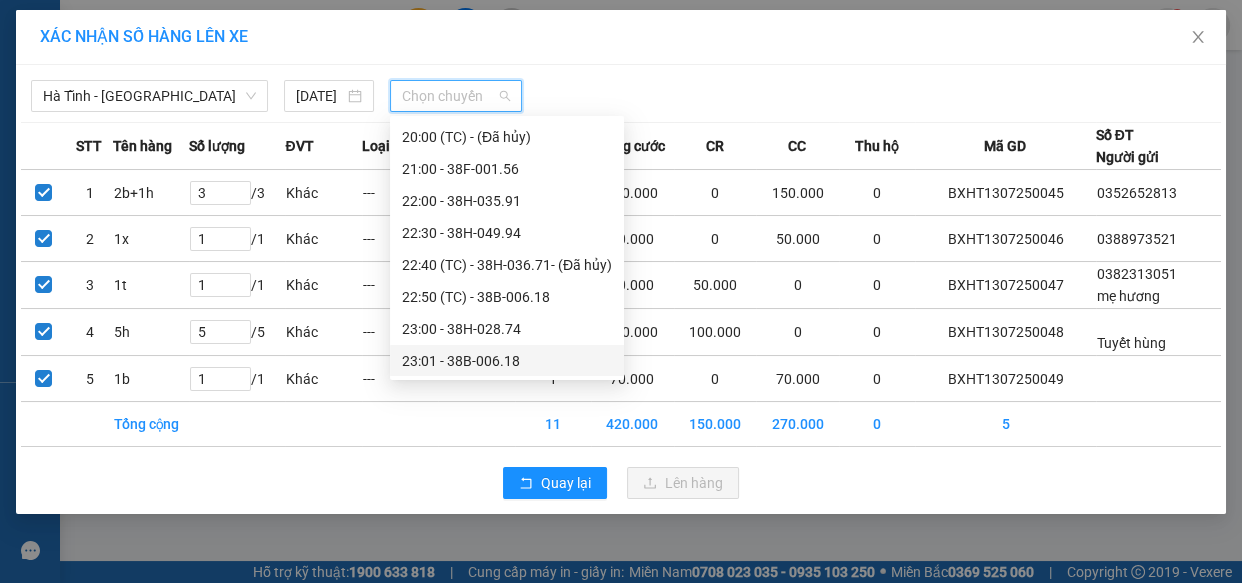 click on "23:01     - 38B-006.18" at bounding box center [507, 361] 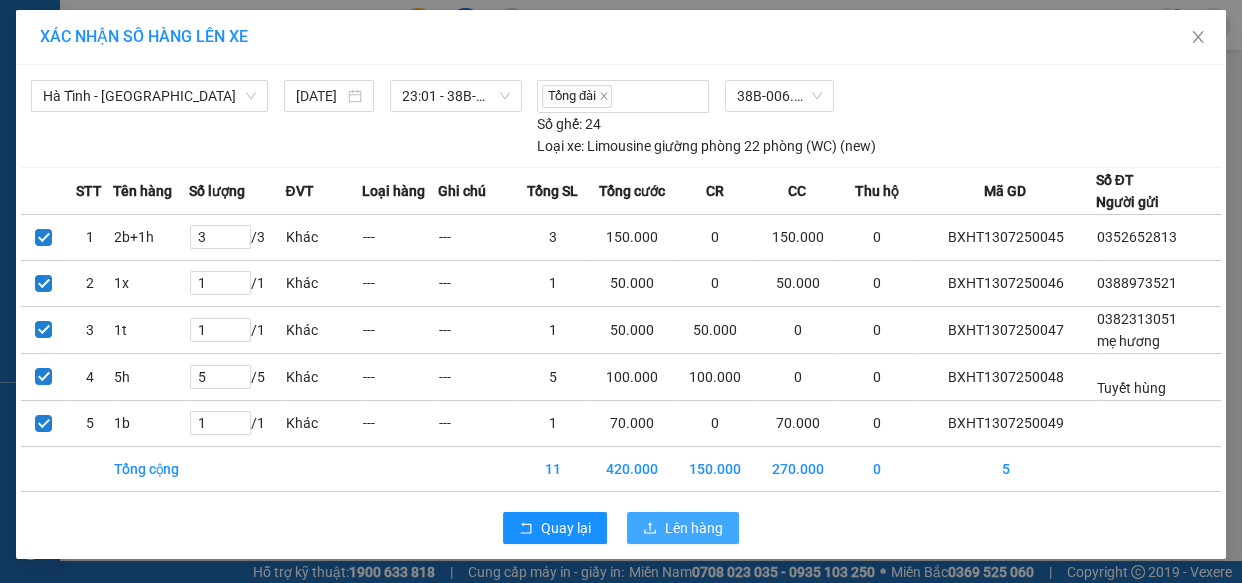 click on "Lên hàng" at bounding box center (694, 528) 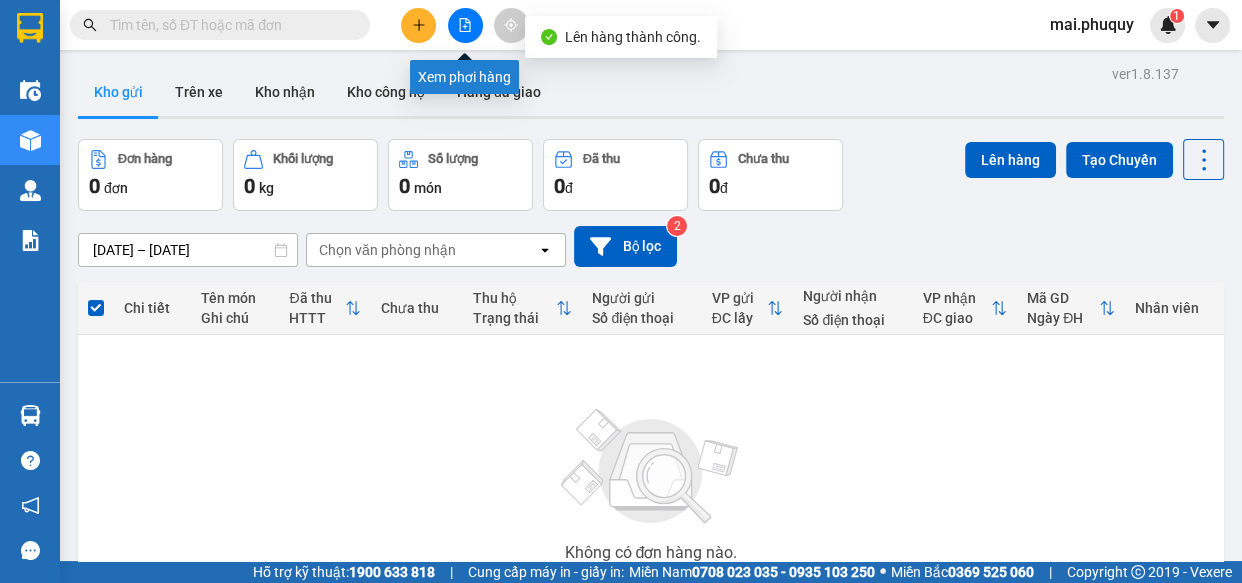 click 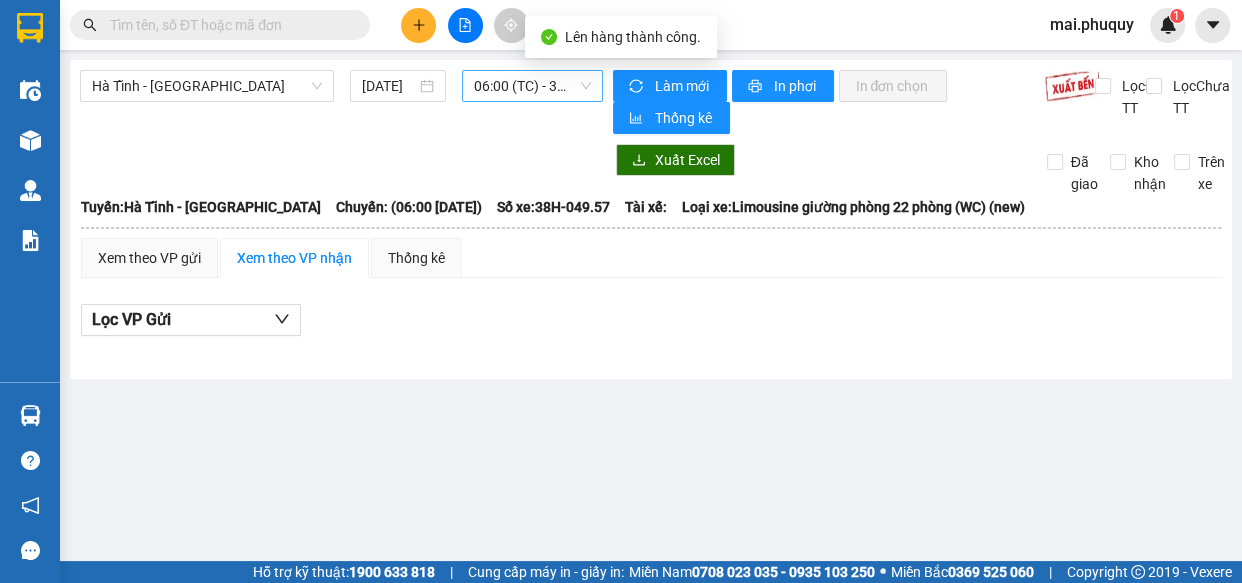 click on "06:00   (TC)   - 38H-049.57" at bounding box center [532, 86] 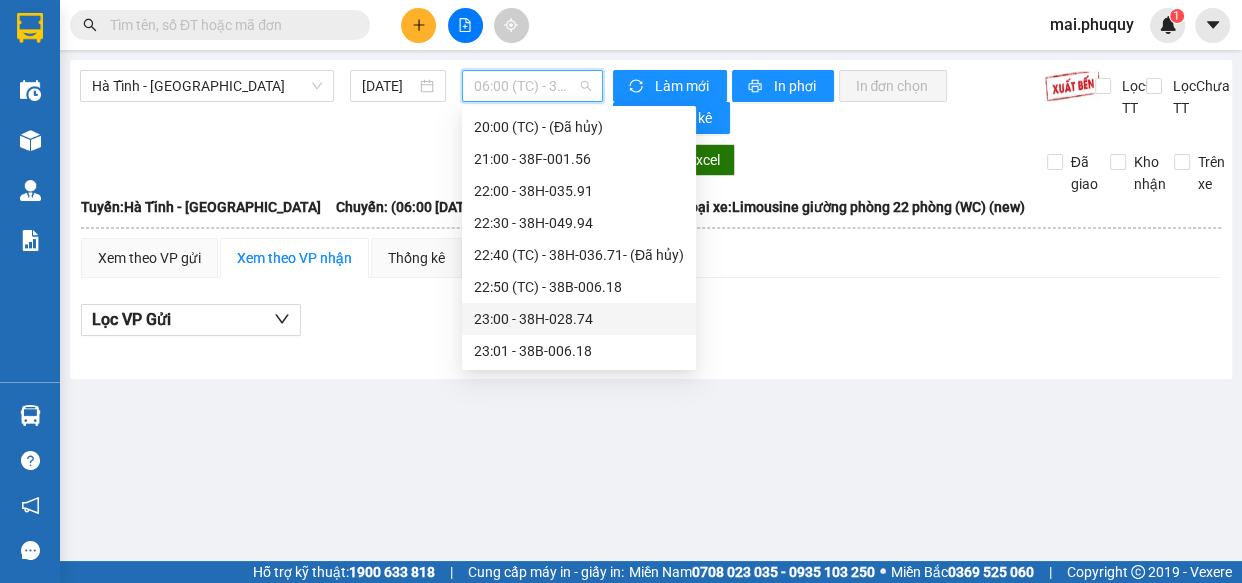 scroll, scrollTop: 191, scrollLeft: 0, axis: vertical 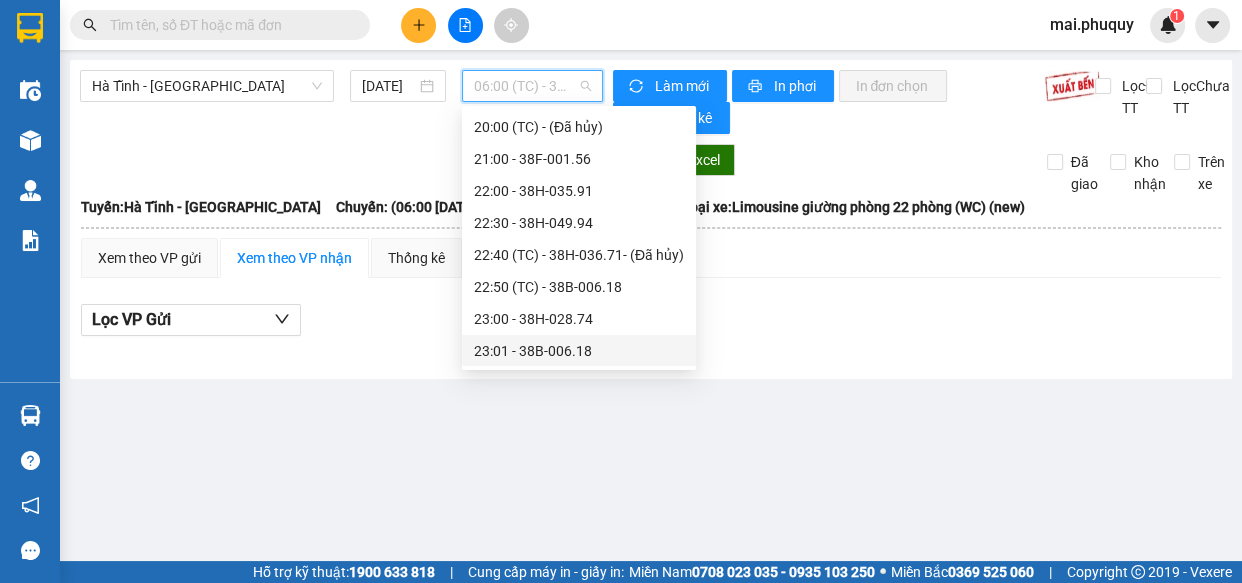 click on "23:01     - 38B-006.18" at bounding box center (579, 351) 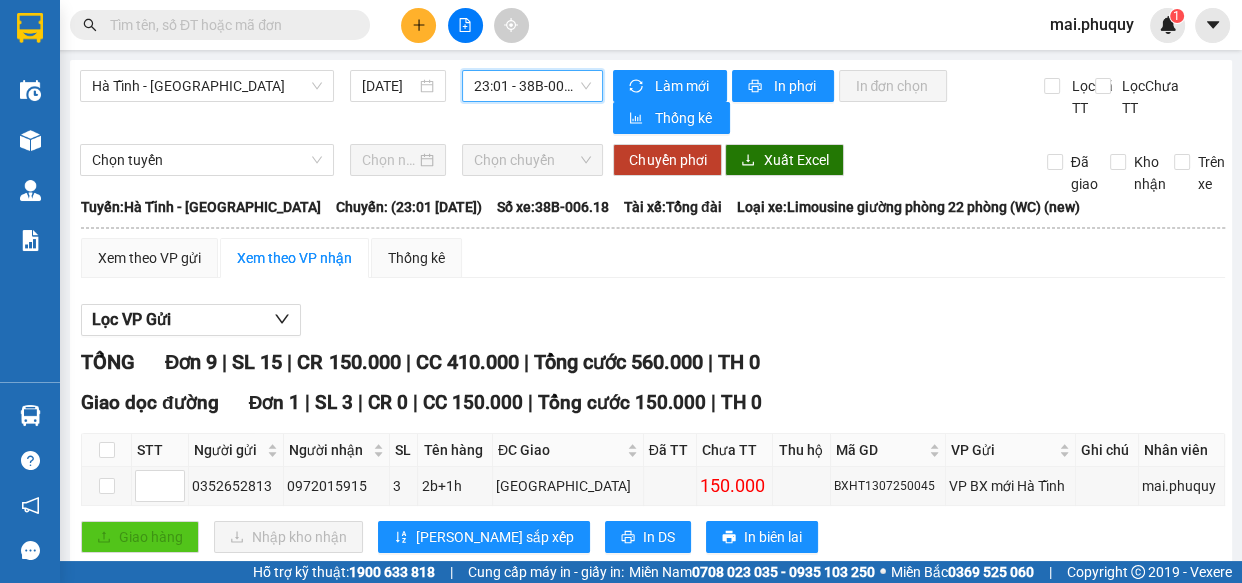 scroll, scrollTop: 181, scrollLeft: 0, axis: vertical 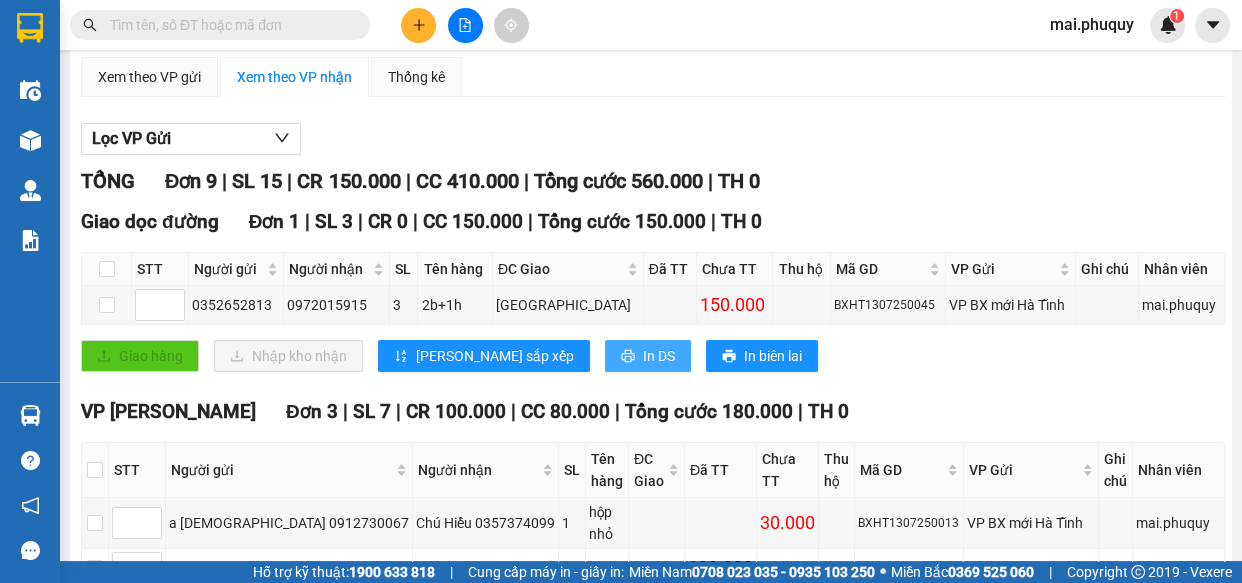 click on "In DS" at bounding box center (659, 356) 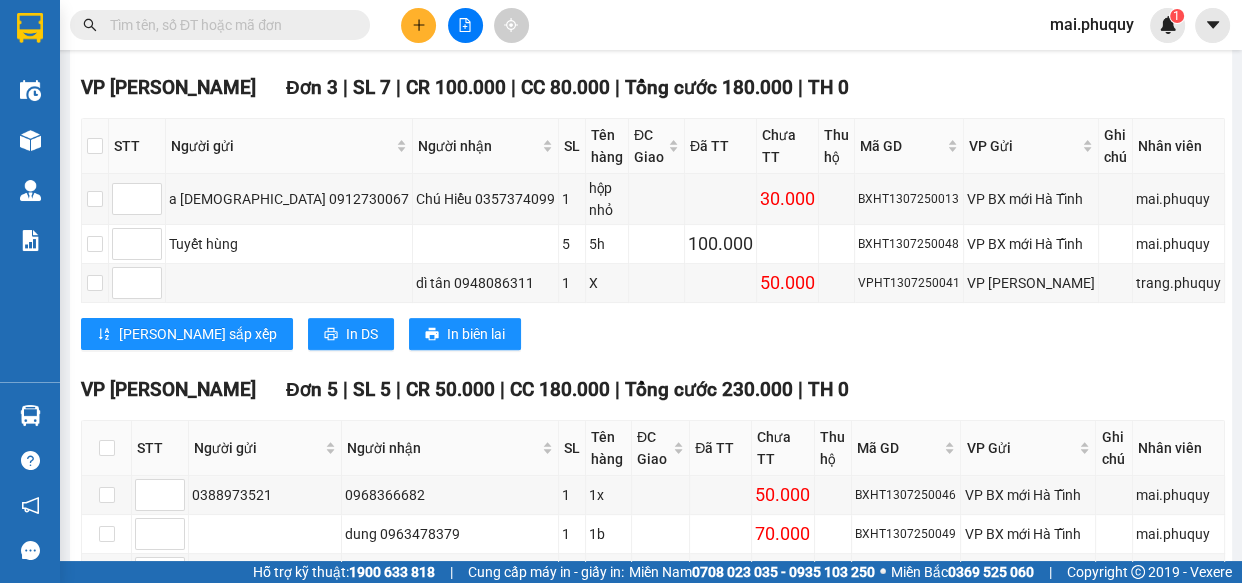 scroll, scrollTop: 414, scrollLeft: 0, axis: vertical 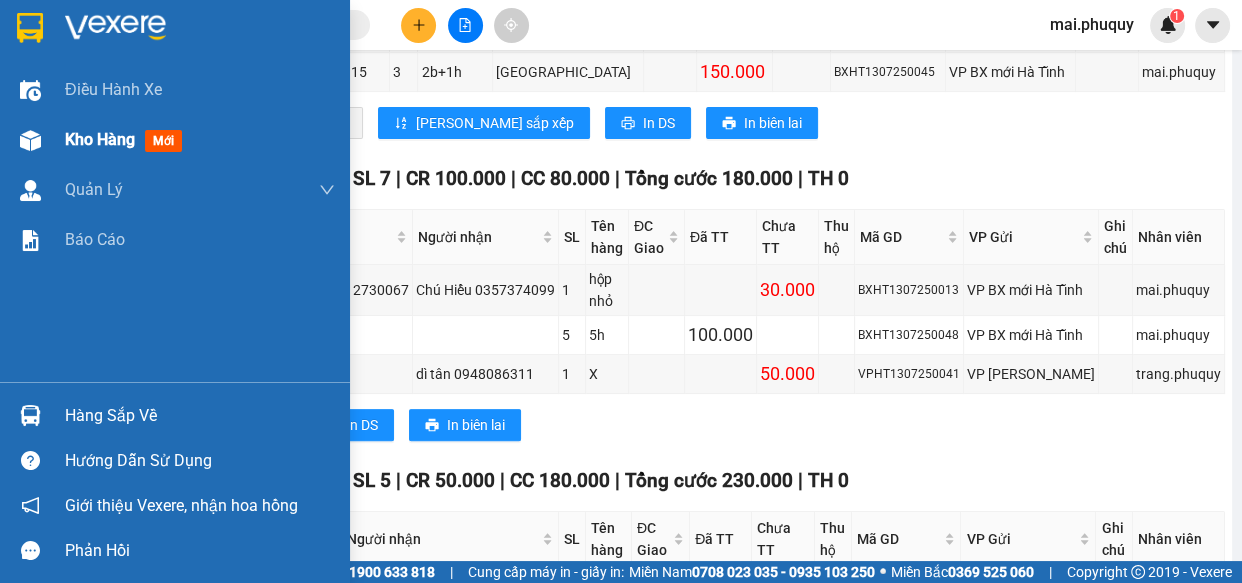 click at bounding box center [30, 140] 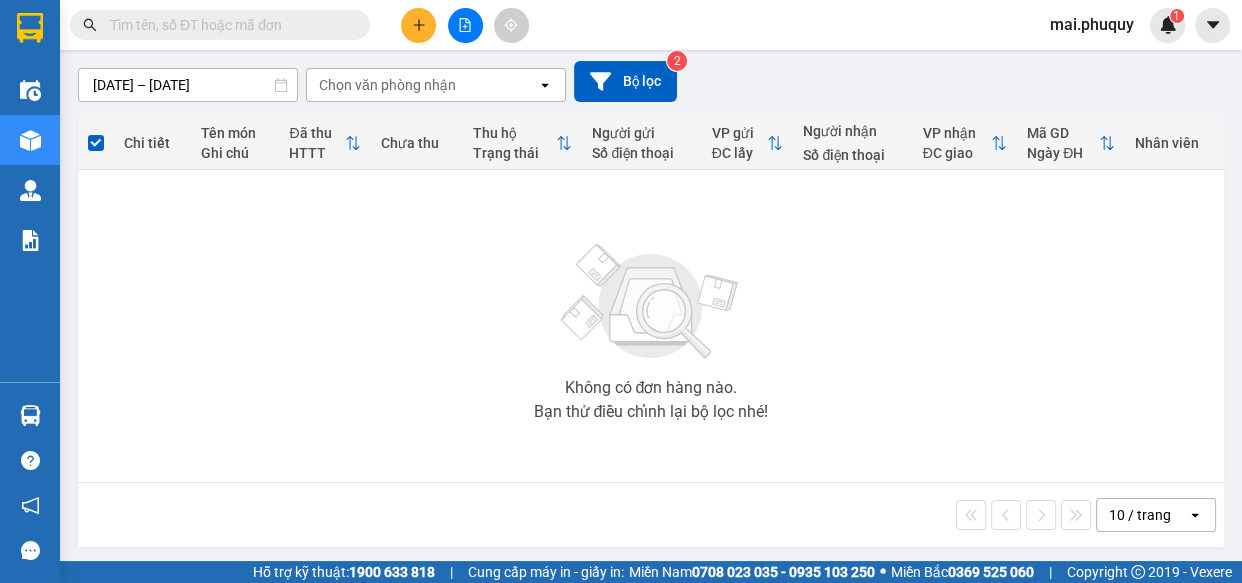 scroll, scrollTop: 169, scrollLeft: 0, axis: vertical 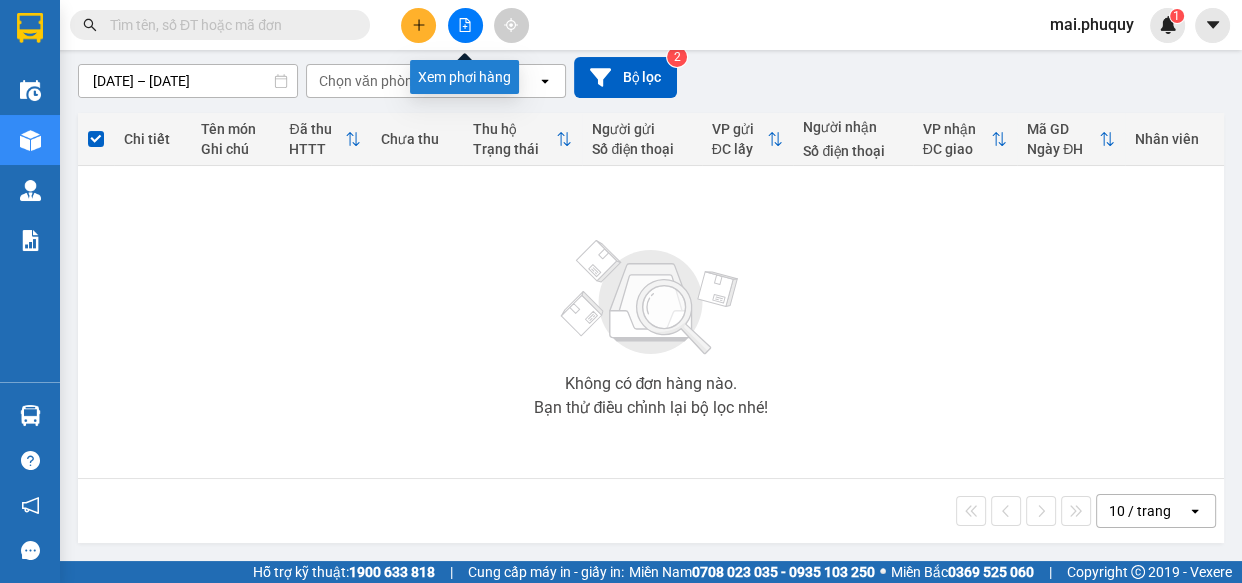 click at bounding box center (465, 25) 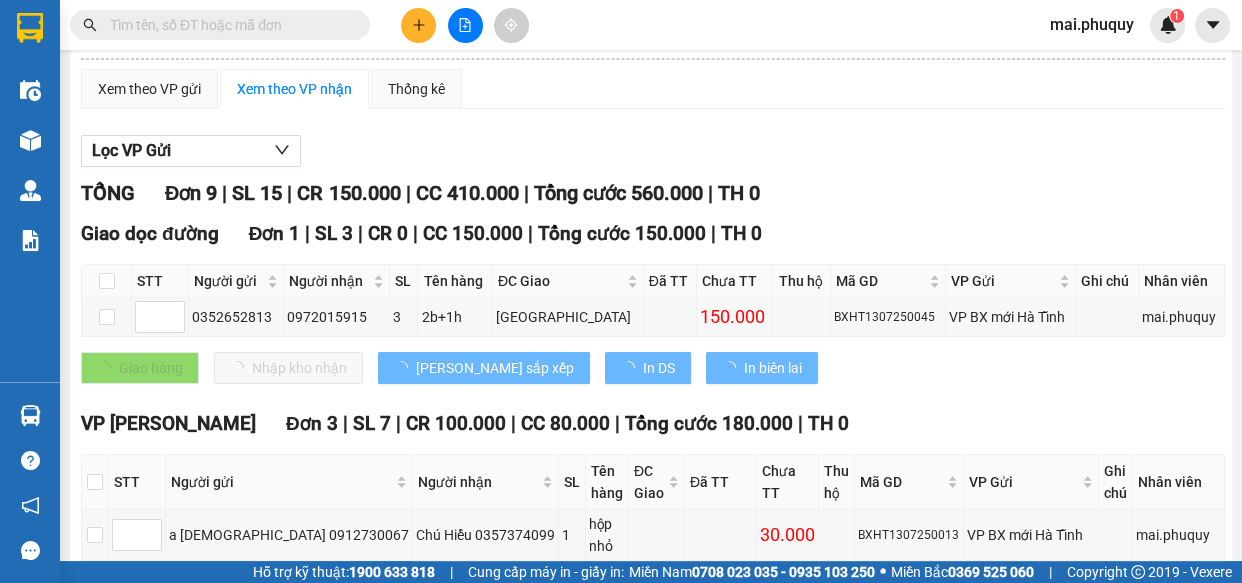 scroll, scrollTop: 0, scrollLeft: 0, axis: both 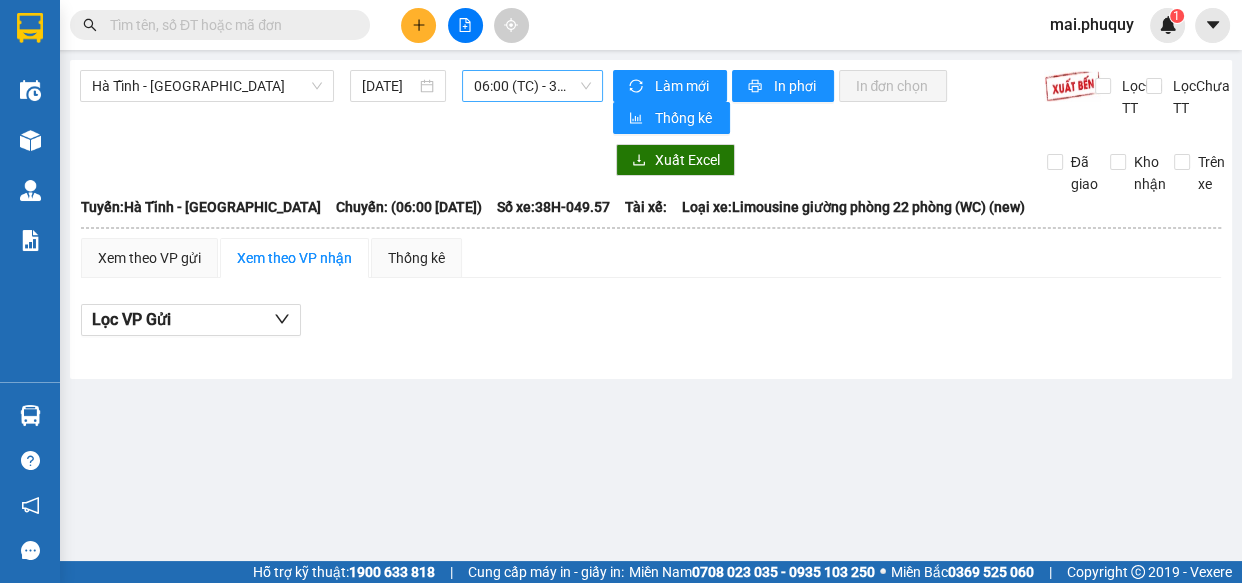 click on "06:00   (TC)   - 38H-049.57" at bounding box center (532, 86) 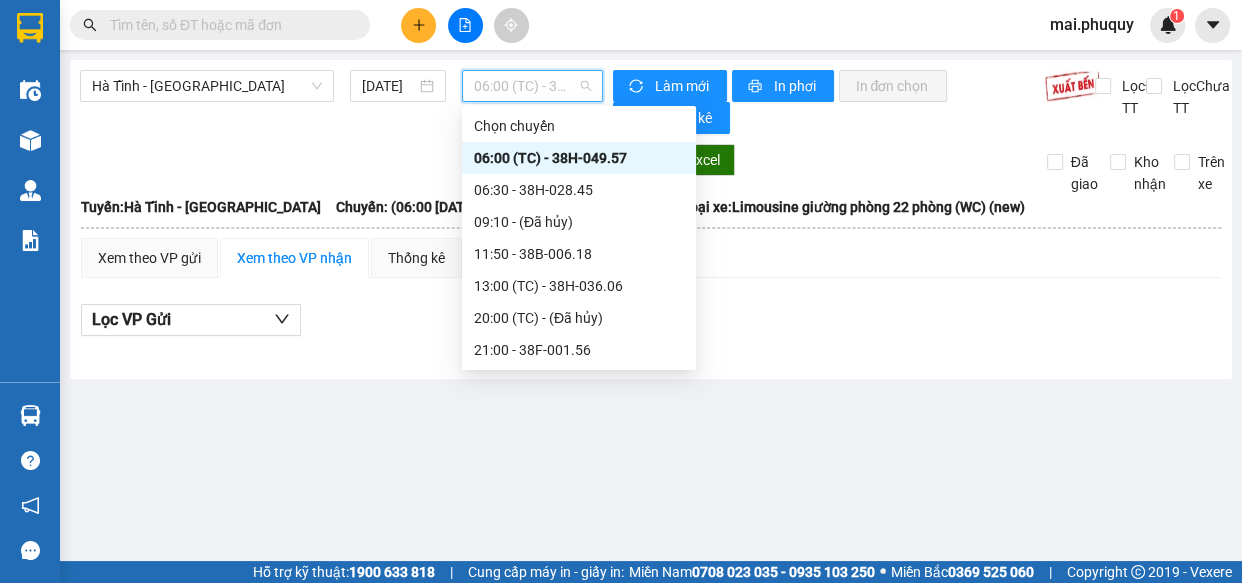 scroll, scrollTop: 191, scrollLeft: 0, axis: vertical 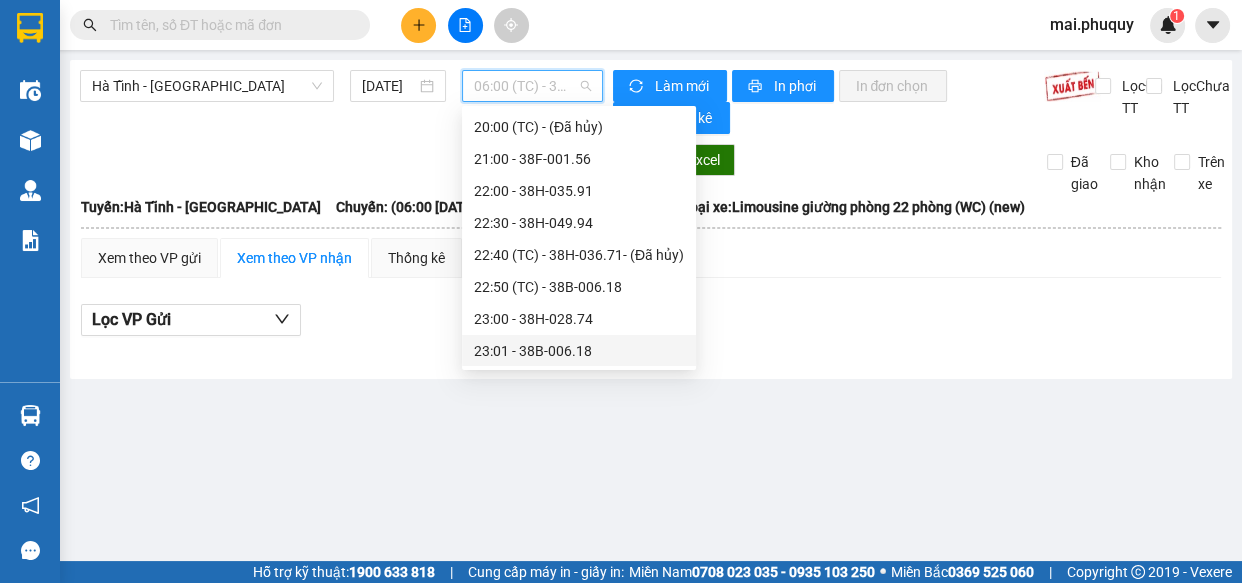 click on "23:01     - 38B-006.18" at bounding box center [579, 351] 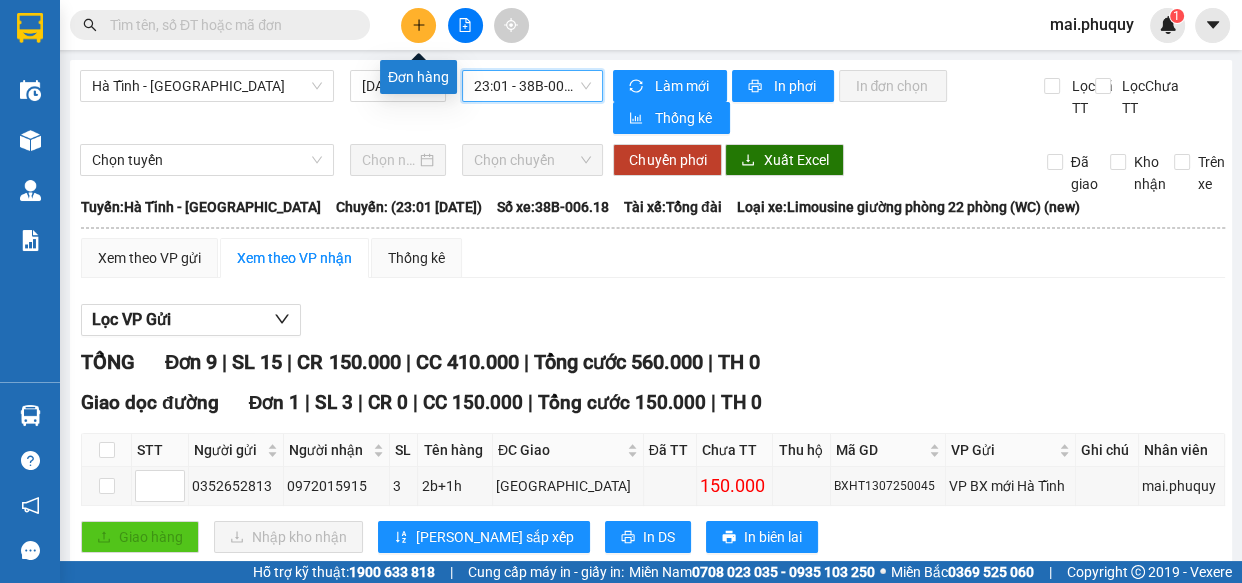 click 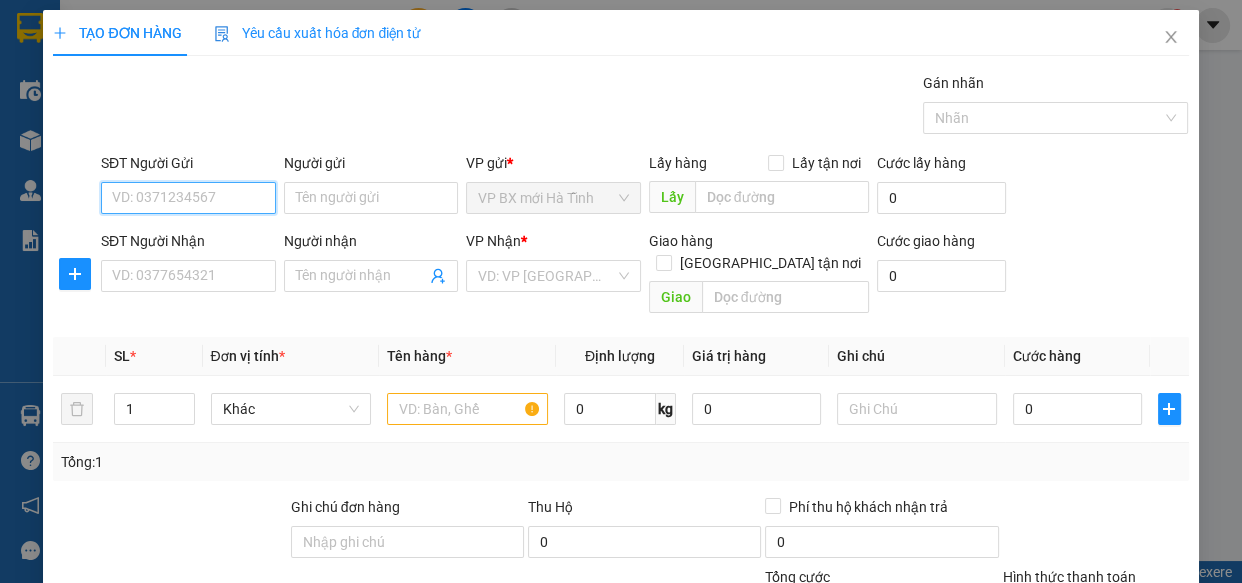 click on "SĐT Người Gửi" at bounding box center (188, 198) 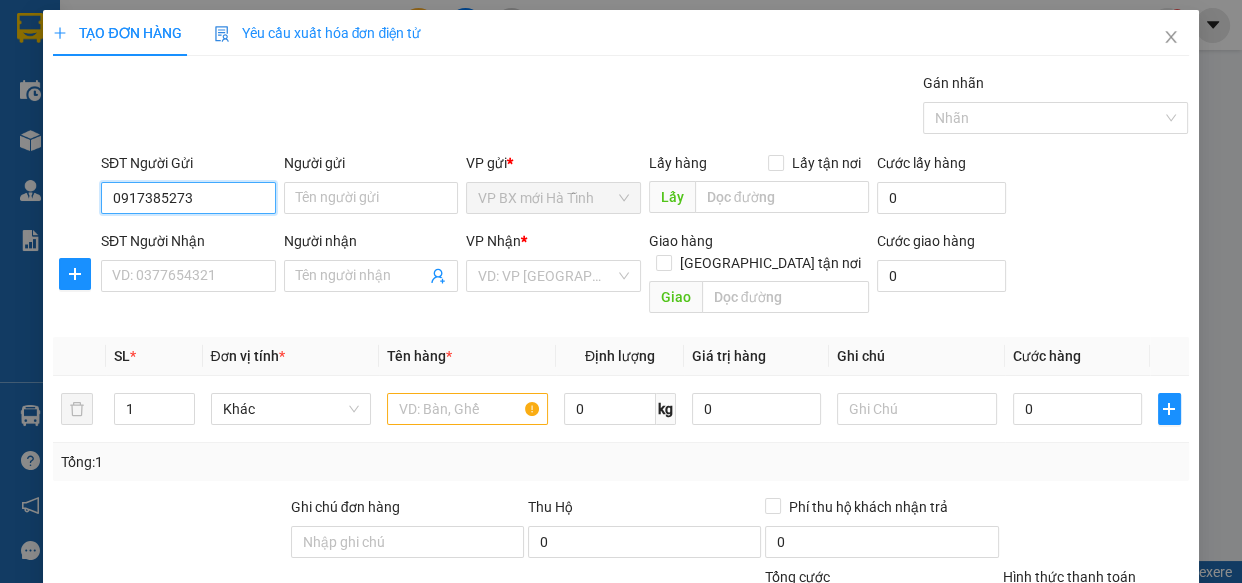click on "0917385273" at bounding box center (188, 198) 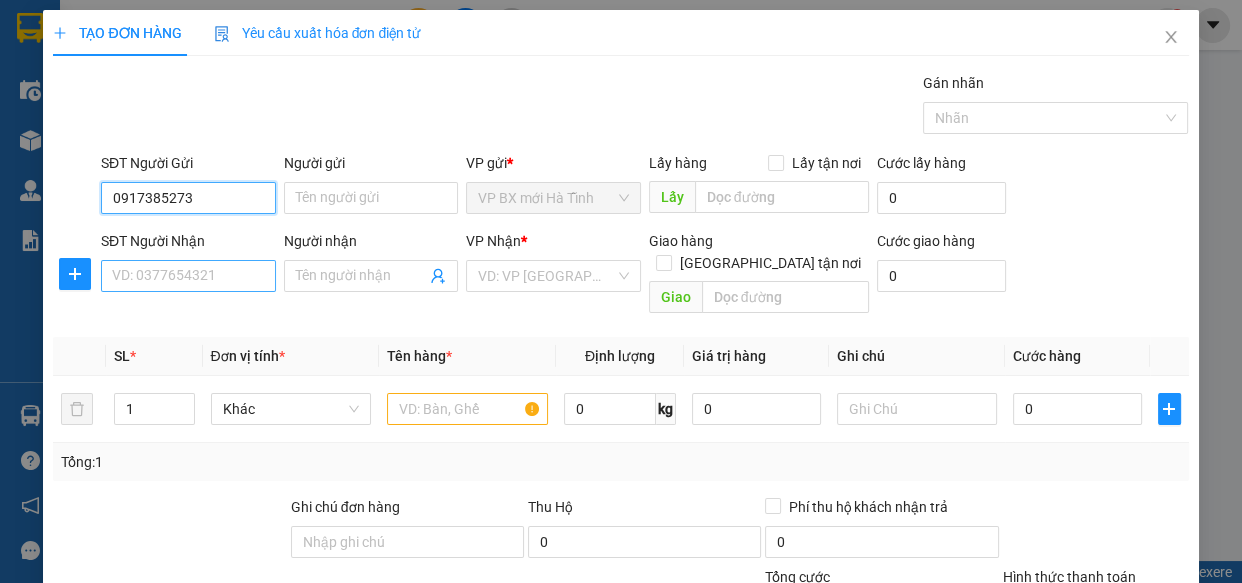 type on "0917385273" 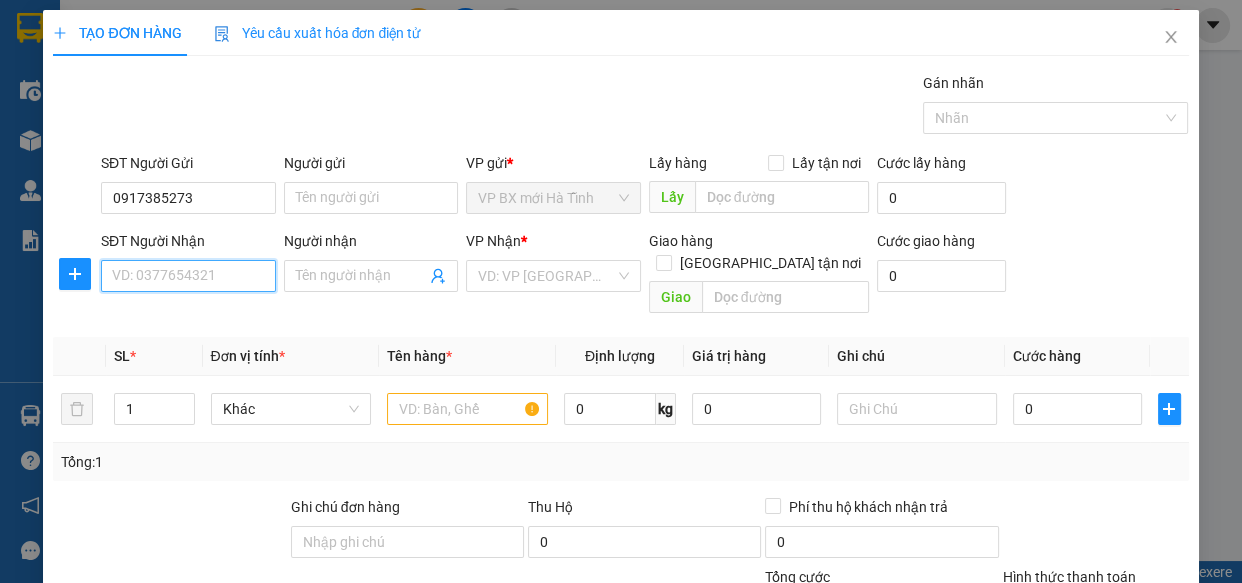 click on "SĐT Người Nhận" at bounding box center (188, 276) 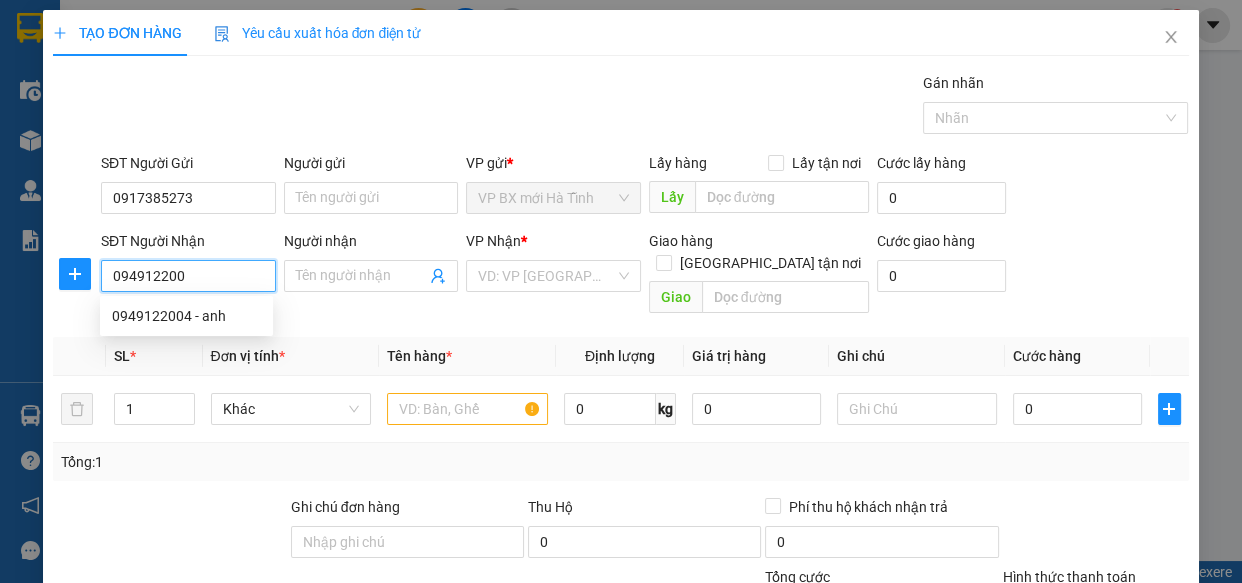 type on "0949122004" 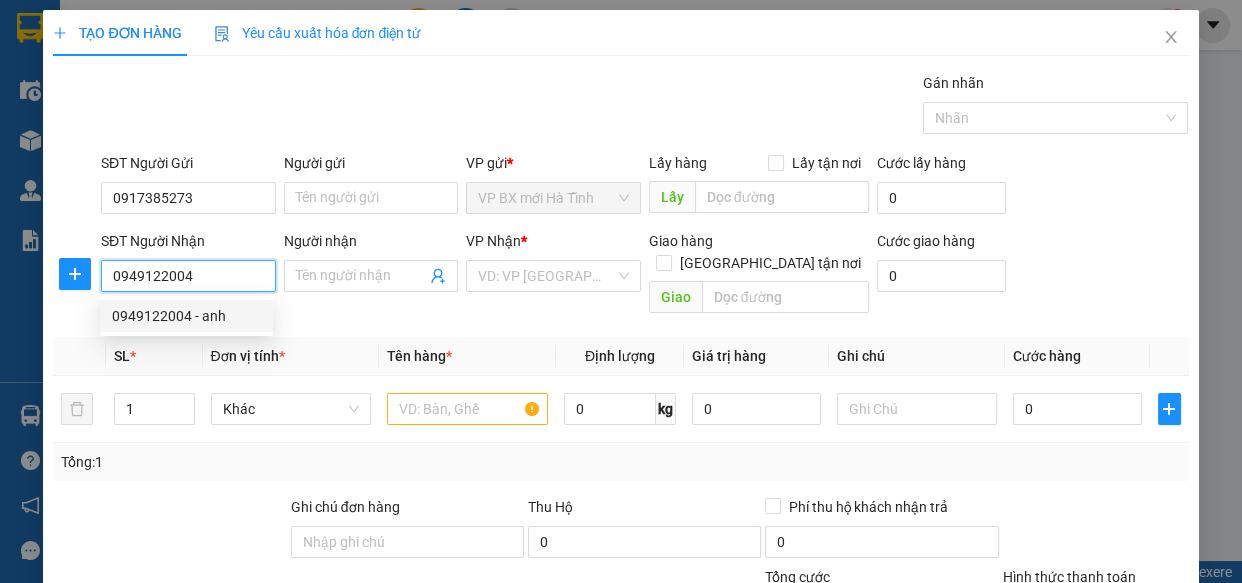 click on "0949122004 - anh" at bounding box center [186, 316] 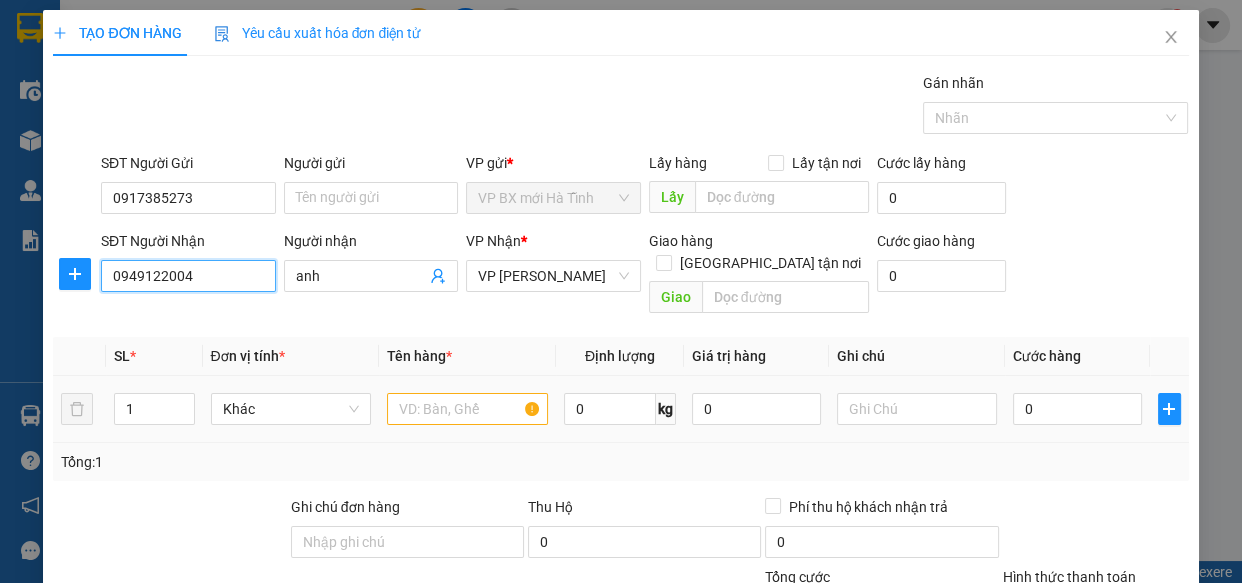 type on "0949122004" 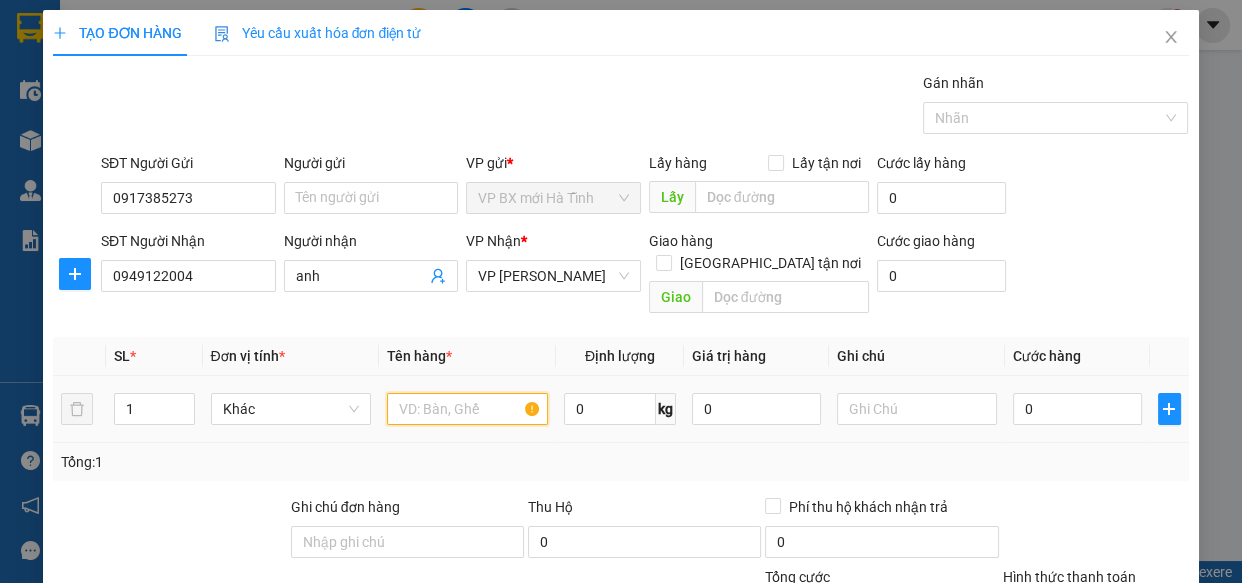 click at bounding box center (467, 409) 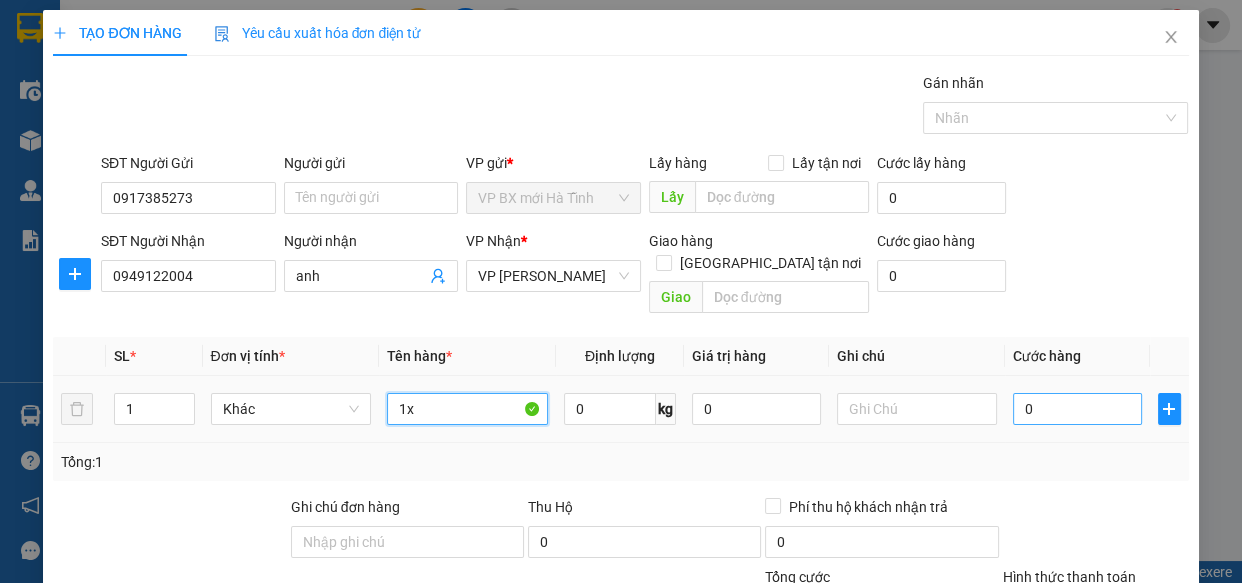type on "1x" 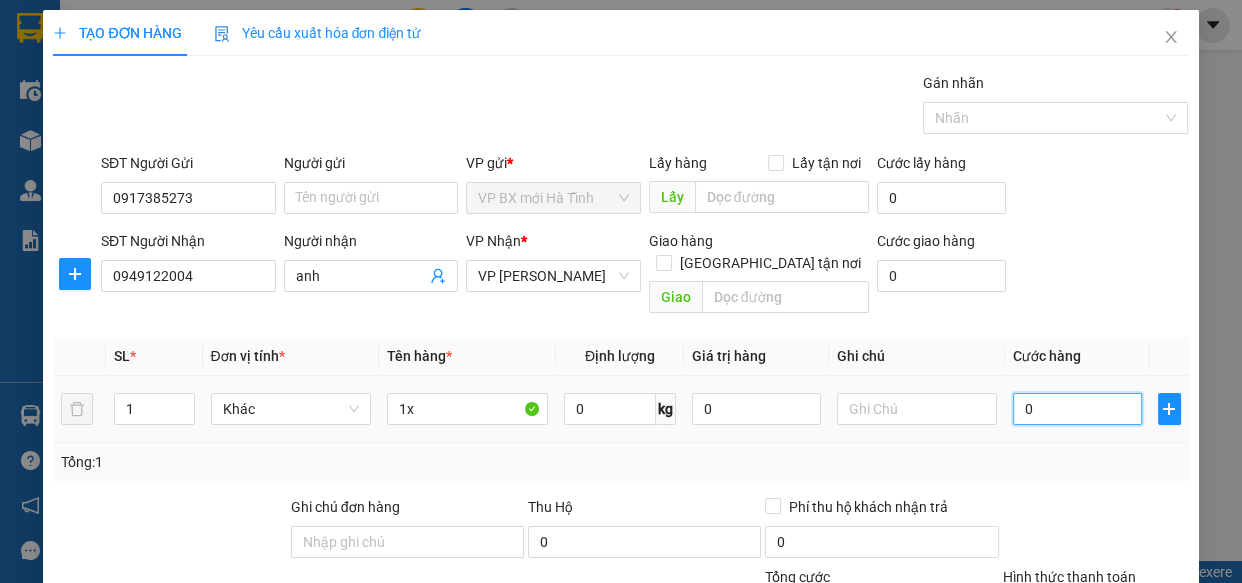 click on "0" at bounding box center (1077, 409) 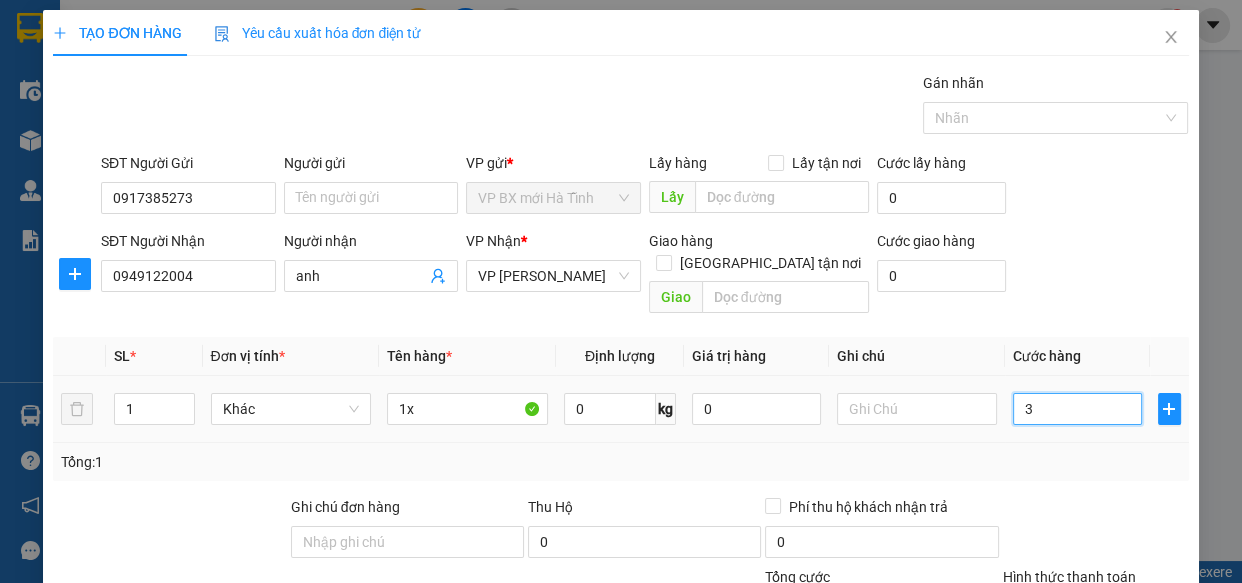 type on "30" 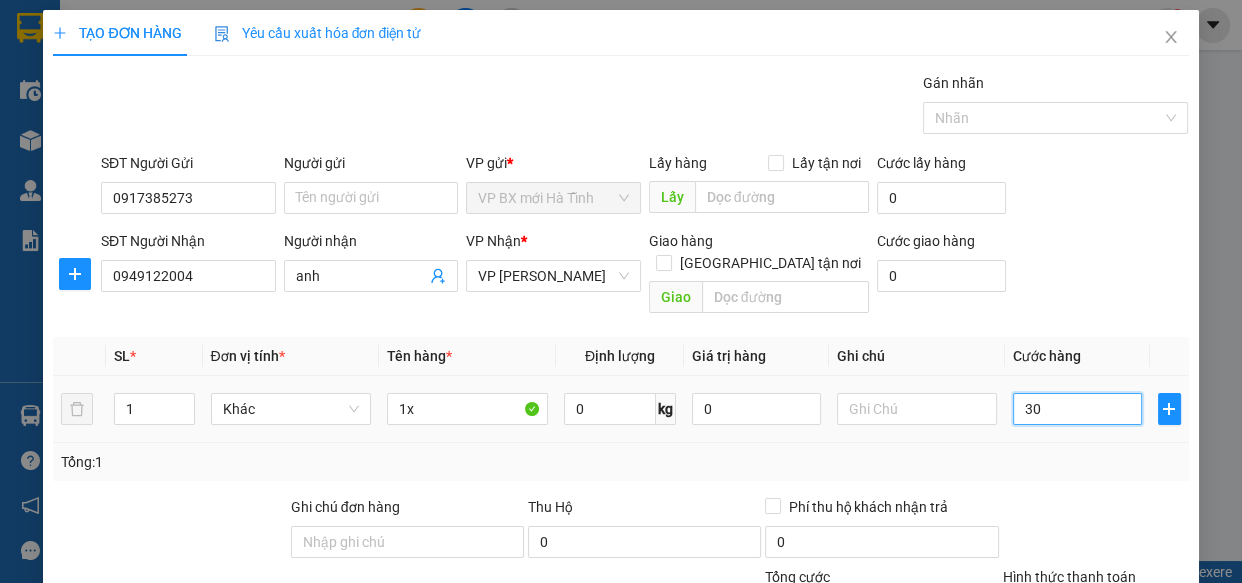 type on "30" 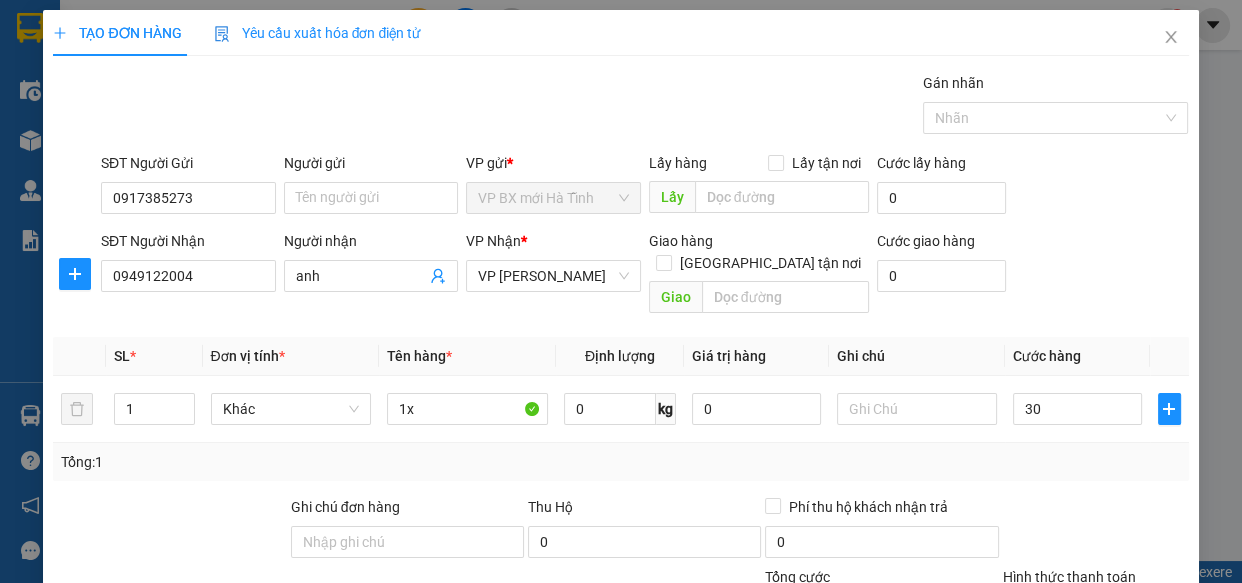 type on "30.000" 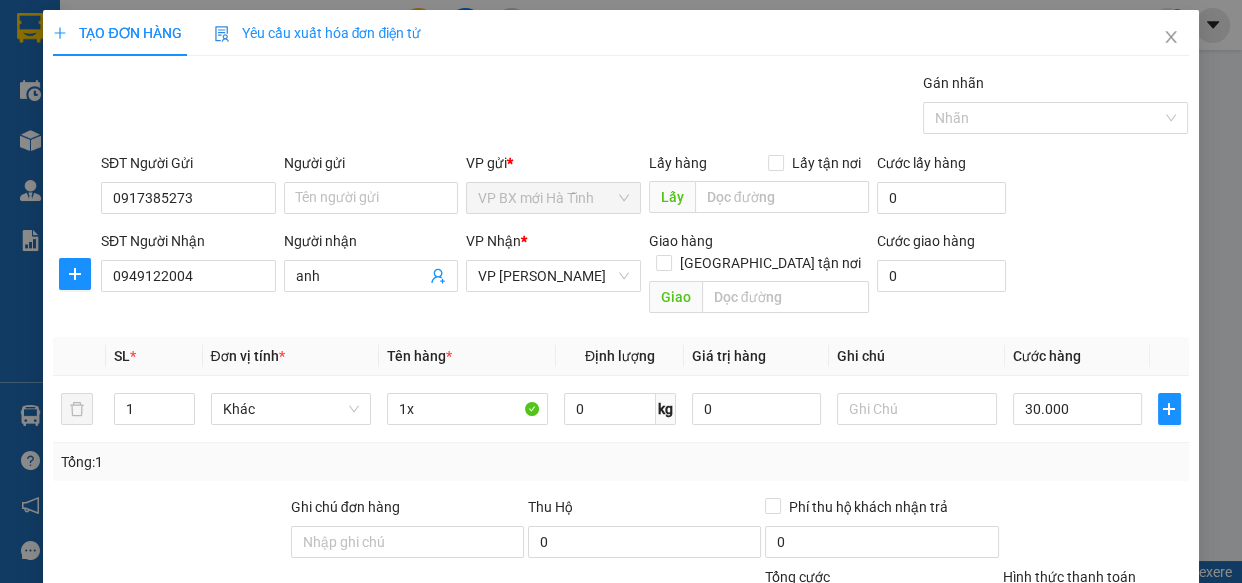 click on "Tổng:  1" at bounding box center (620, 462) 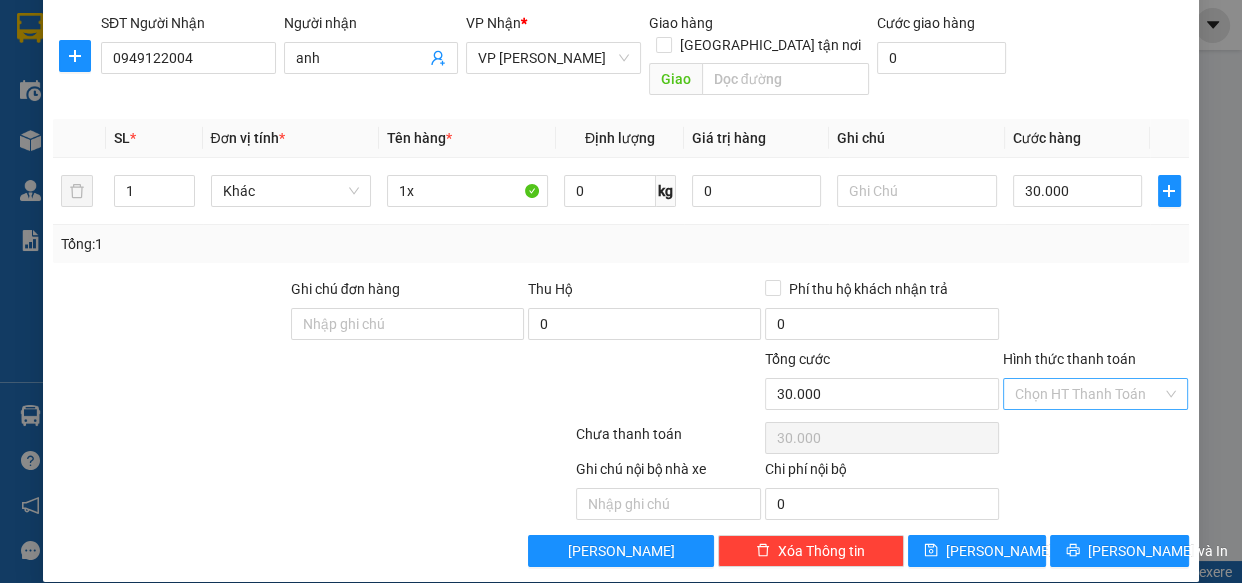 click on "Hình thức thanh toán" at bounding box center (1089, 394) 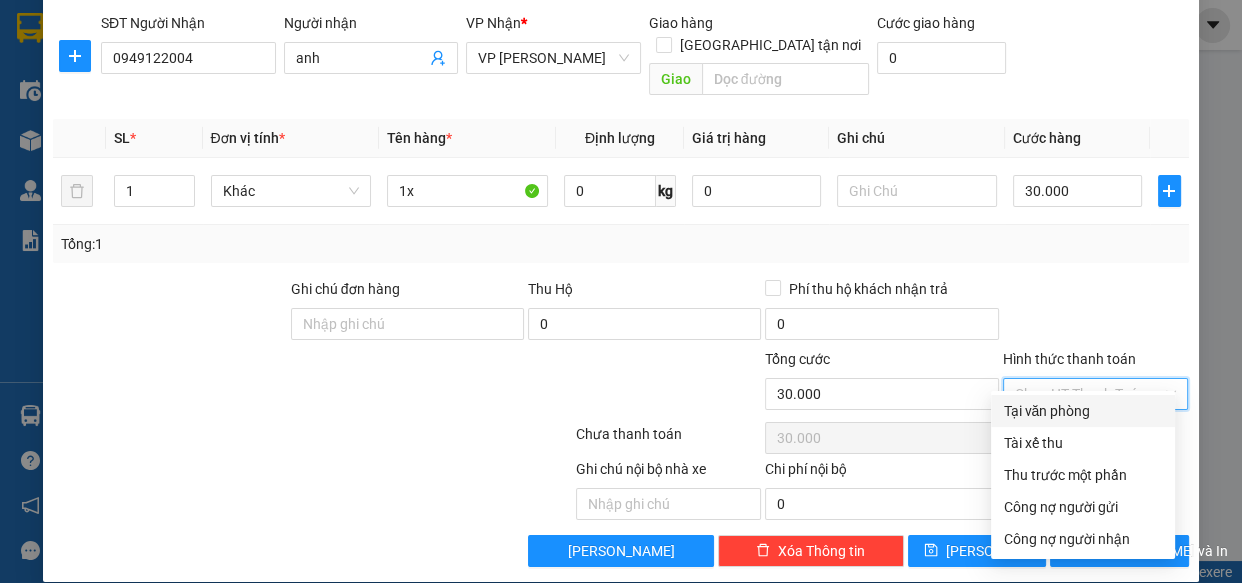 click on "Tại văn phòng" at bounding box center (1083, 411) 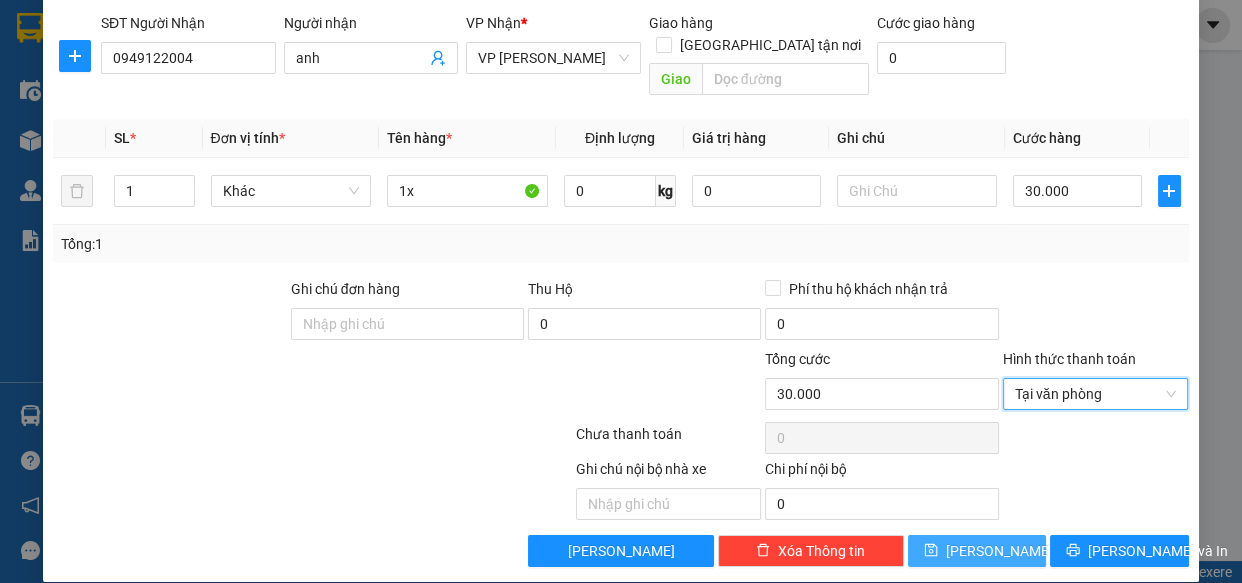 click 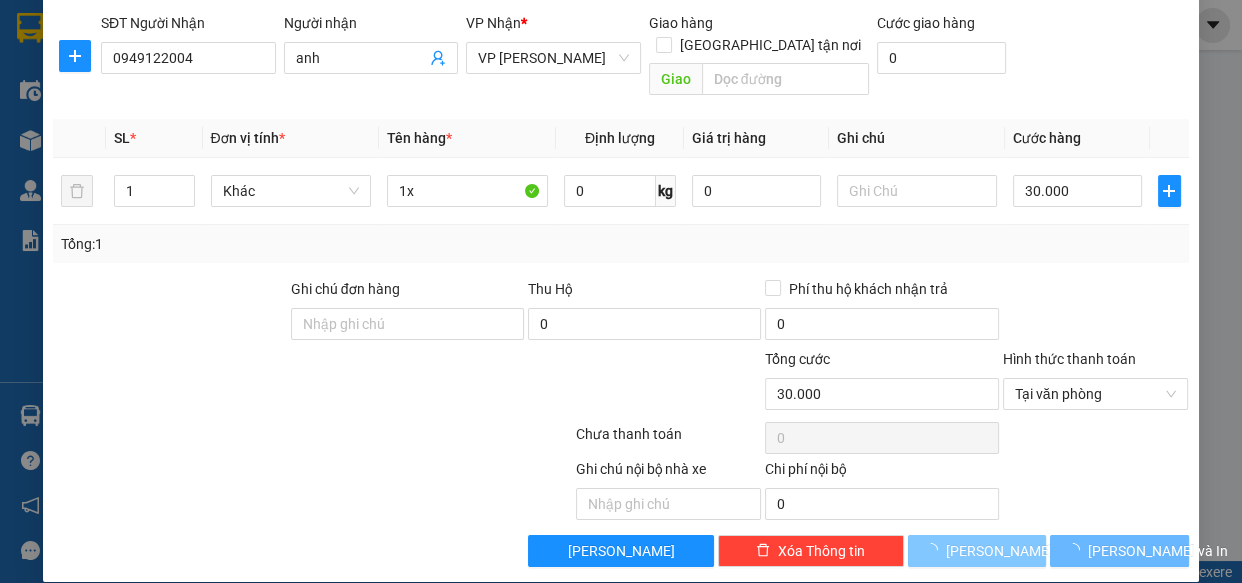 type 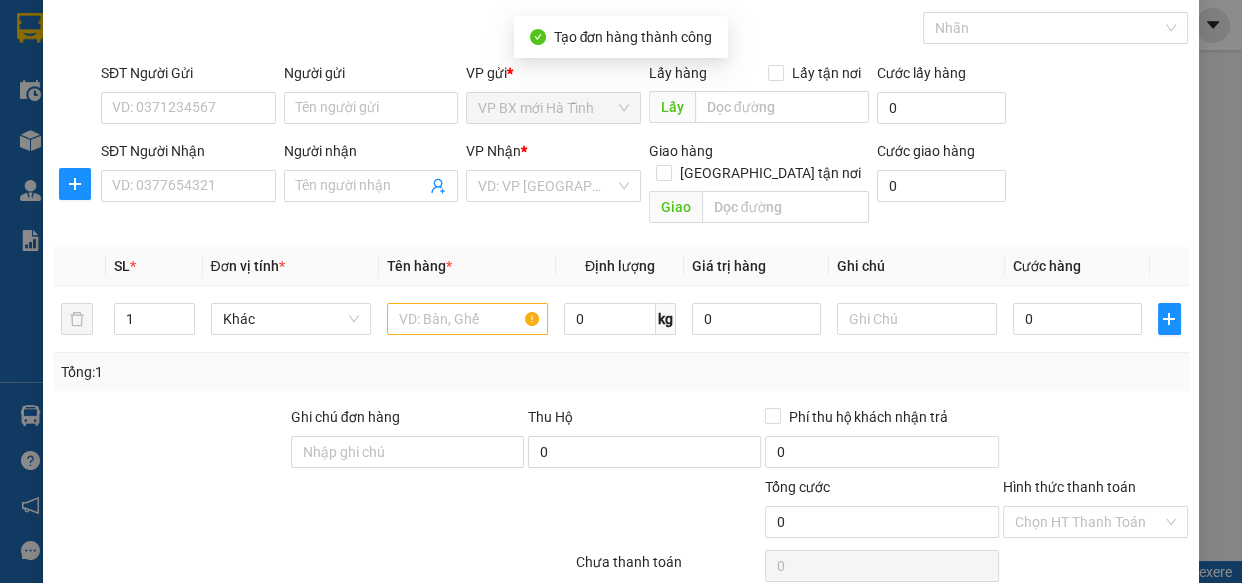 scroll, scrollTop: 0, scrollLeft: 0, axis: both 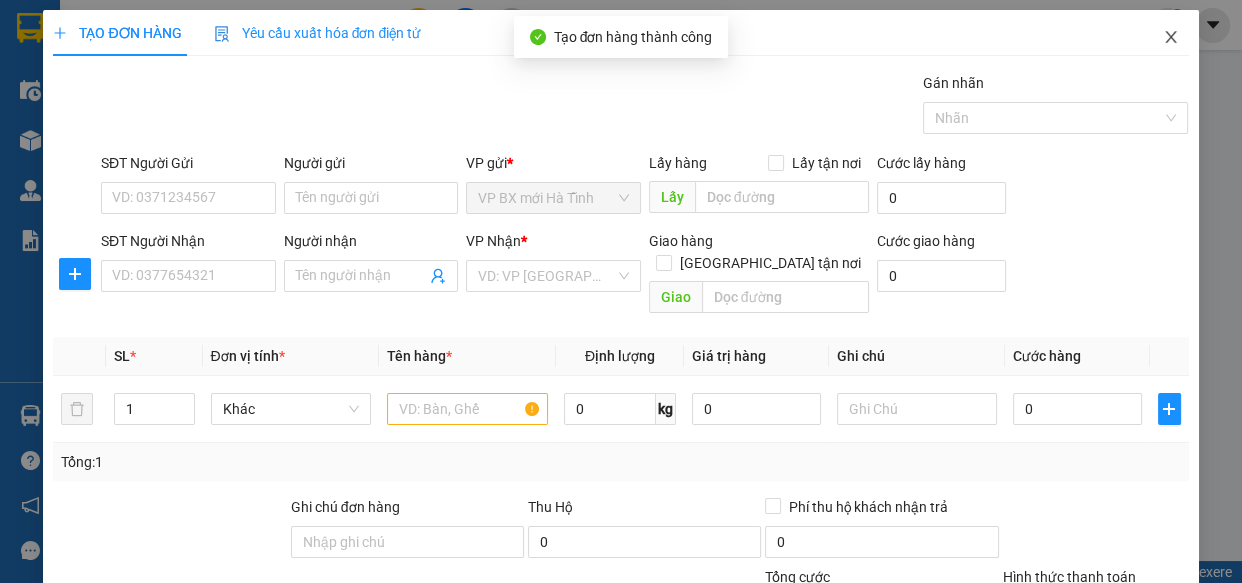 click 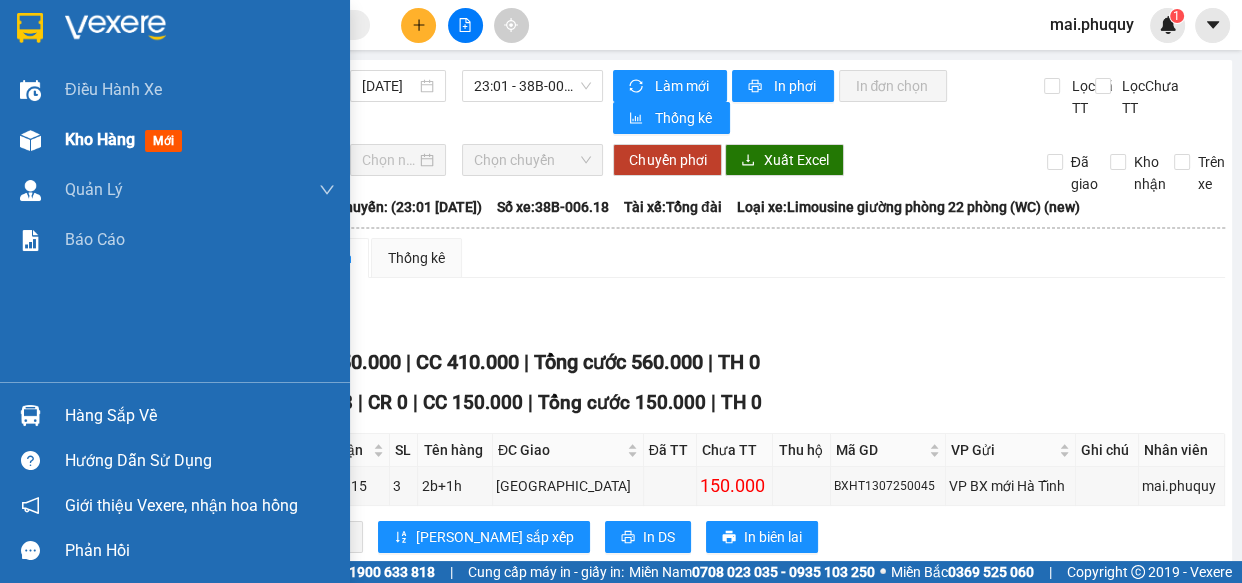 click at bounding box center (30, 140) 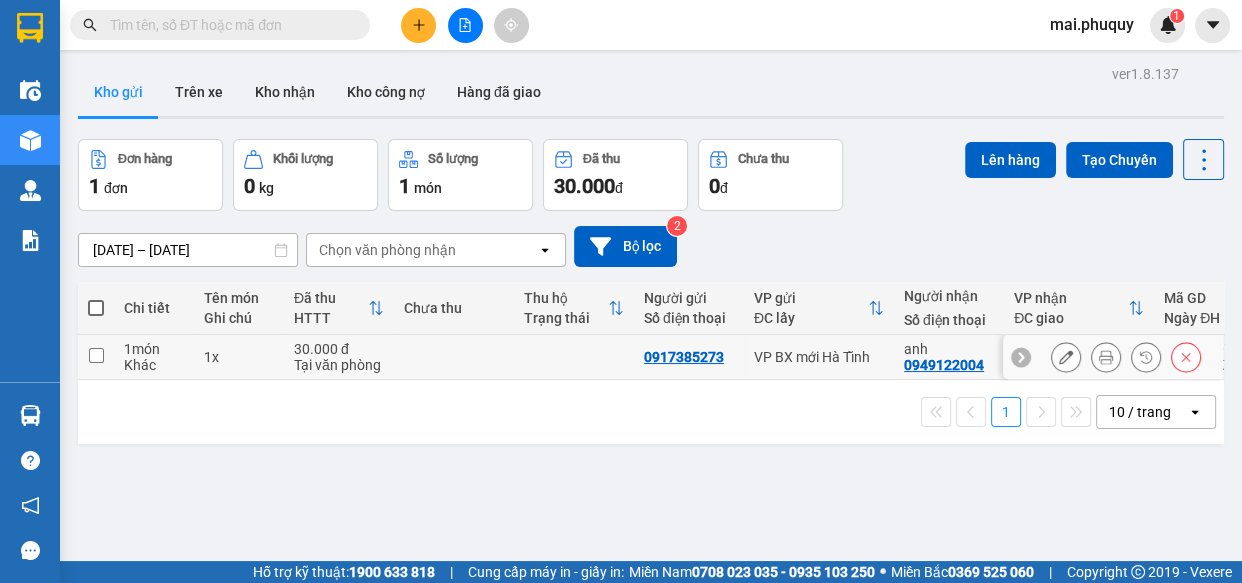 click at bounding box center (96, 355) 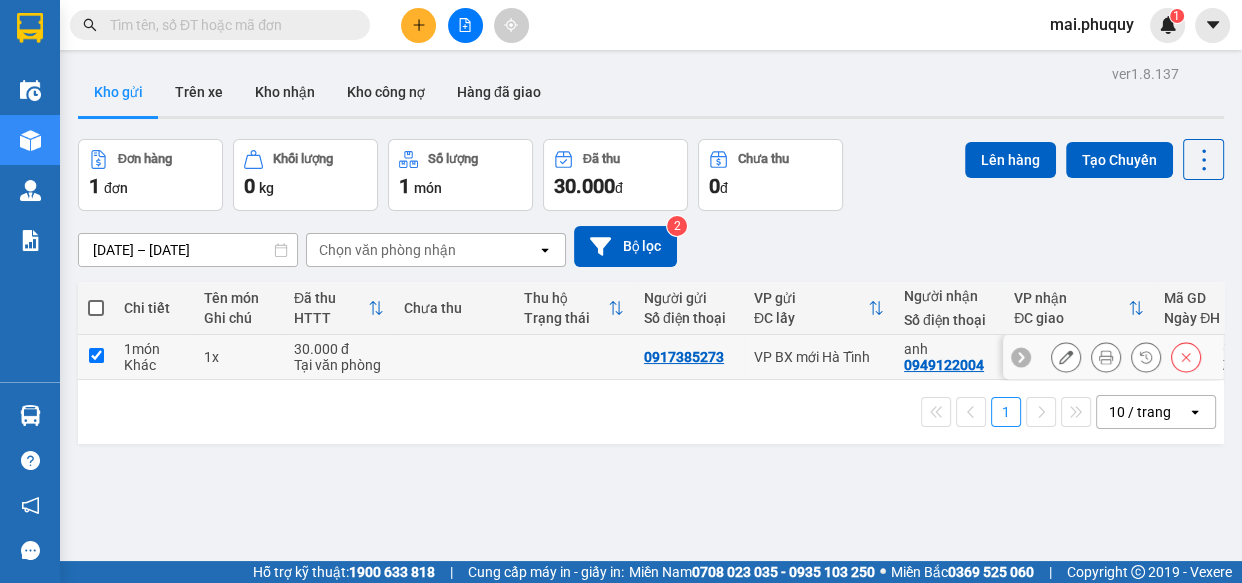 checkbox on "true" 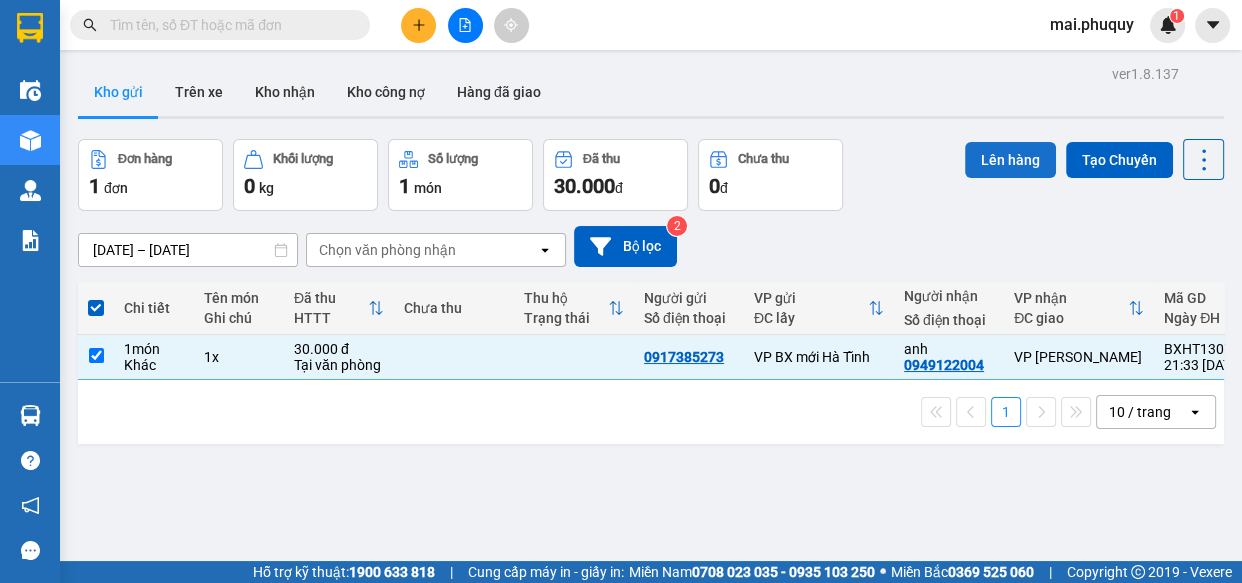 click on "Lên hàng" at bounding box center (1010, 160) 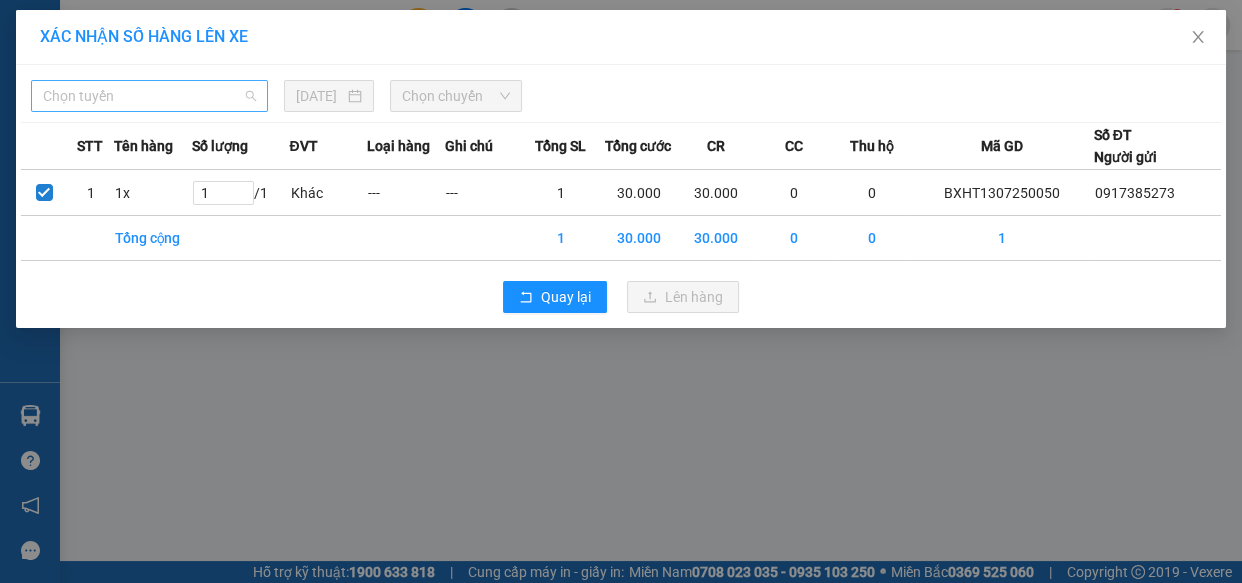 click on "Chọn tuyến" at bounding box center (149, 96) 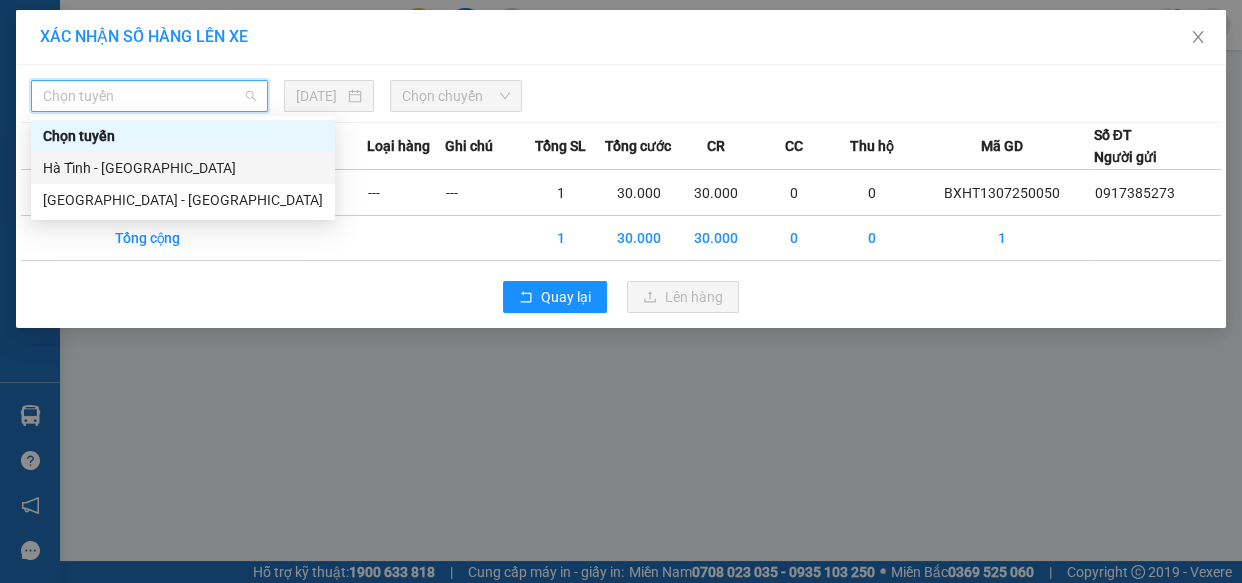 click on "Hà Tĩnh - [GEOGRAPHIC_DATA]" at bounding box center (183, 168) 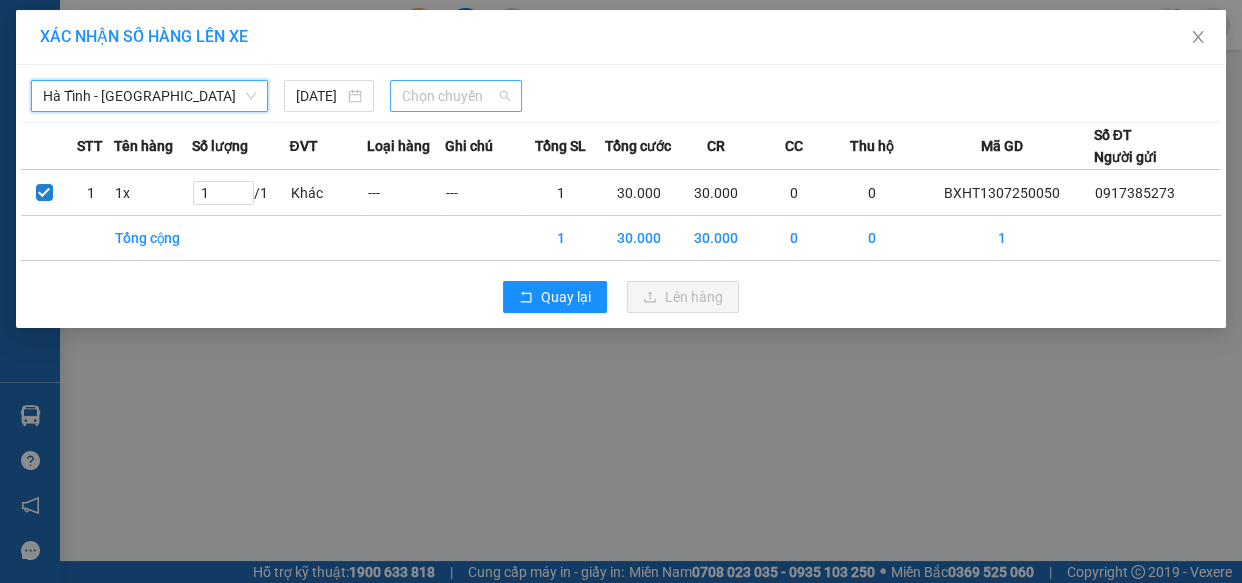 click on "Chọn chuyến" at bounding box center (456, 96) 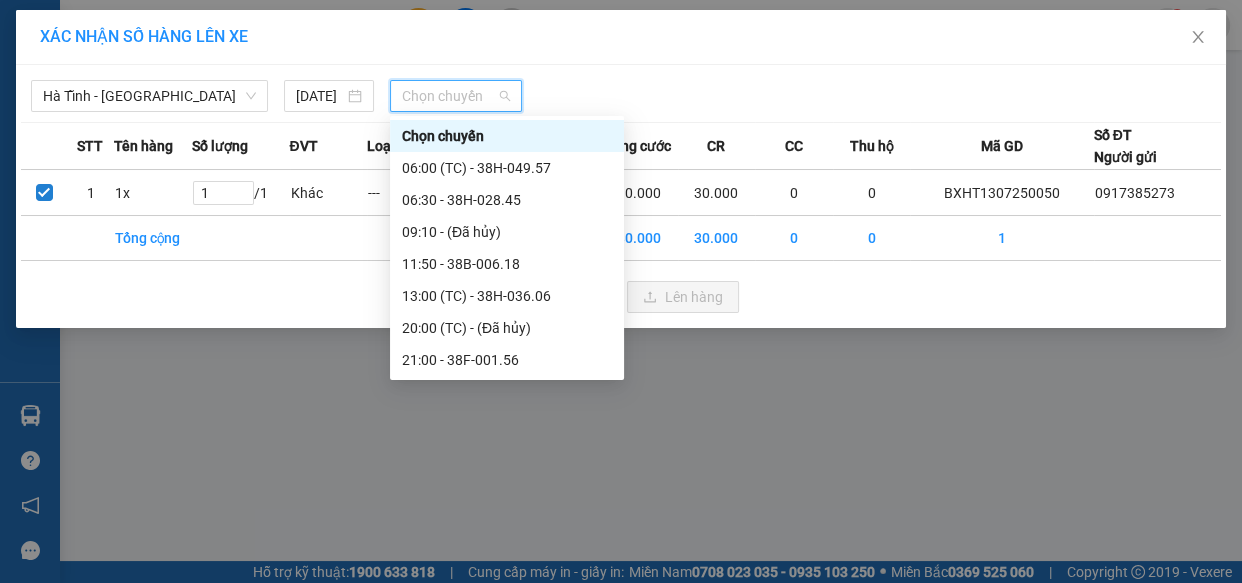 scroll, scrollTop: 191, scrollLeft: 0, axis: vertical 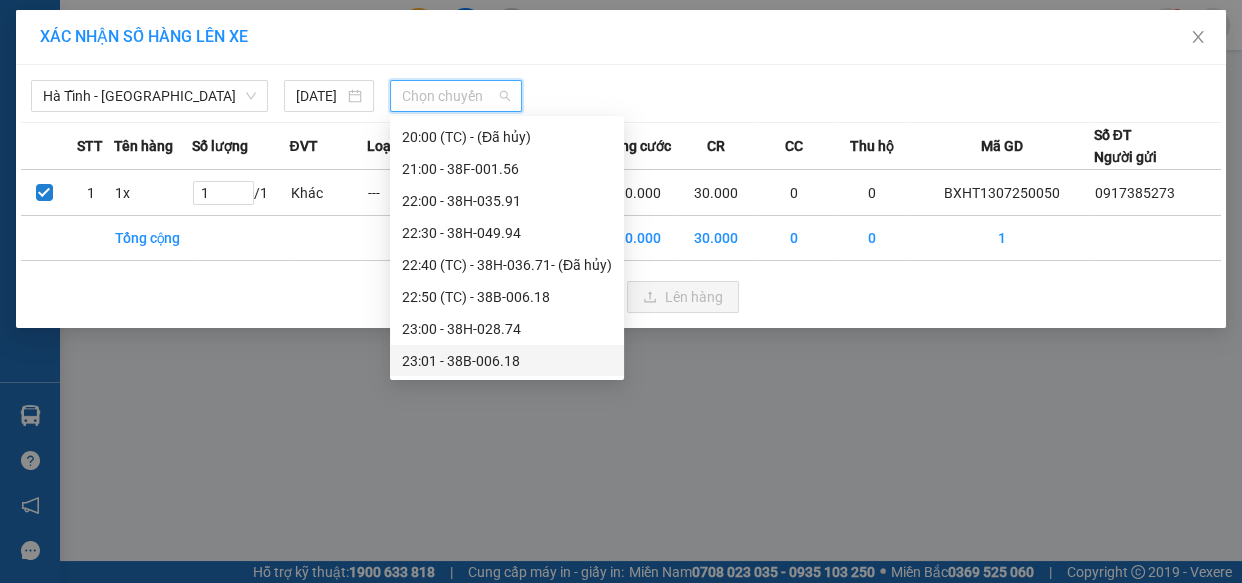 click on "23:01     - 38B-006.18" at bounding box center [507, 361] 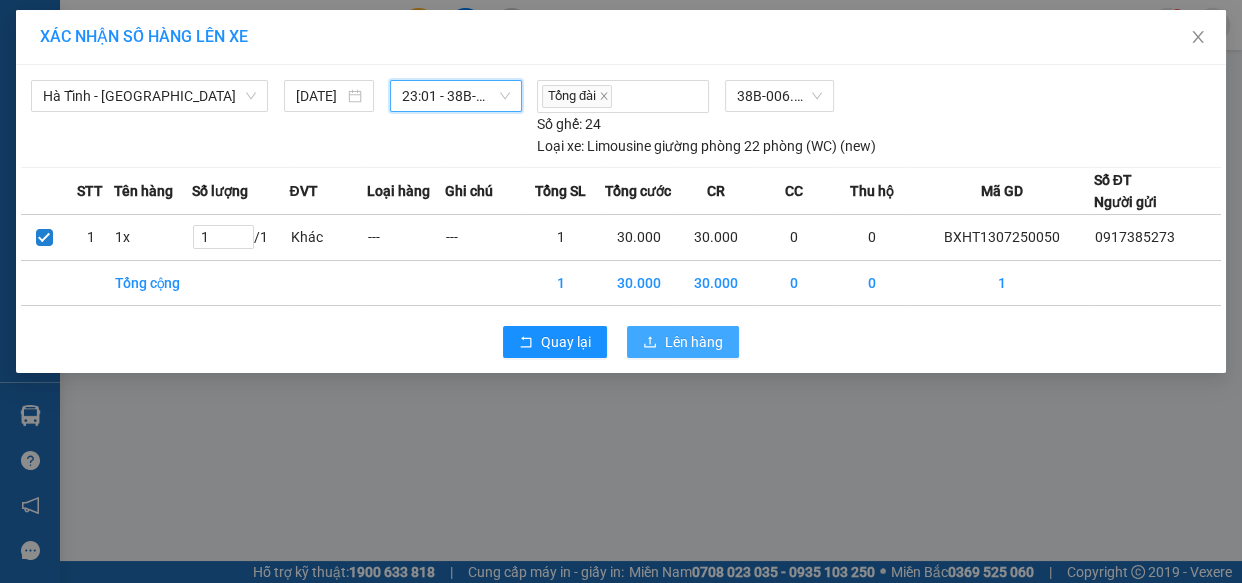 click 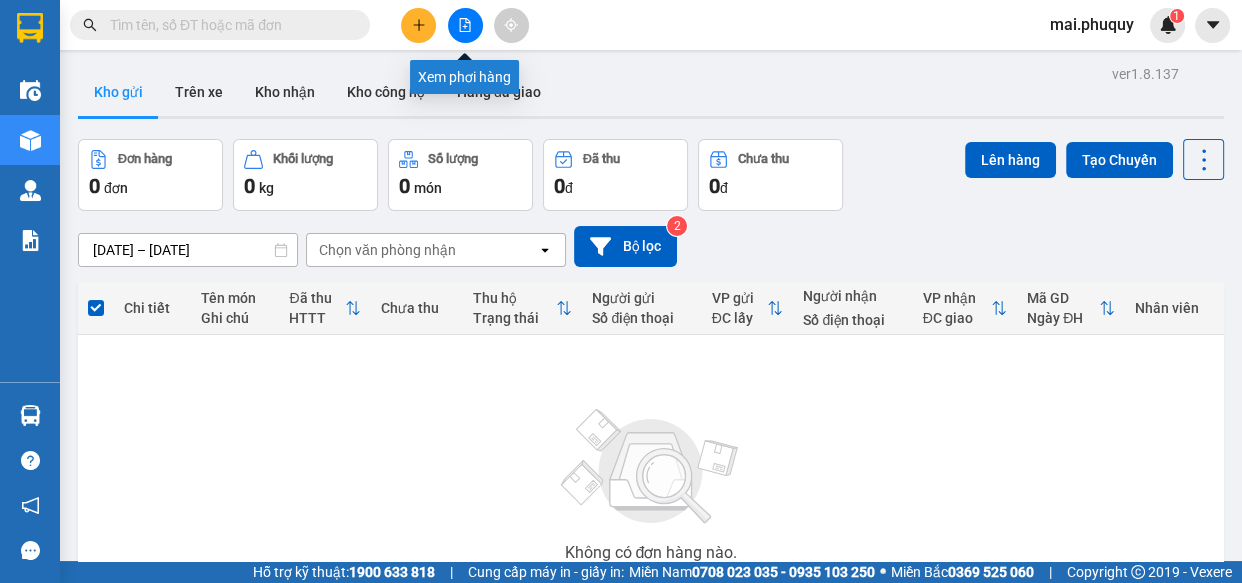 click at bounding box center (465, 25) 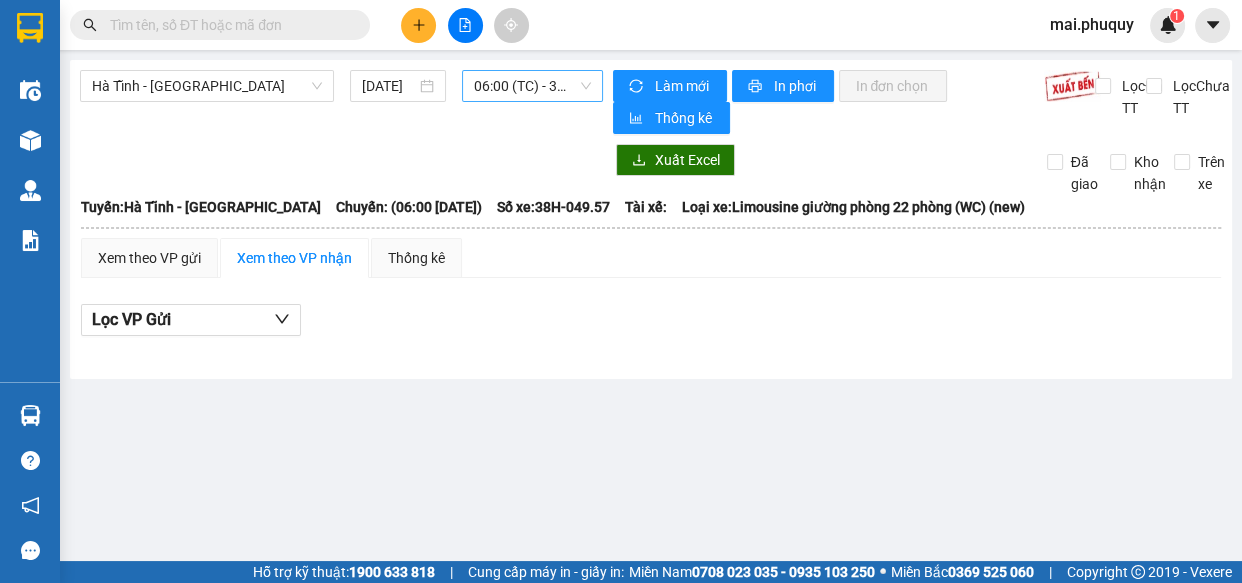 click on "06:00   (TC)   - 38H-049.57" at bounding box center (532, 86) 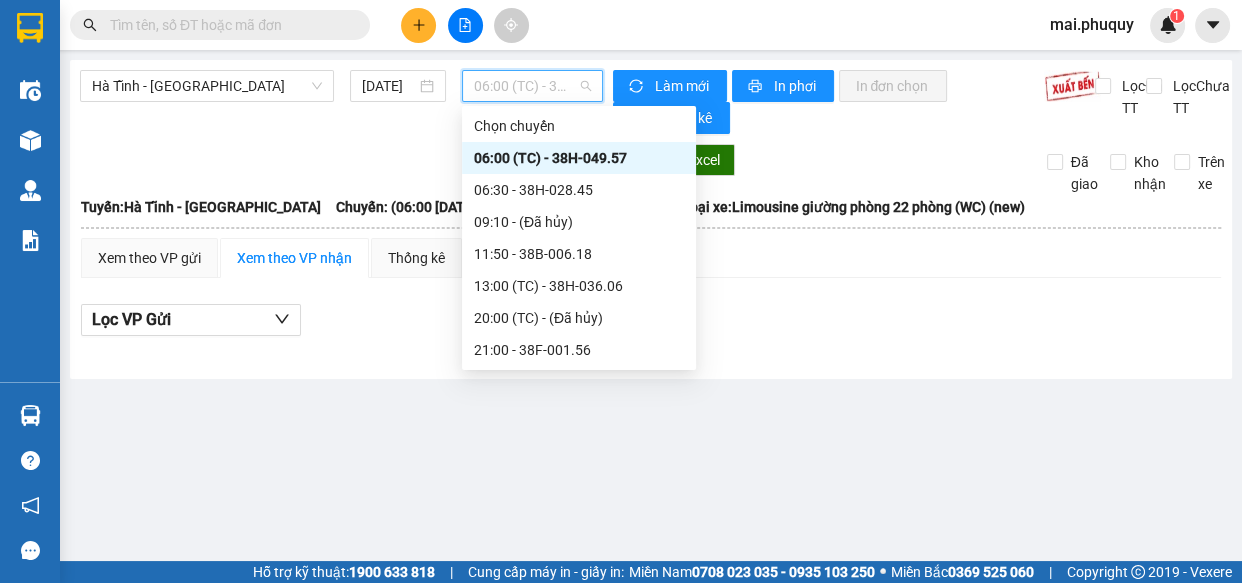 scroll, scrollTop: 191, scrollLeft: 0, axis: vertical 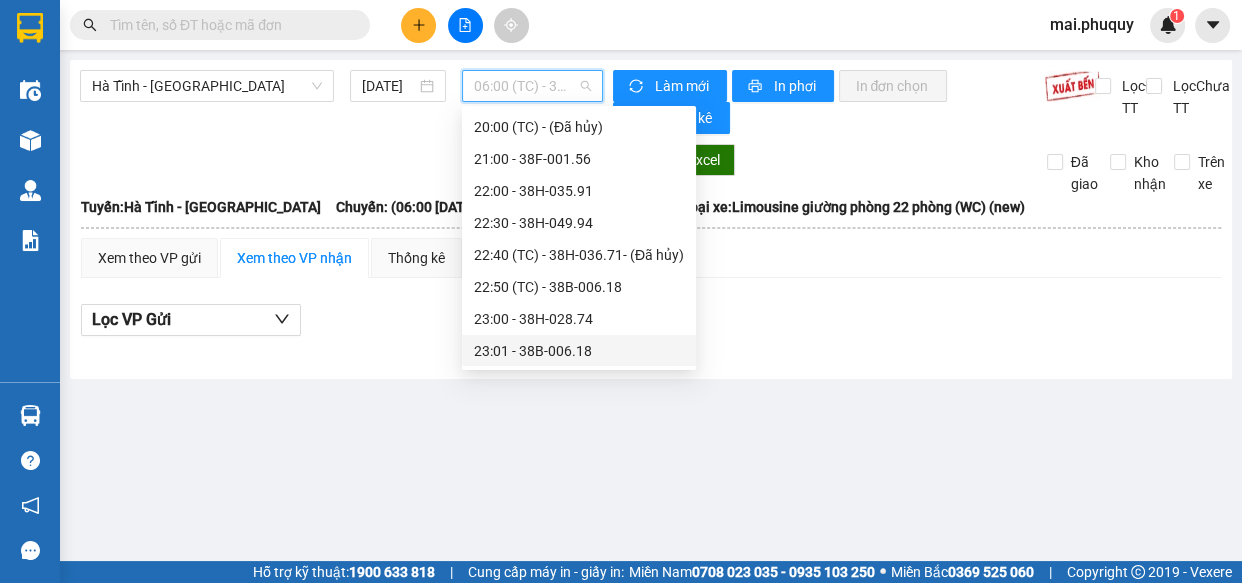click on "23:01     - 38B-006.18" at bounding box center (579, 351) 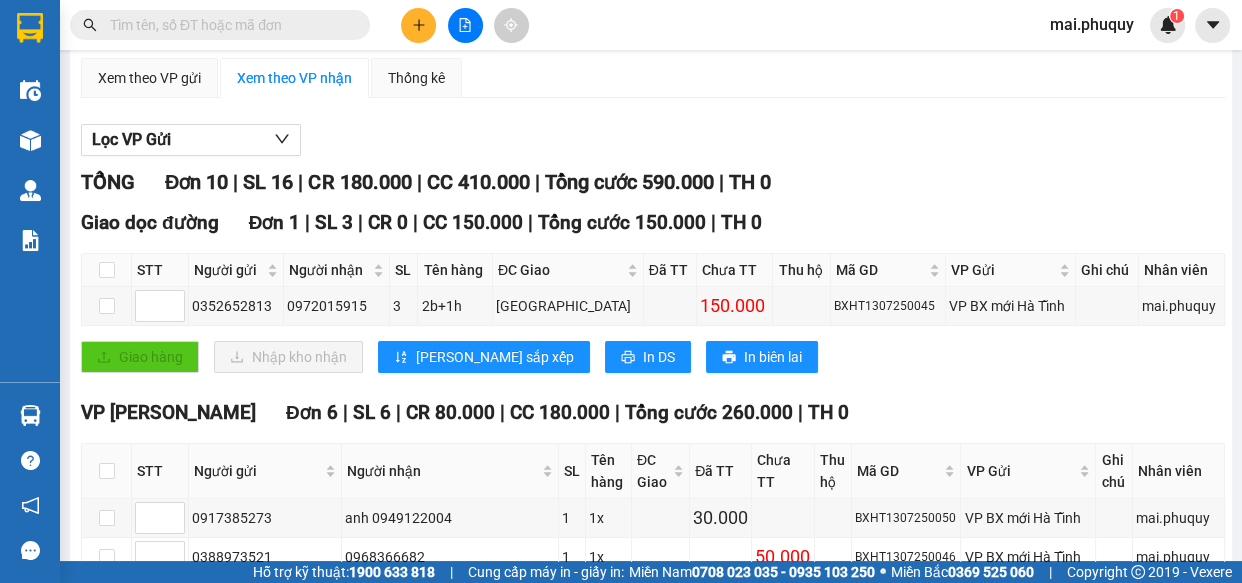 scroll, scrollTop: 0, scrollLeft: 0, axis: both 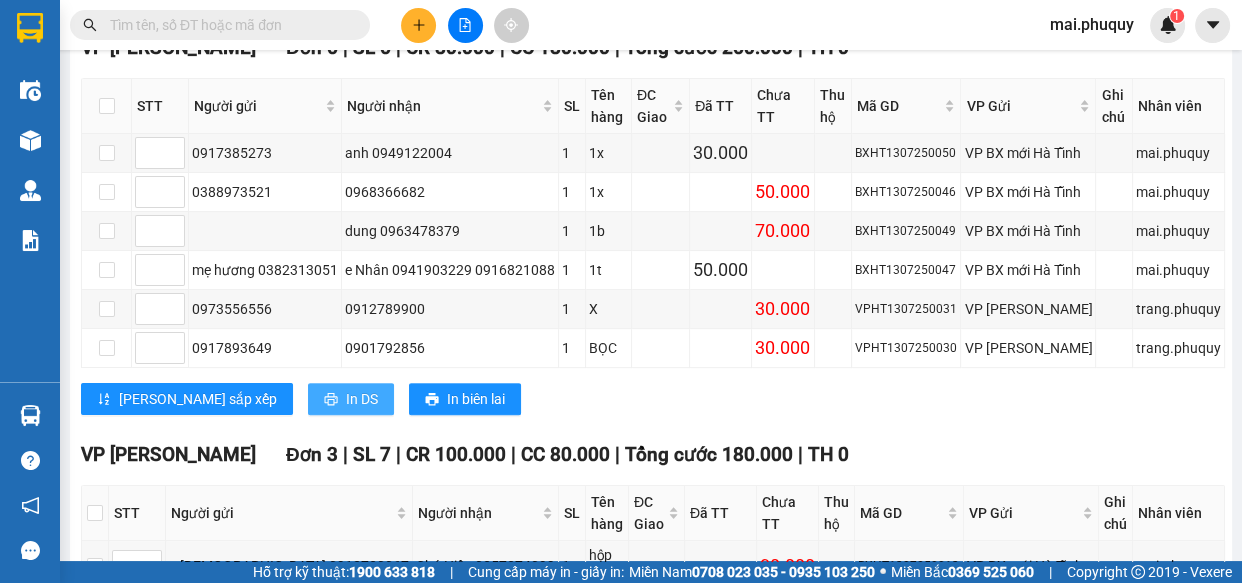 click on "In DS" at bounding box center (362, 399) 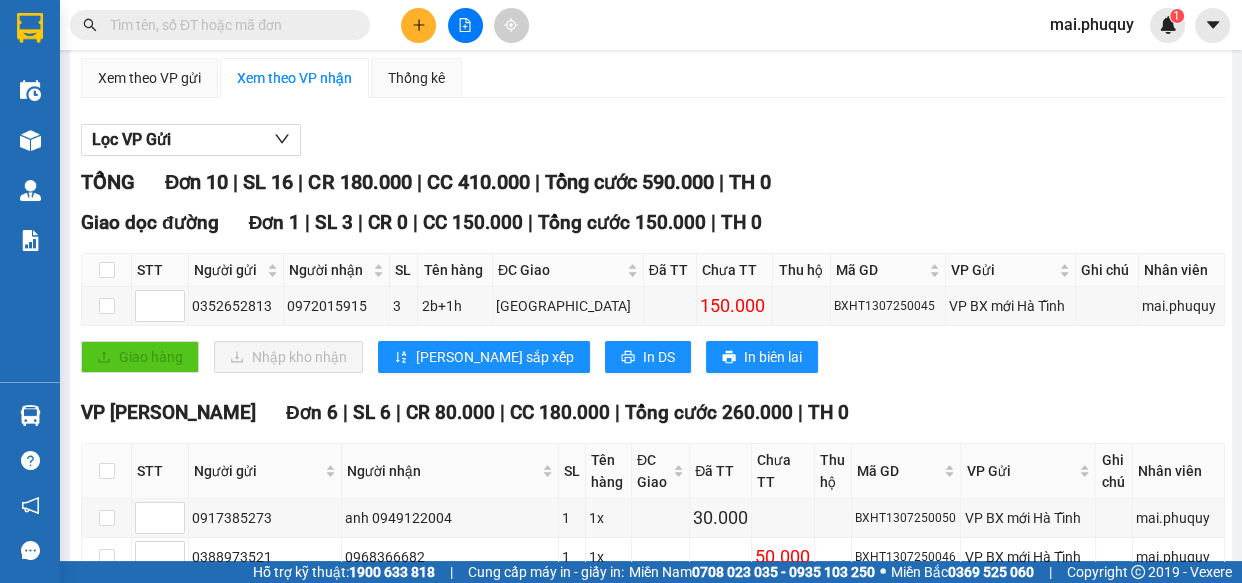 scroll, scrollTop: 0, scrollLeft: 0, axis: both 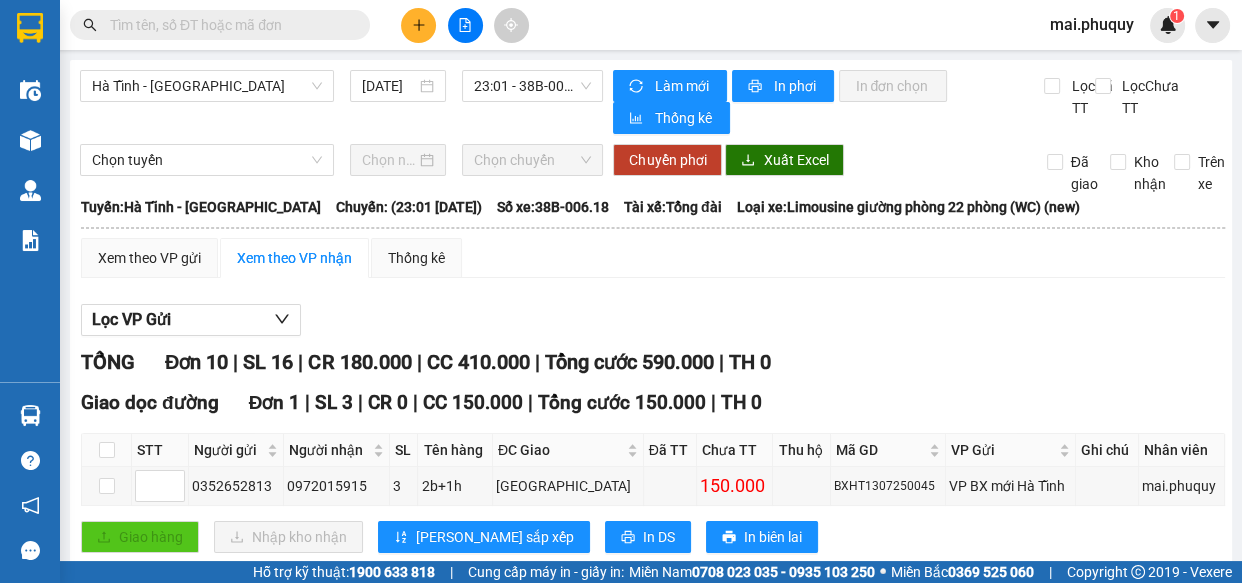 click 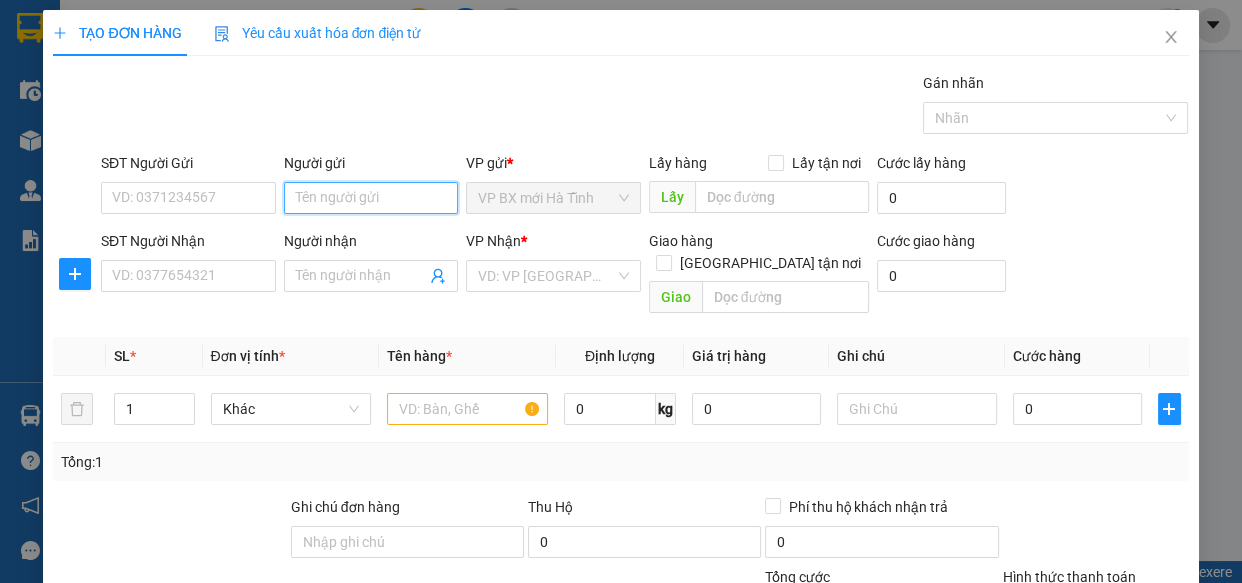 click on "Người gửi" at bounding box center [371, 198] 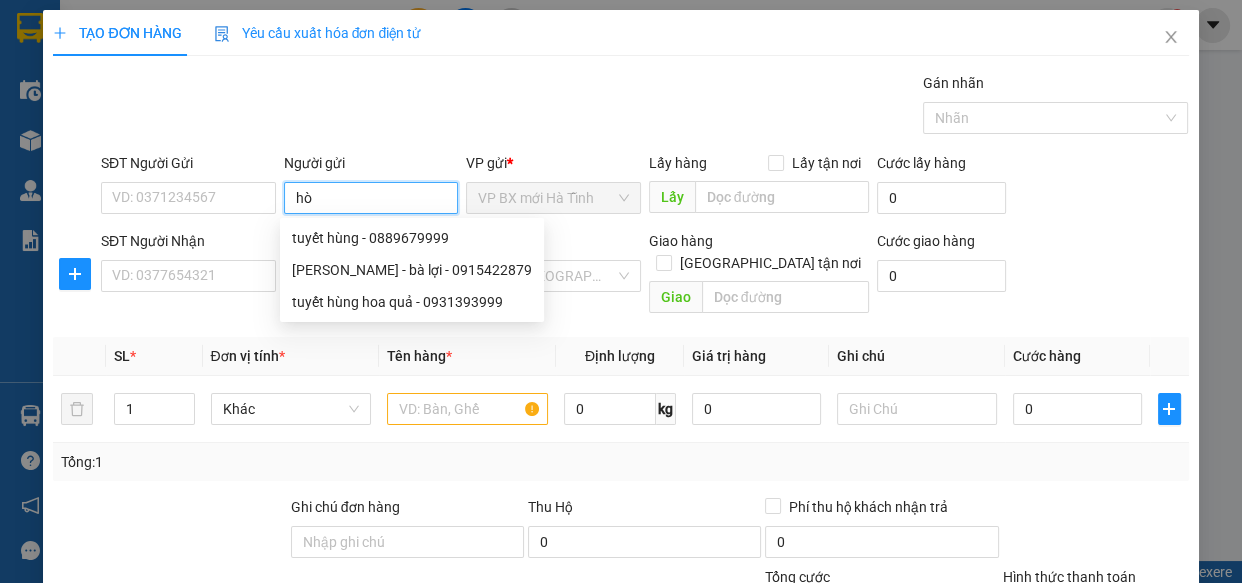 type on "h" 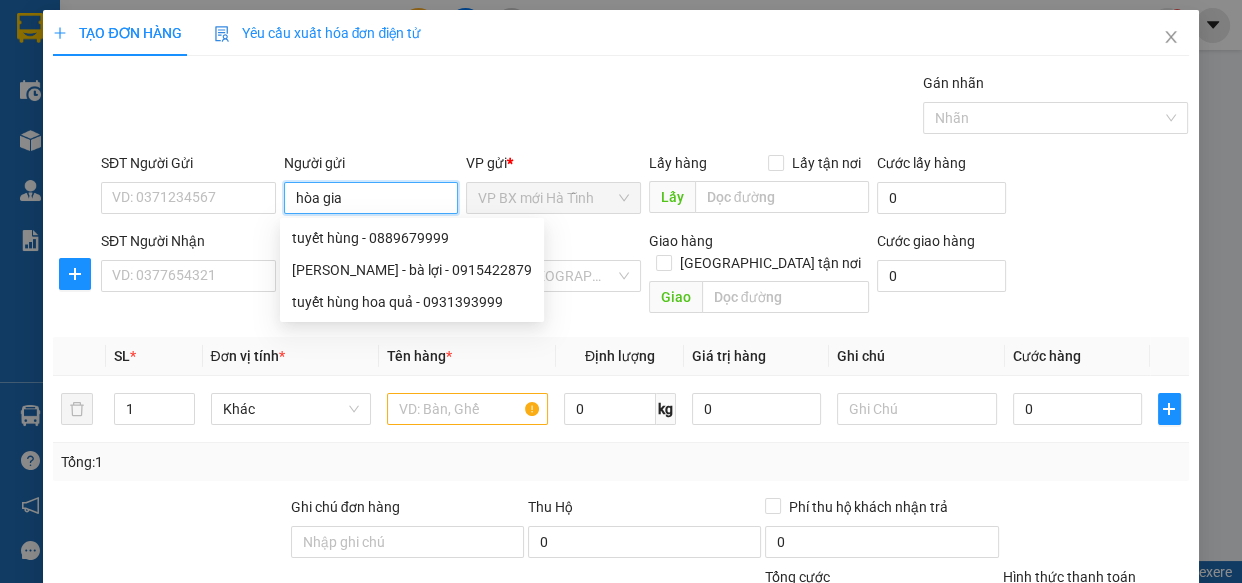 type on "hòa giam" 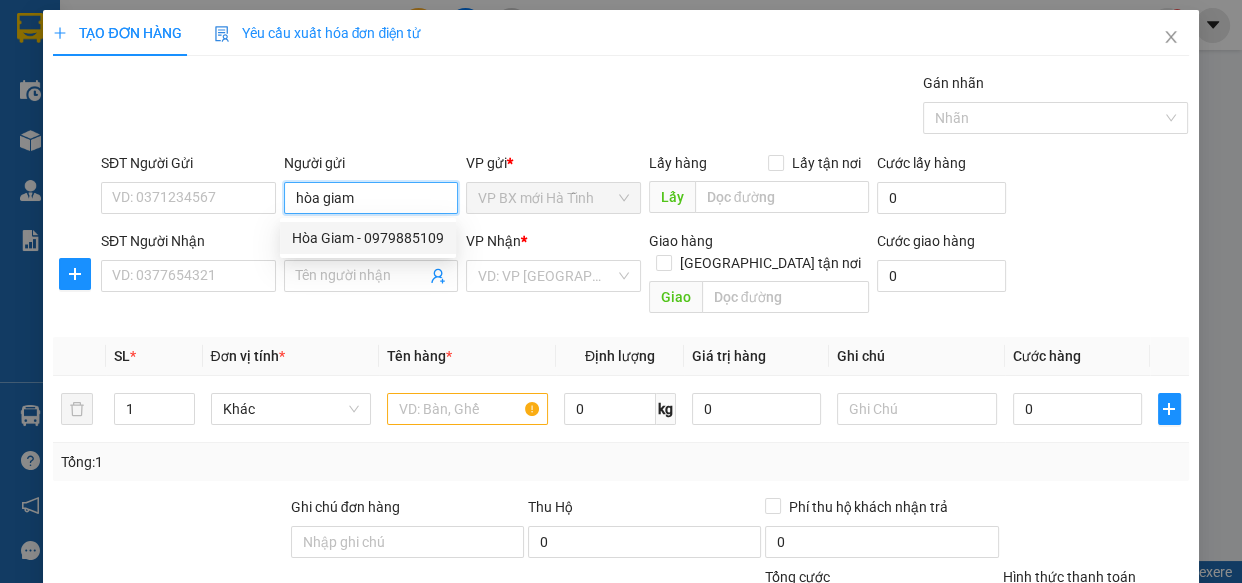 click on "Hòa Giam - 0979885109" at bounding box center [368, 238] 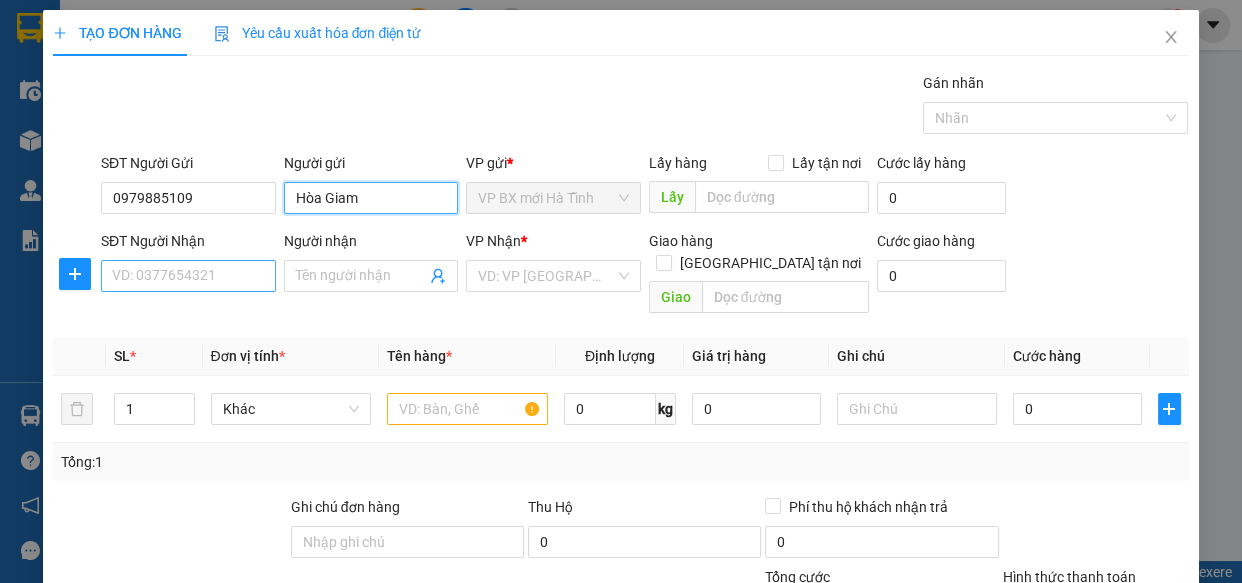 type on "Hòa Giam" 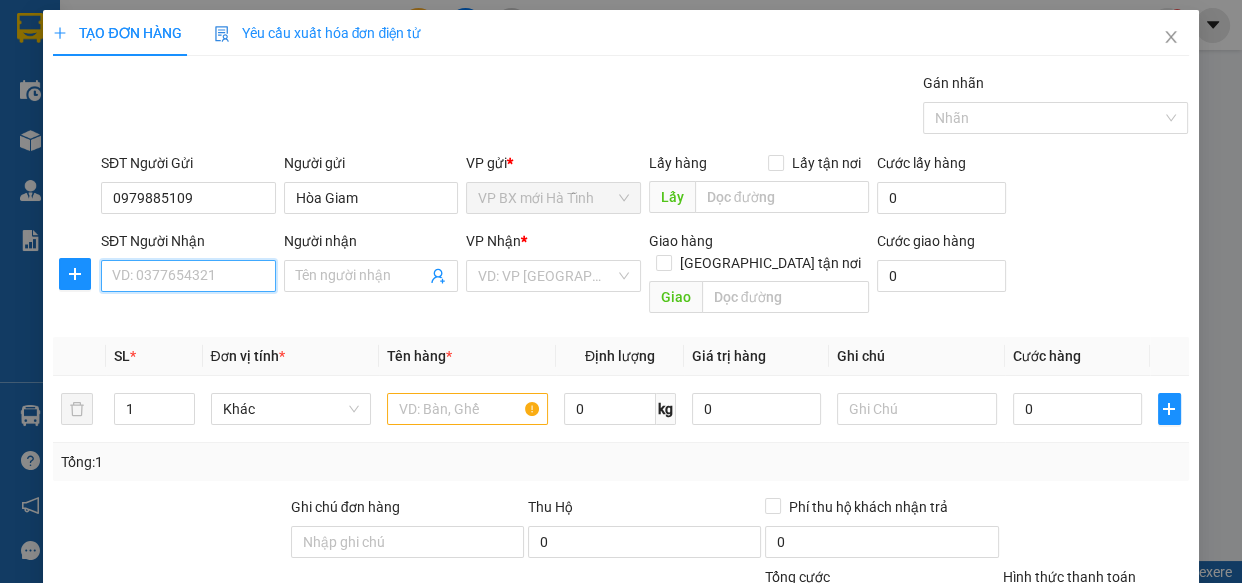 click on "SĐT Người Nhận" at bounding box center [188, 276] 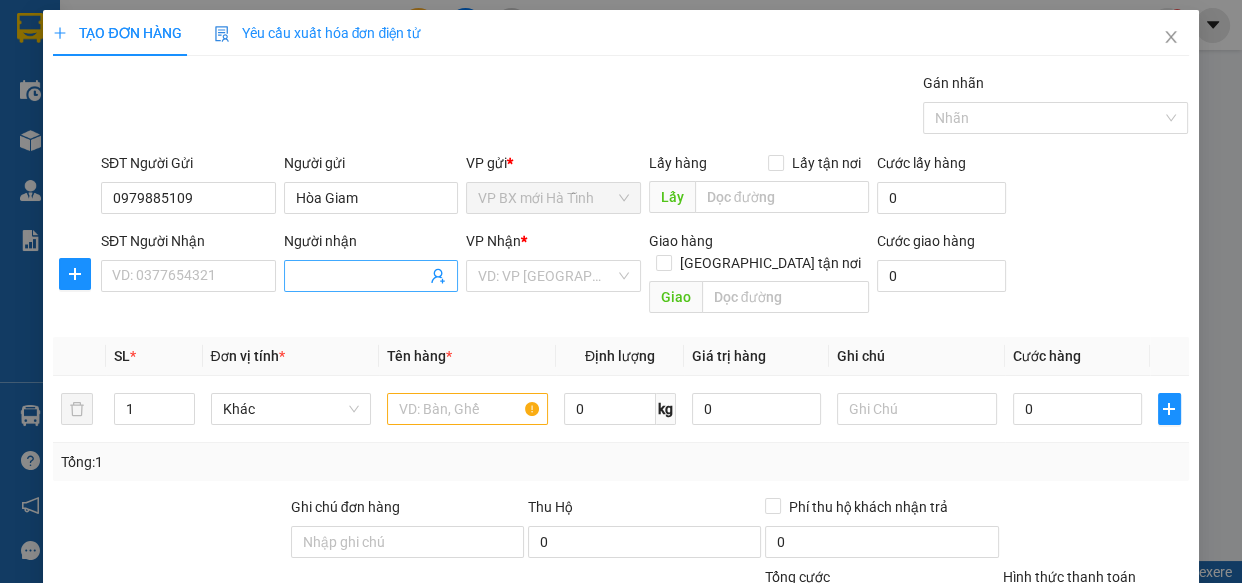 click on "Người nhận" at bounding box center [361, 276] 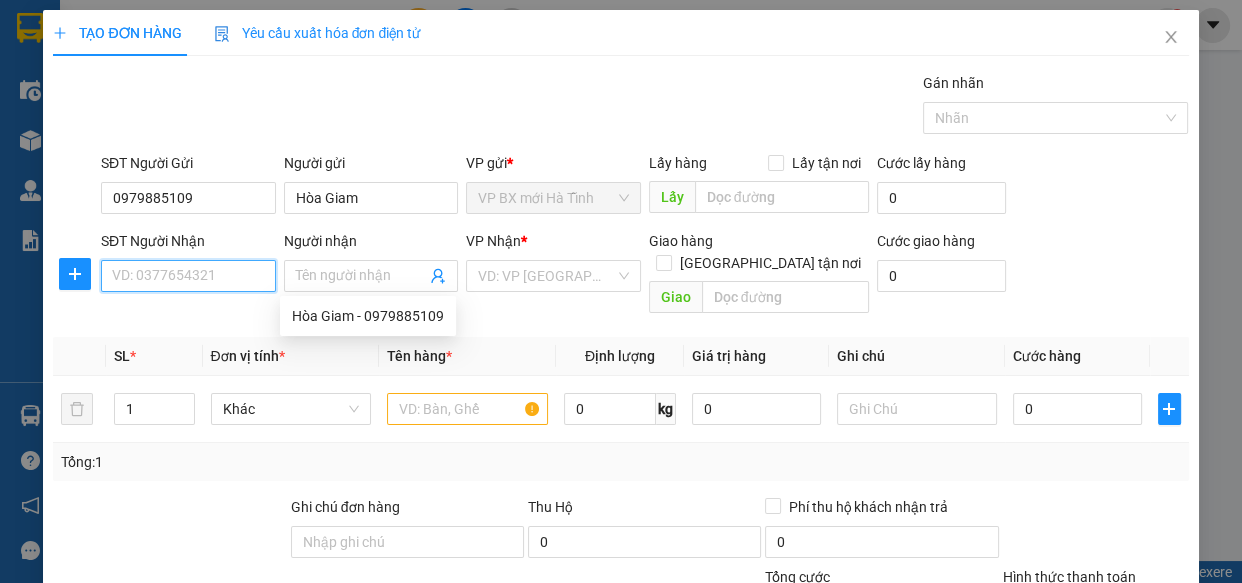 click on "SĐT Người Nhận" at bounding box center [188, 276] 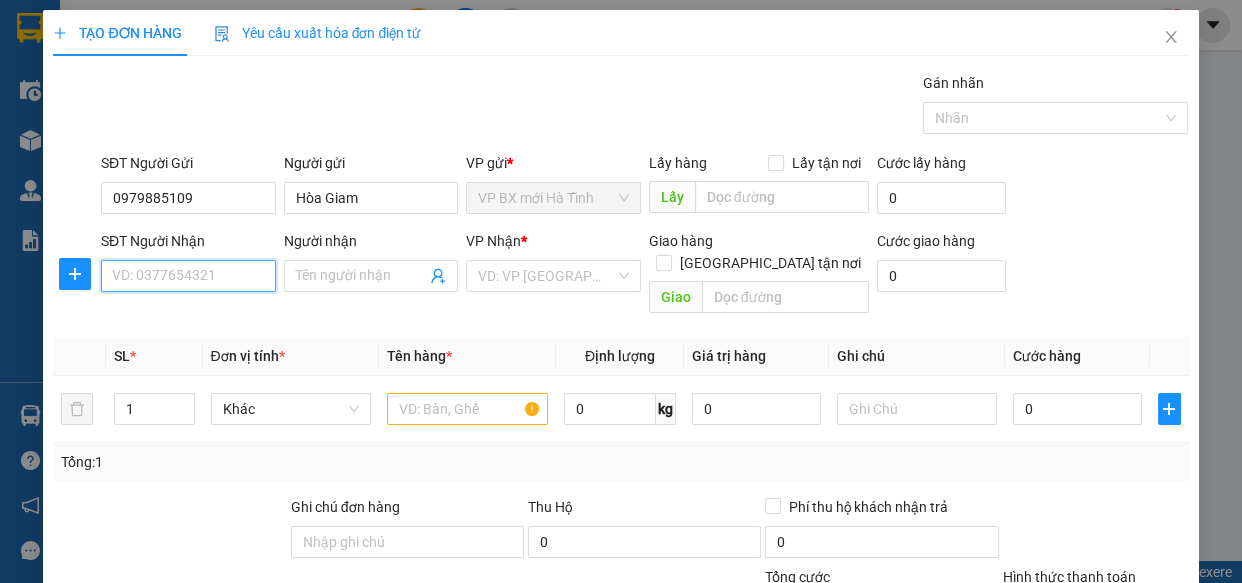click on "SĐT Người Nhận" at bounding box center (188, 276) 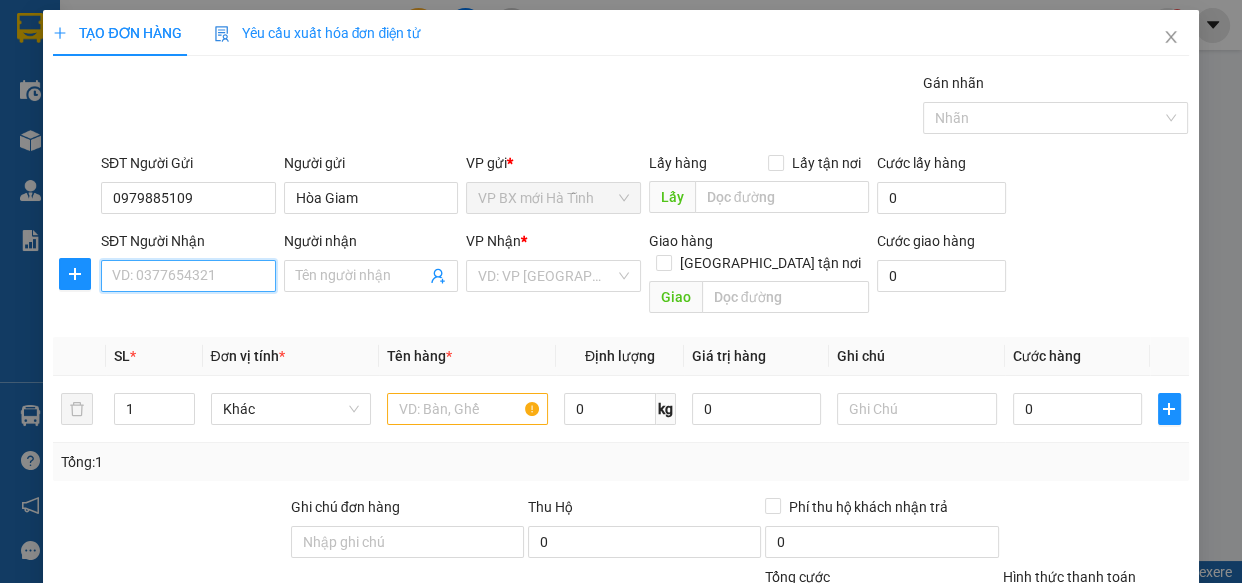 click on "SĐT Người Nhận" at bounding box center [188, 276] 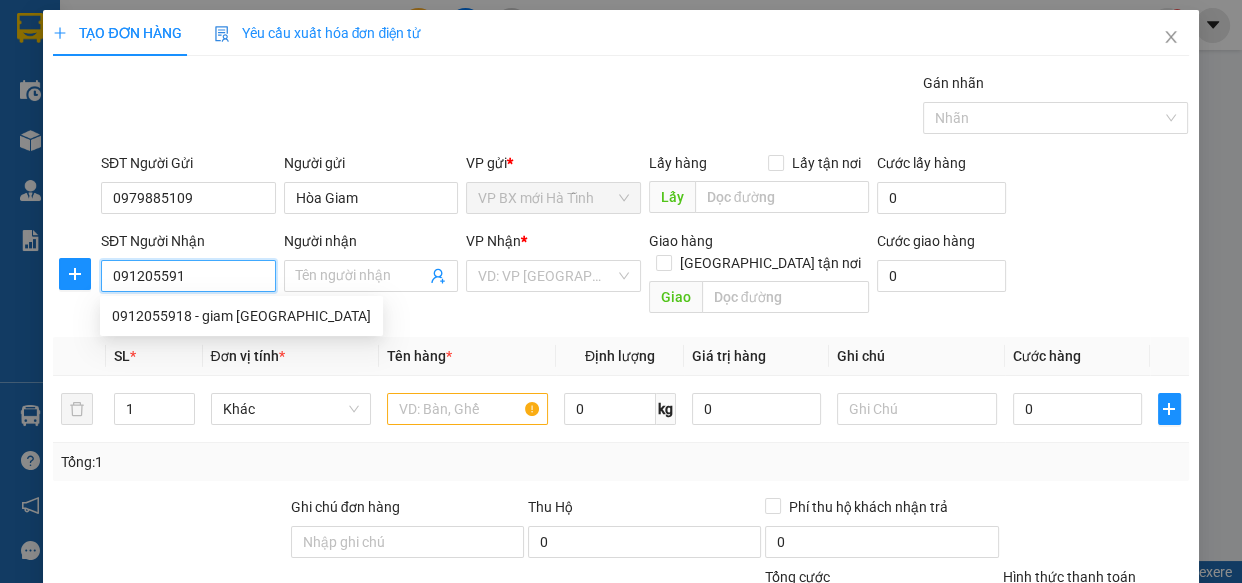 type on "0912055918" 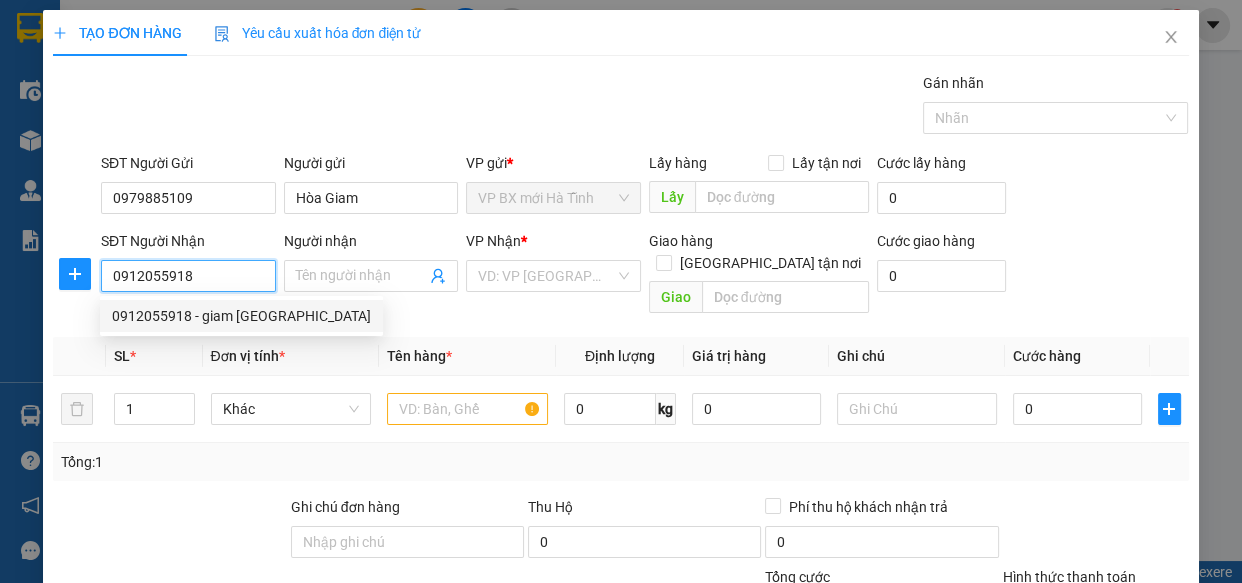 click on "0912055918 - giam [GEOGRAPHIC_DATA]" at bounding box center [241, 316] 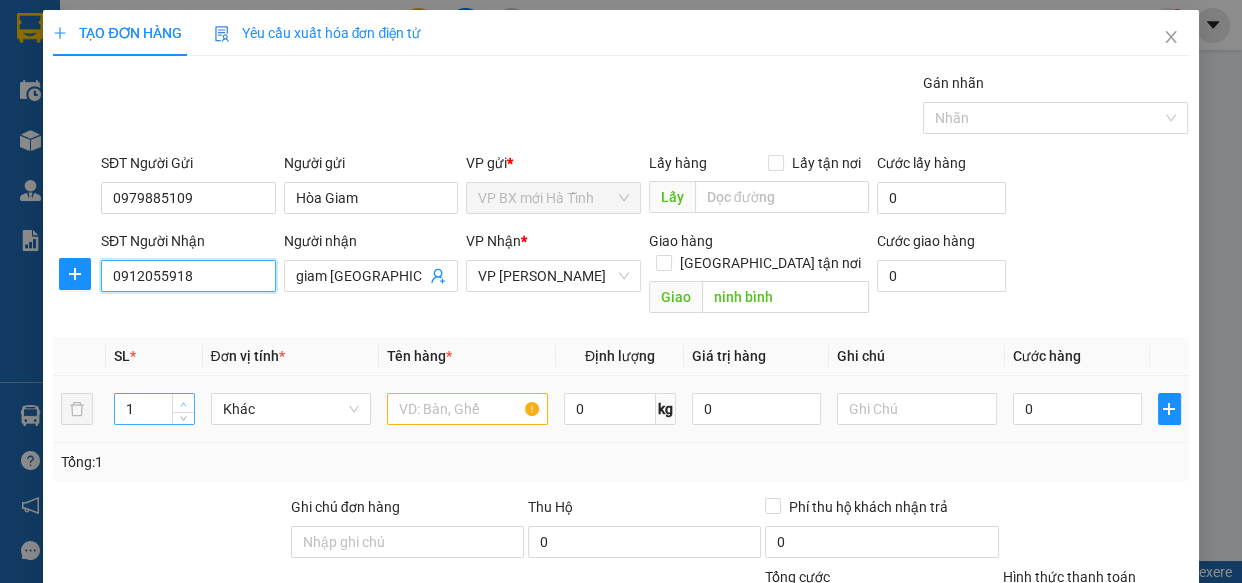 type on "0912055918" 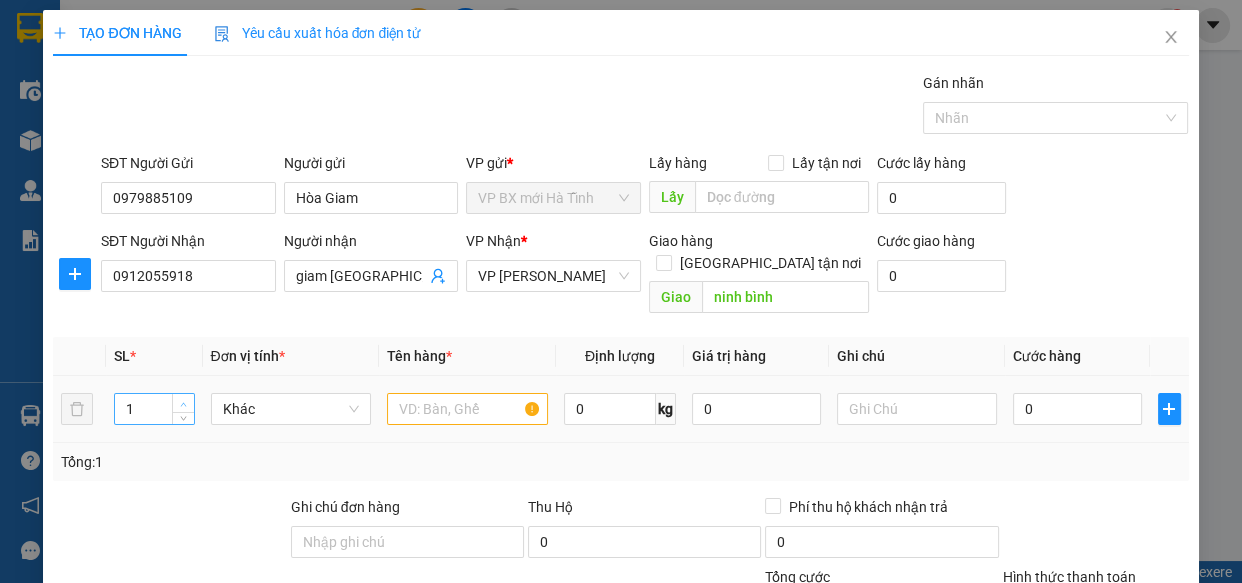 type on "2" 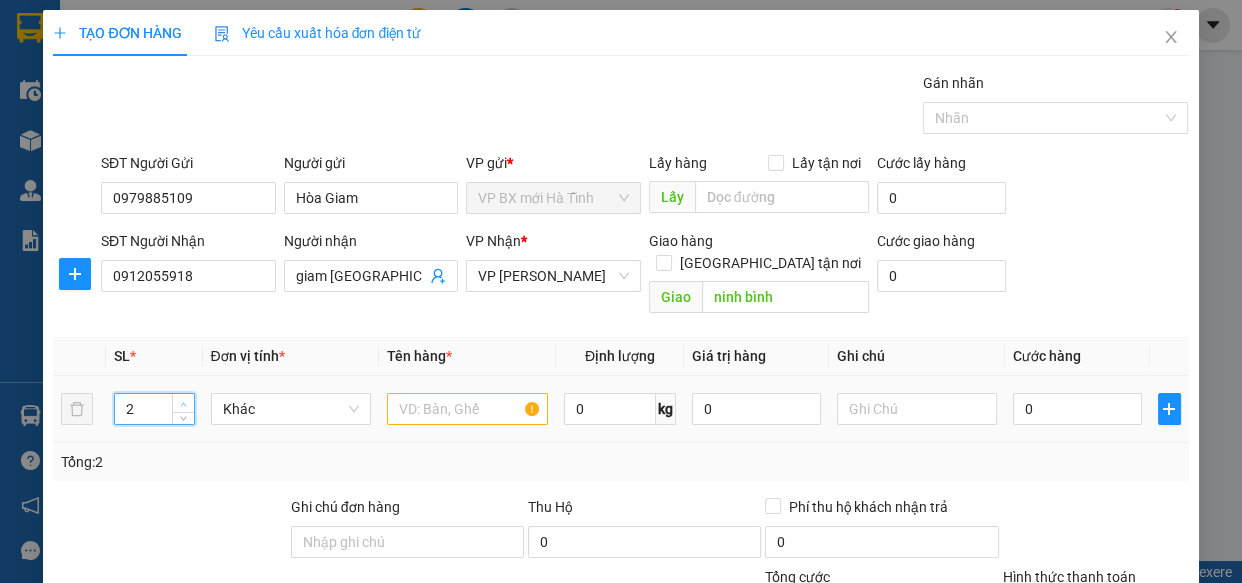 drag, startPoint x: 178, startPoint y: 376, endPoint x: 331, endPoint y: 396, distance: 154.30165 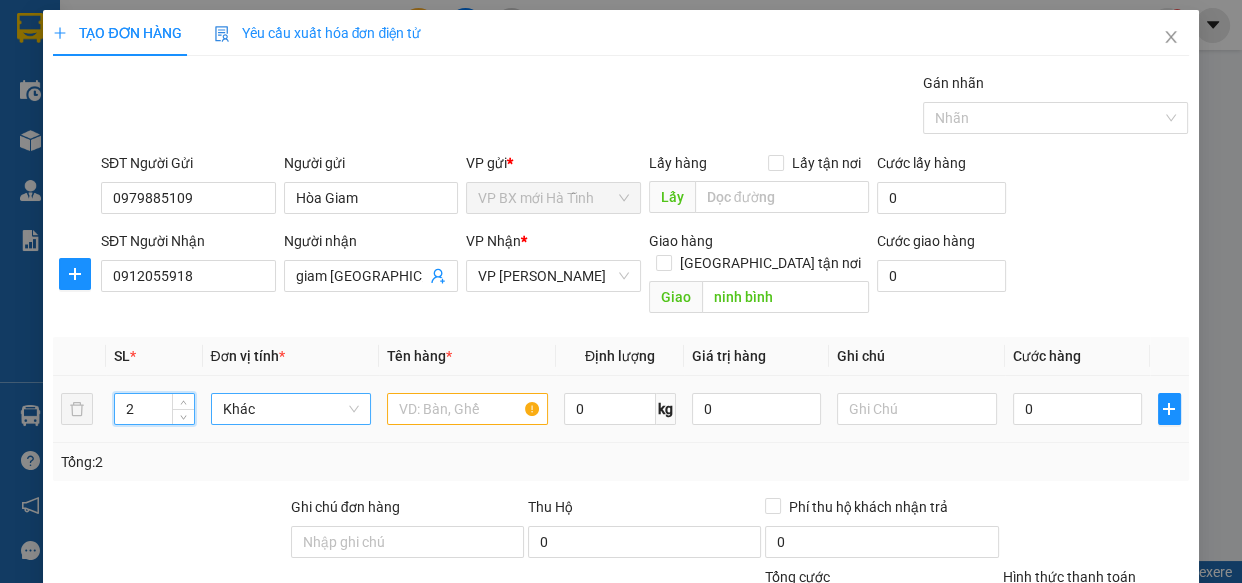 click at bounding box center [184, 403] 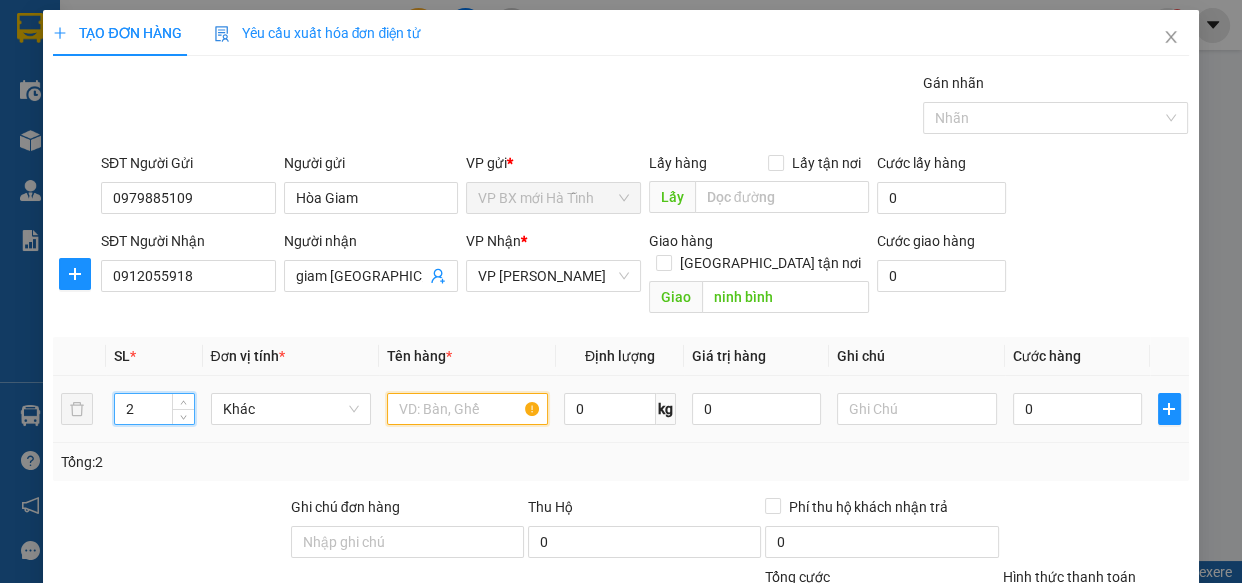 click at bounding box center [467, 409] 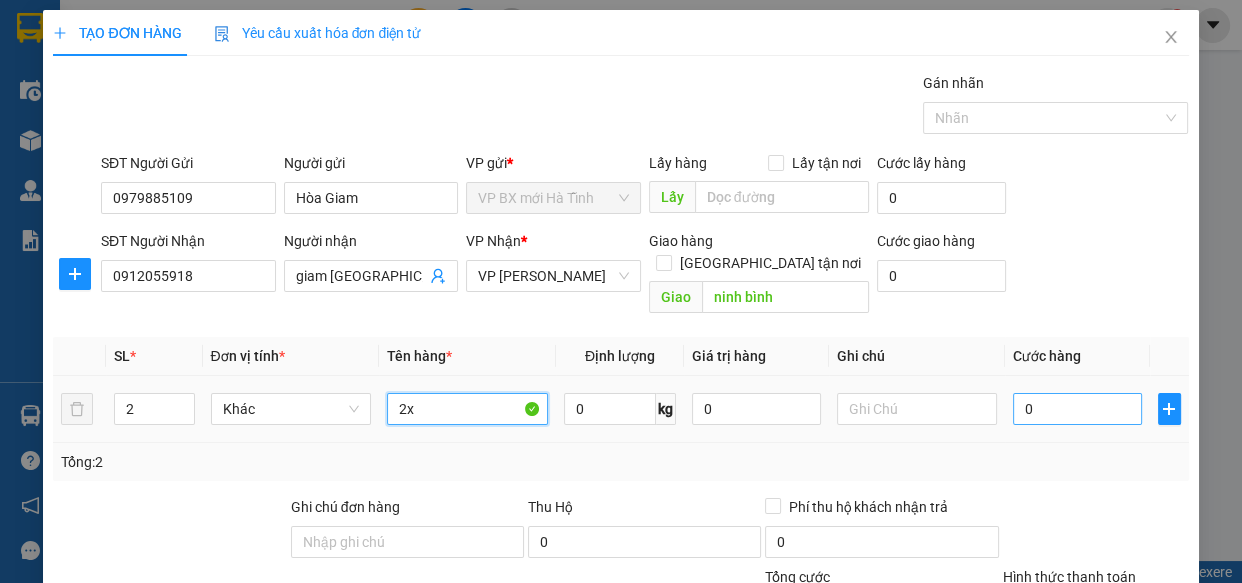 type on "2x" 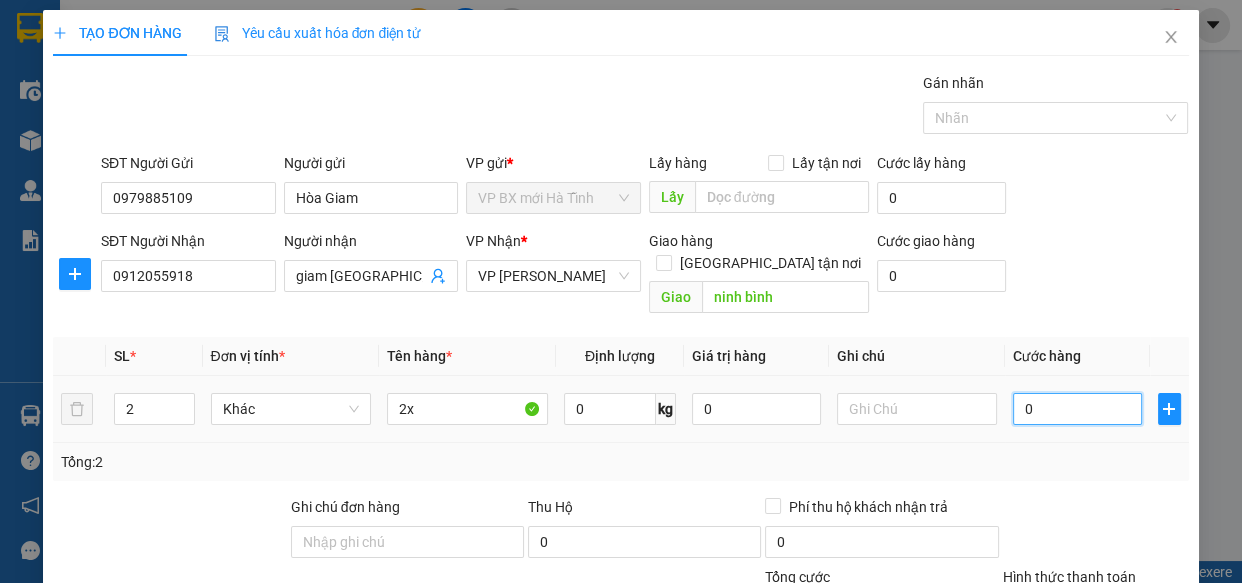 click on "0" at bounding box center [1077, 409] 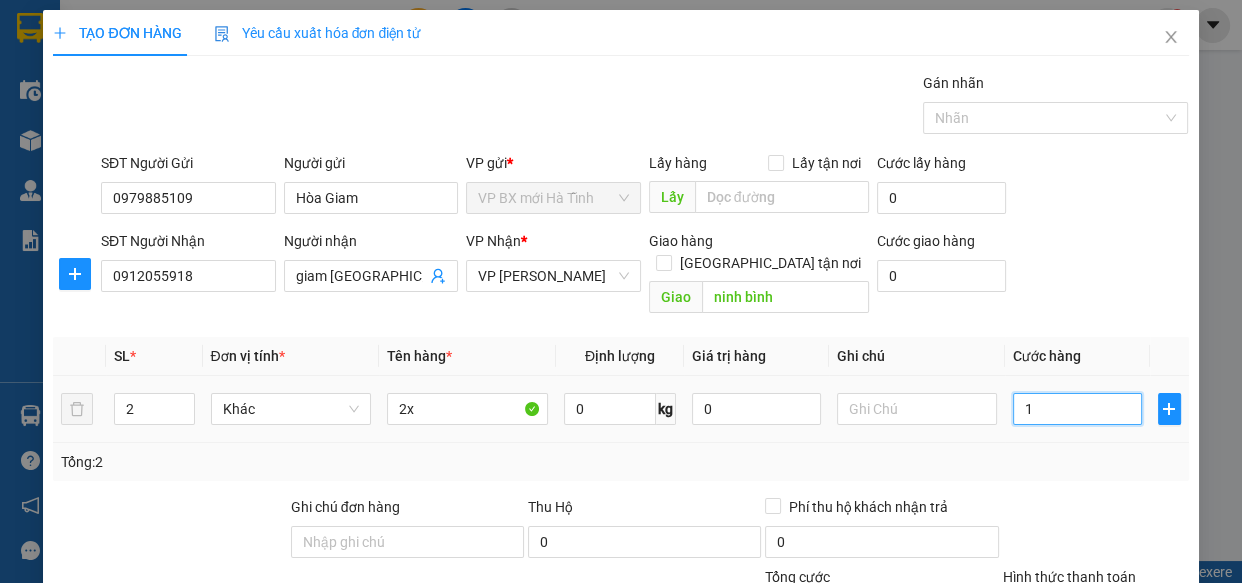 type on "10" 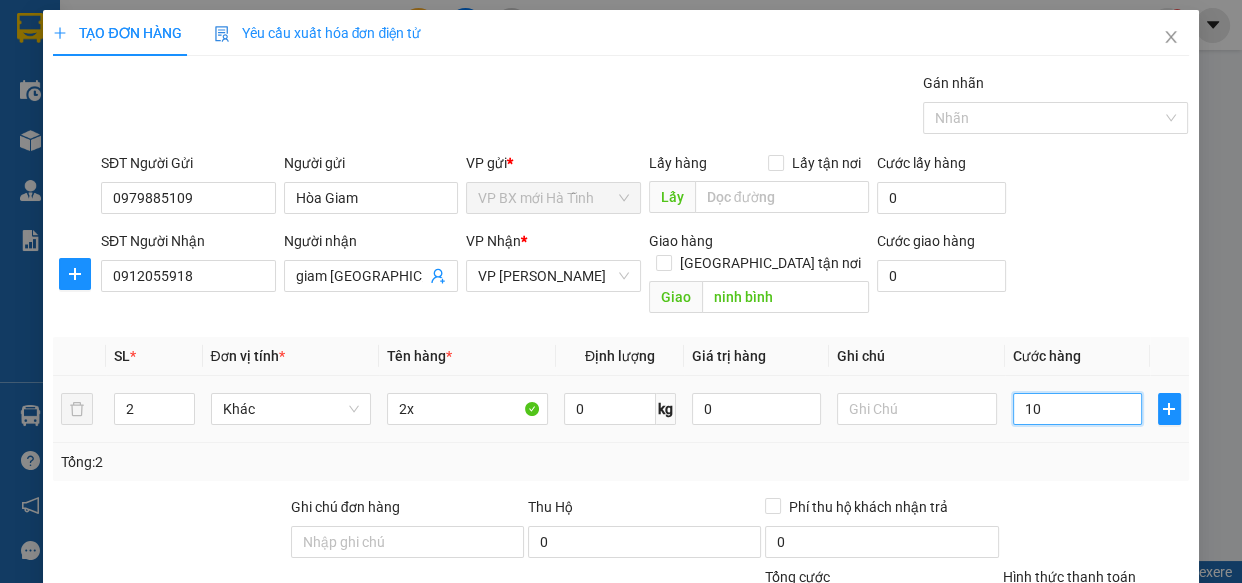 type on "10" 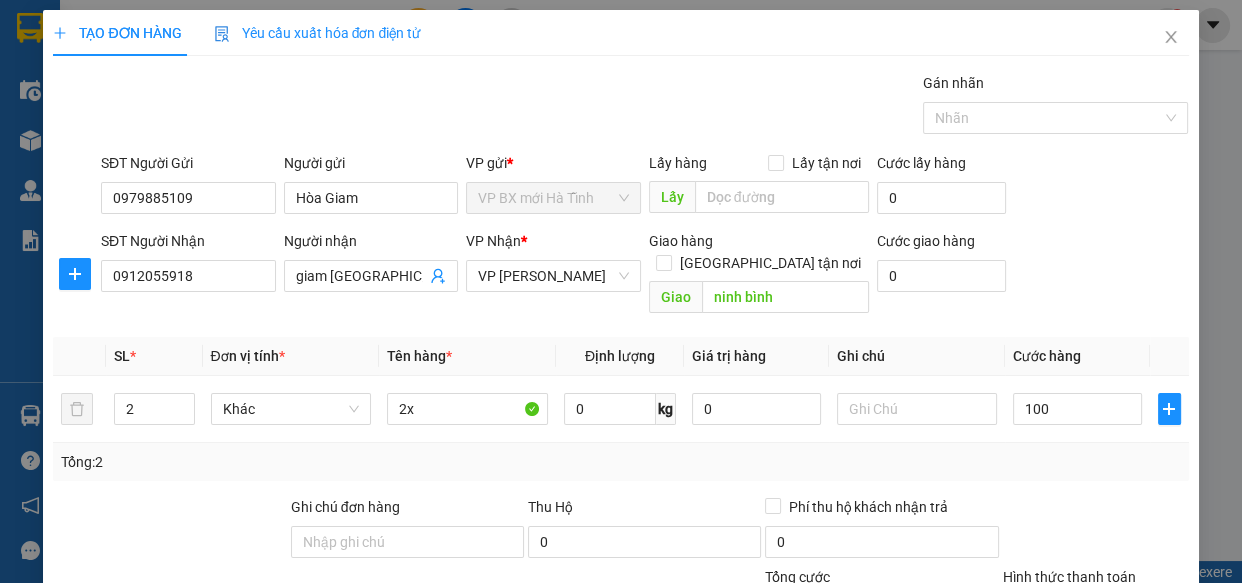 type on "100.000" 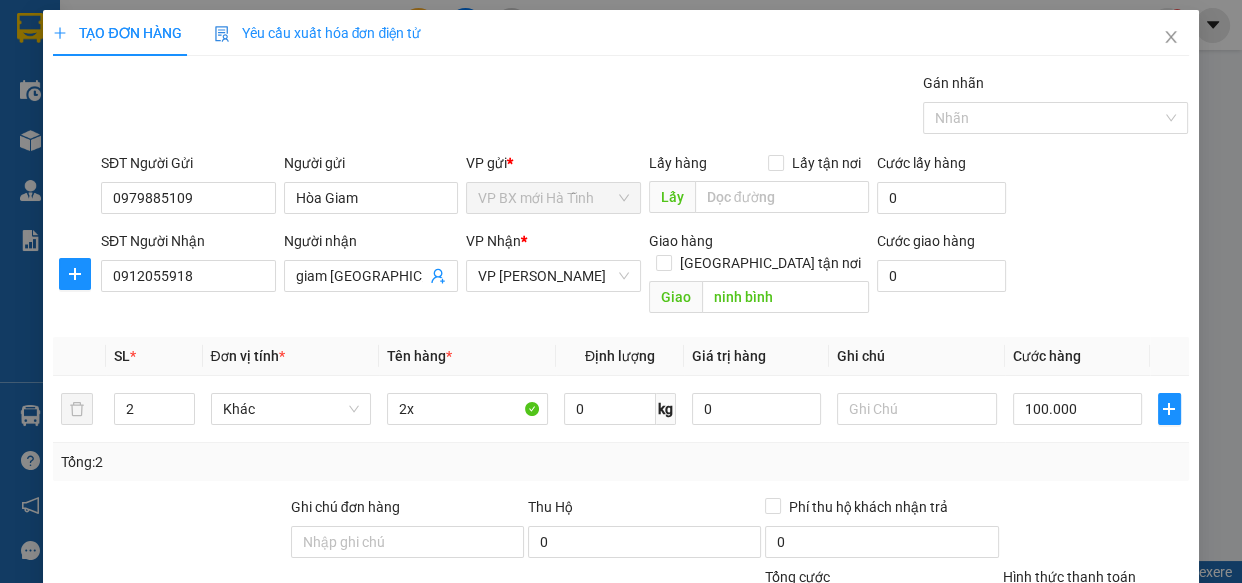 click on "Tổng:  2" at bounding box center (620, 462) 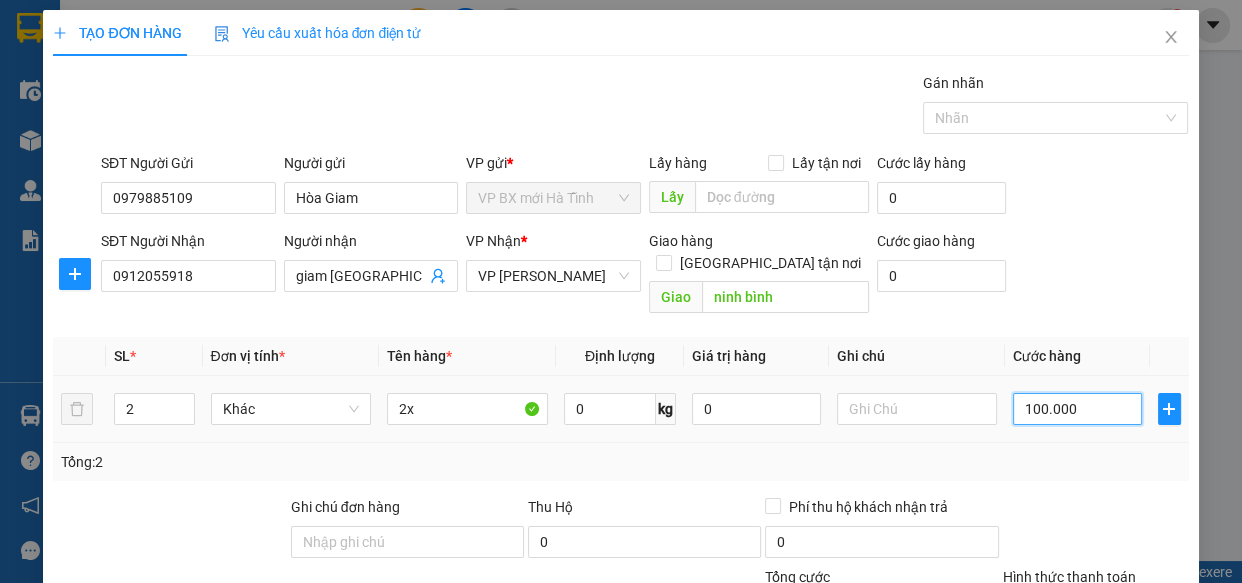 click on "100.000" at bounding box center [1077, 409] 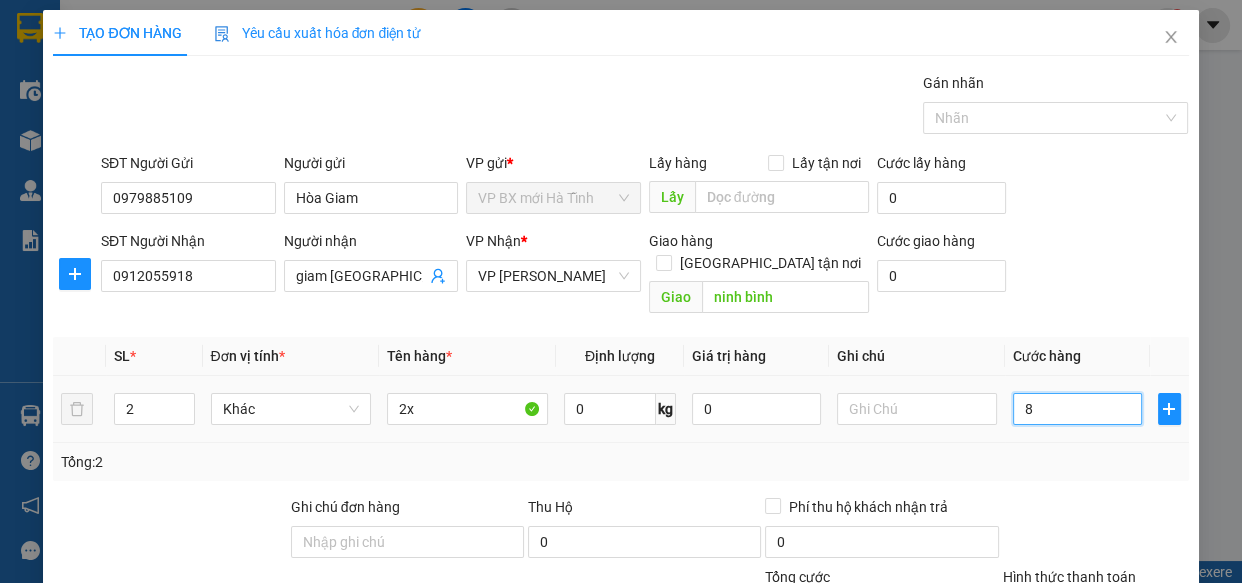 type on "80" 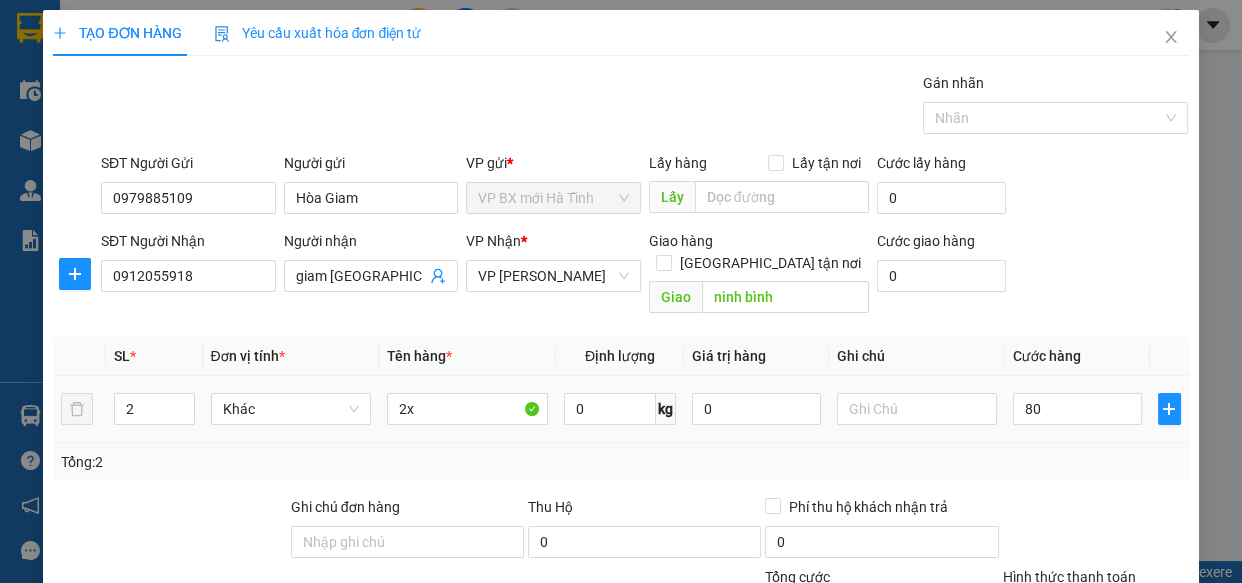 type on "80.000" 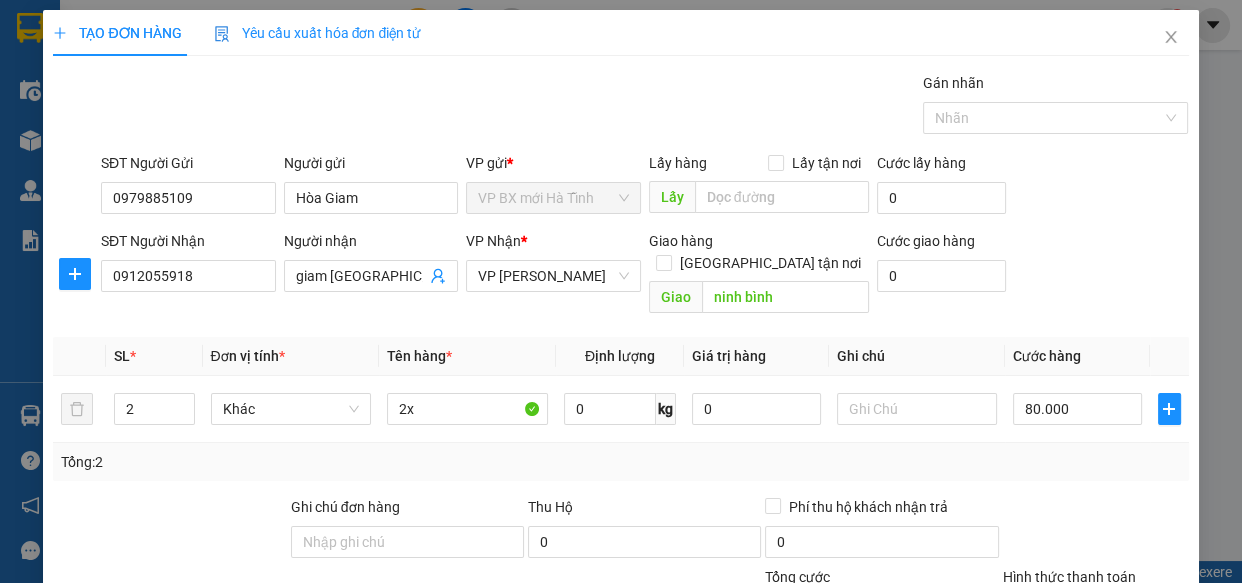 click on "Tổng:  2" at bounding box center [620, 462] 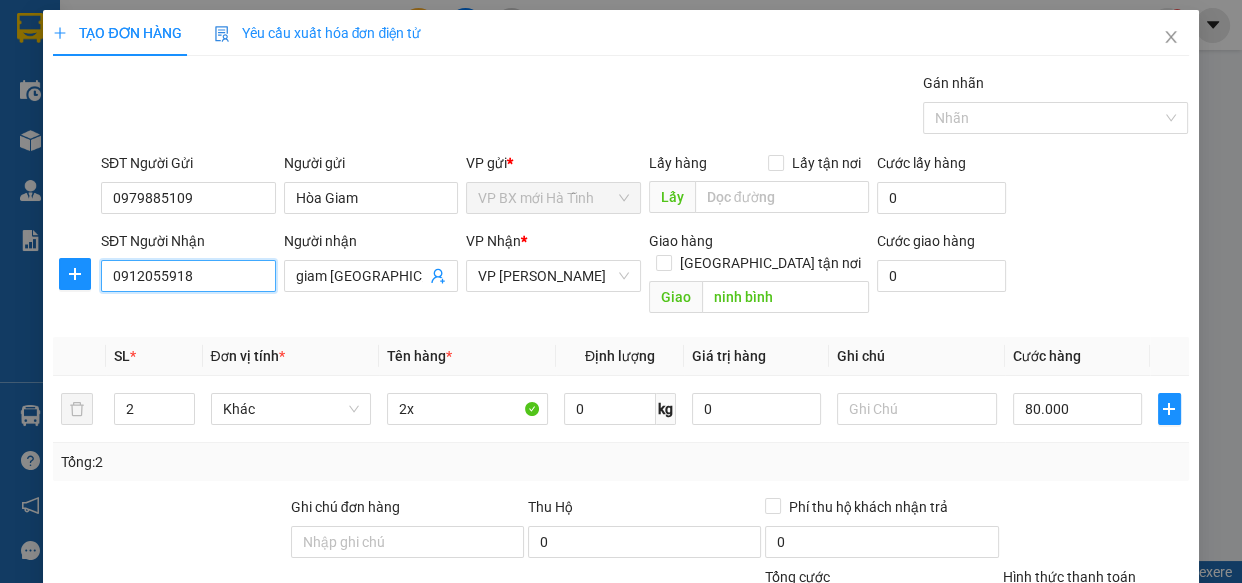 click on "0912055918" at bounding box center [188, 276] 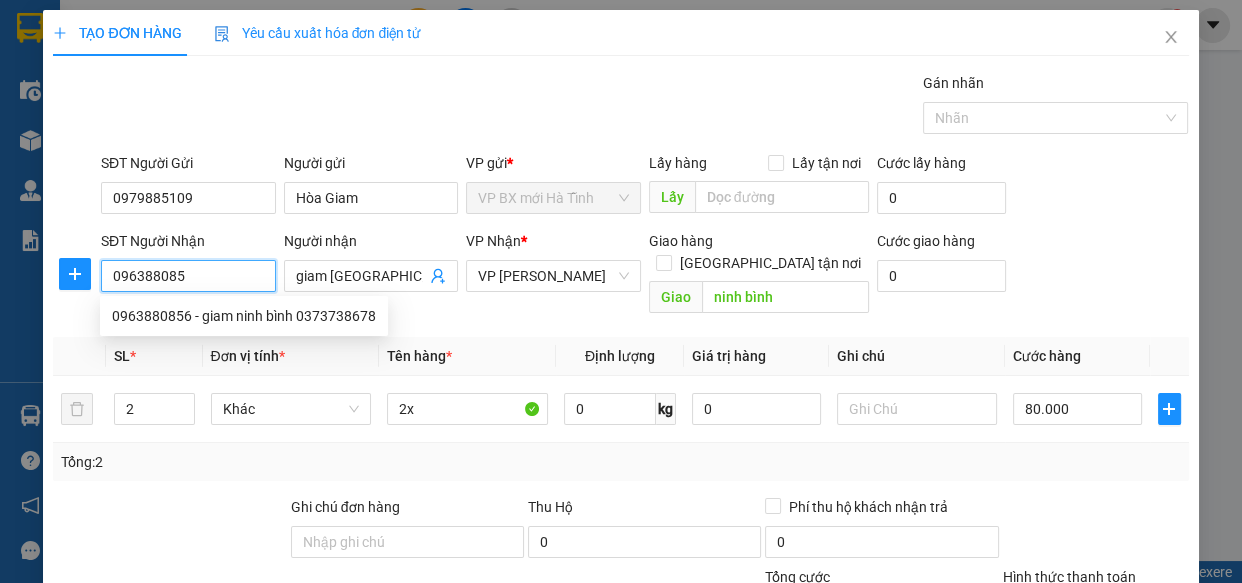 type on "0963880856" 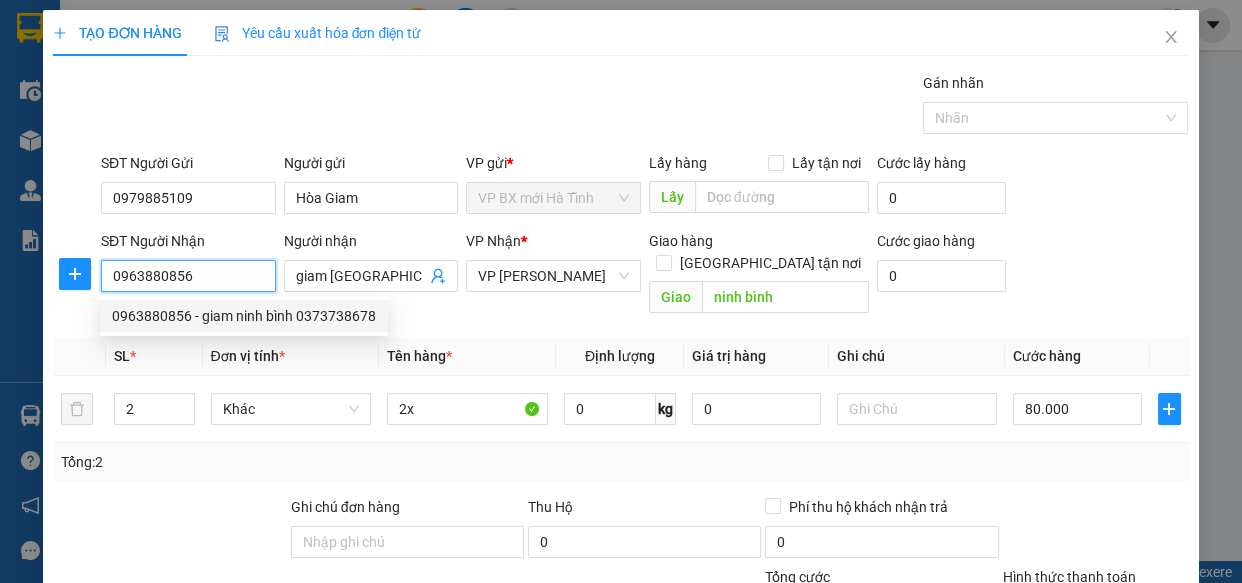 click on "0963880856 - giam ninh bình 0373738678" at bounding box center [244, 316] 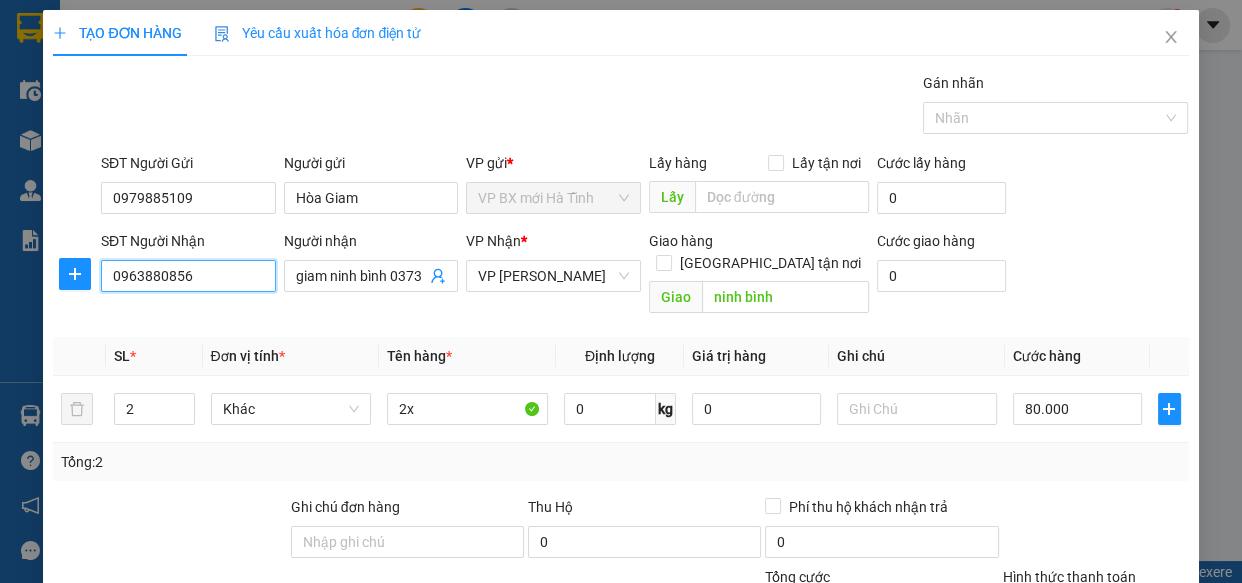 scroll, scrollTop: 218, scrollLeft: 0, axis: vertical 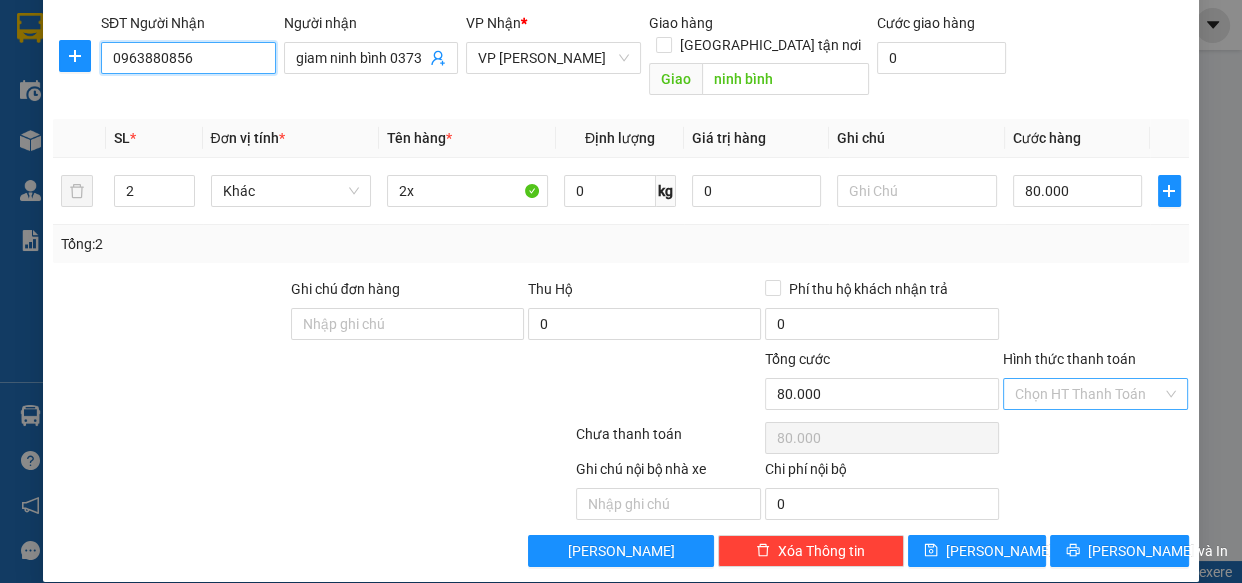 type on "0963880856" 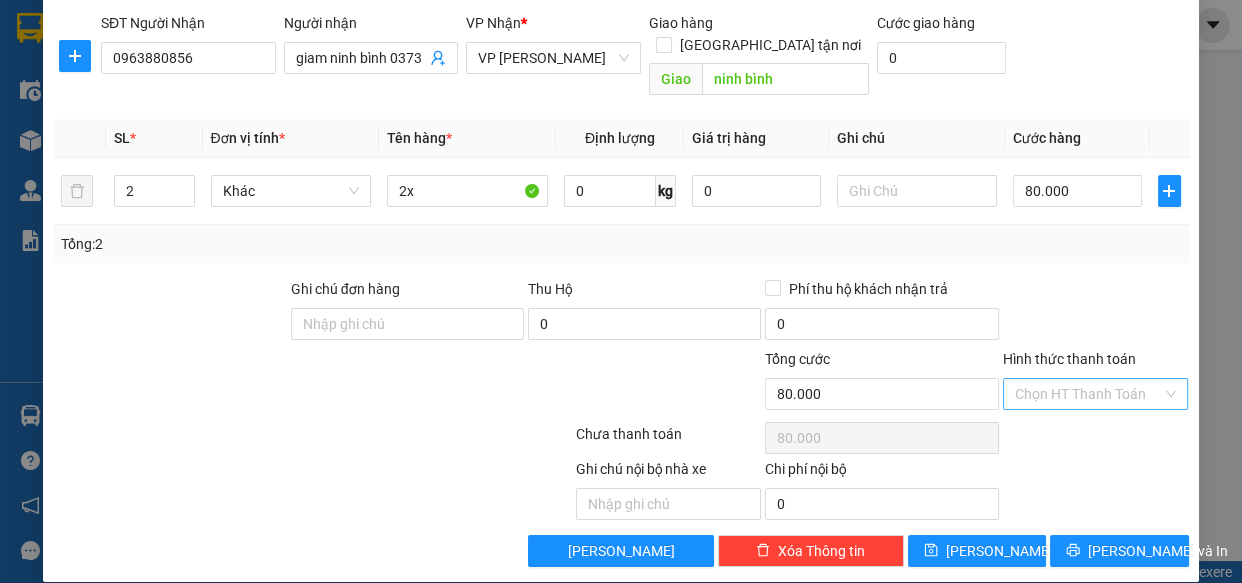 click on "Hình thức thanh toán" at bounding box center [1089, 394] 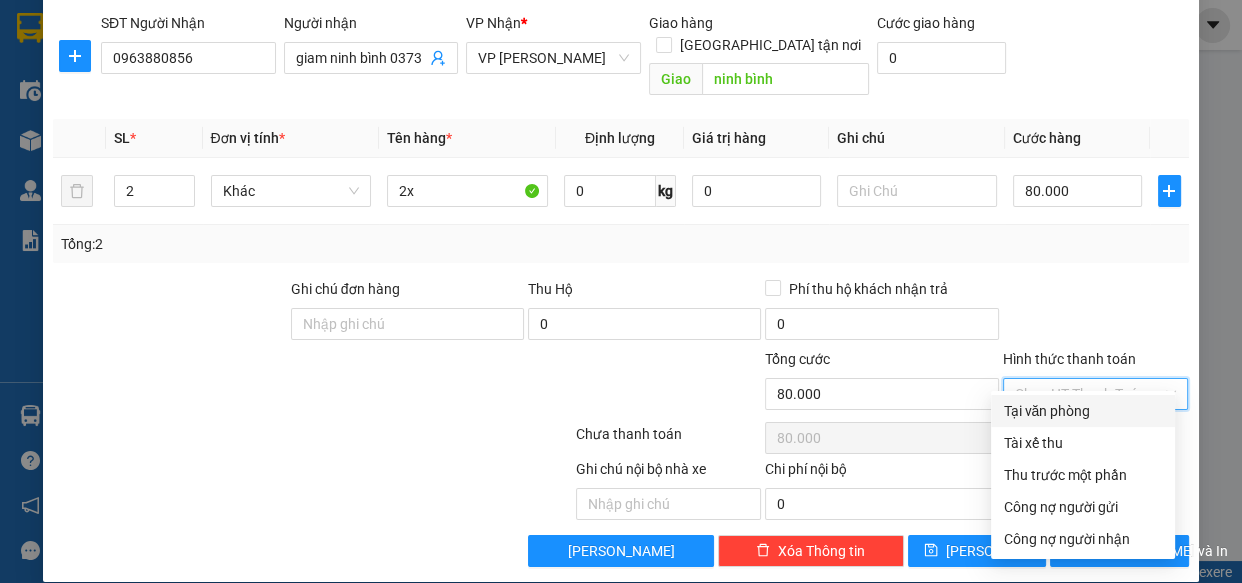 click on "Tại văn phòng" at bounding box center [1083, 411] 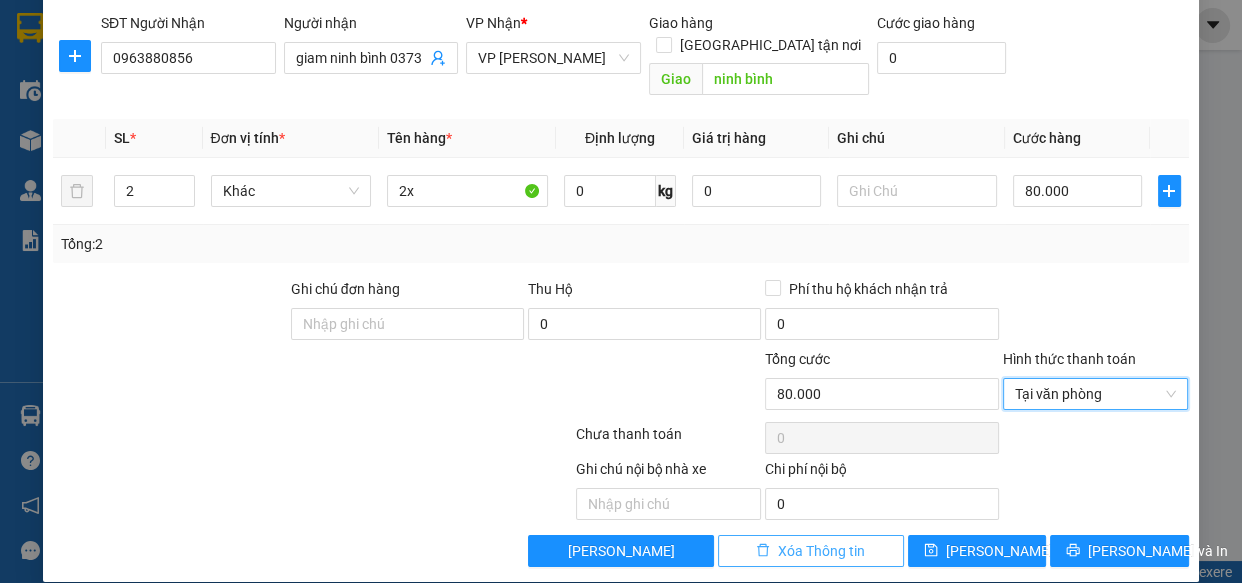 click on "Xóa Thông tin" at bounding box center [821, 551] 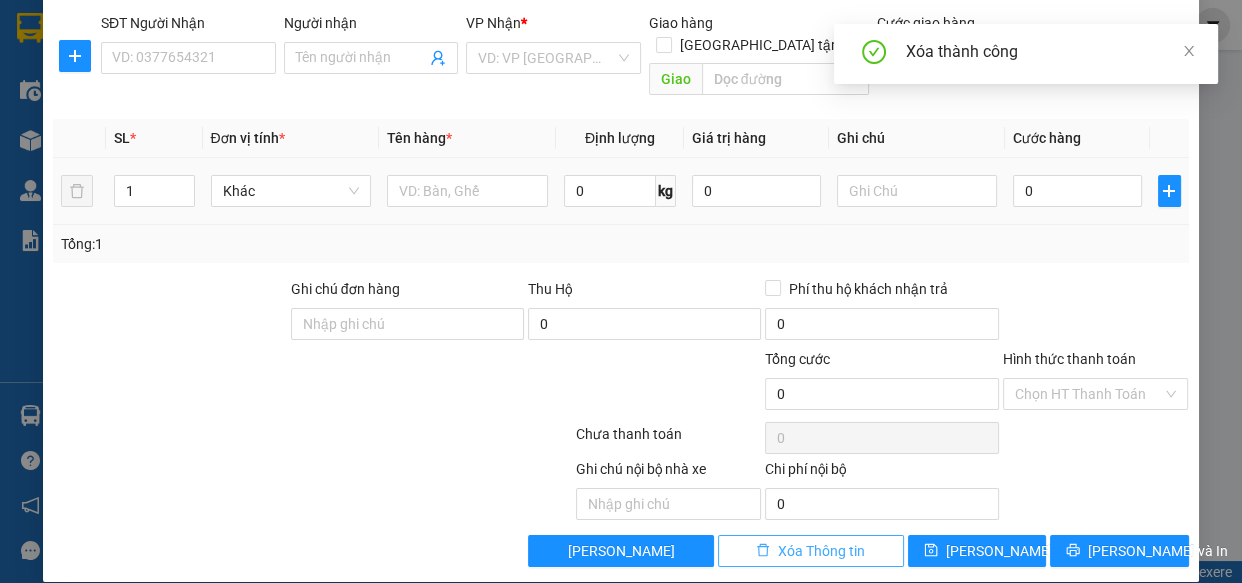 scroll, scrollTop: 36, scrollLeft: 0, axis: vertical 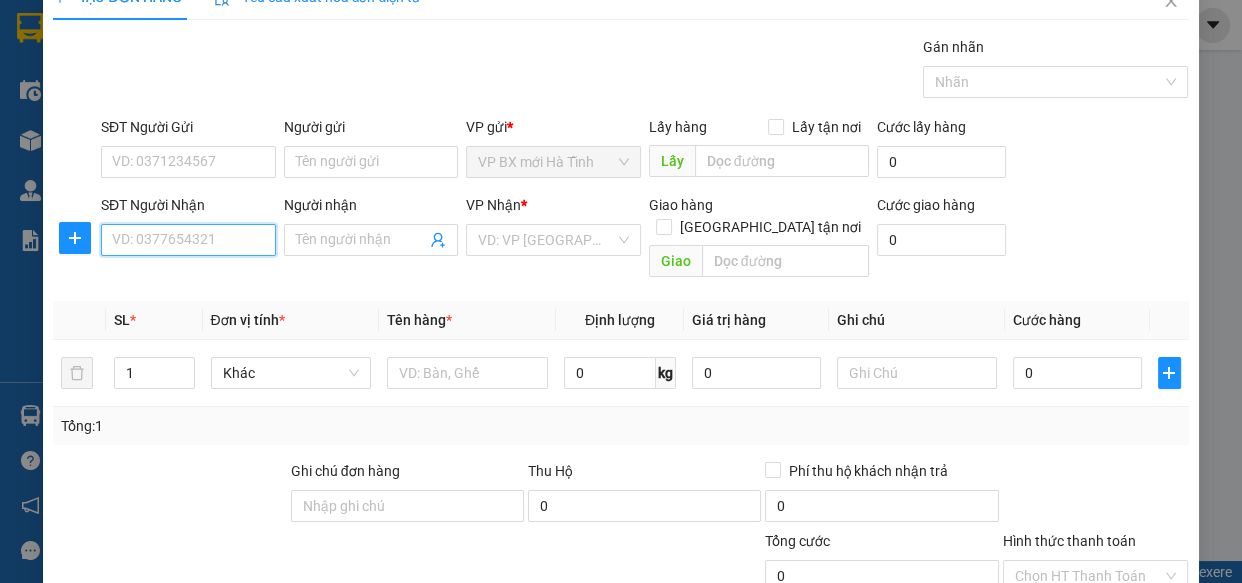 click on "SĐT Người Nhận" at bounding box center [188, 240] 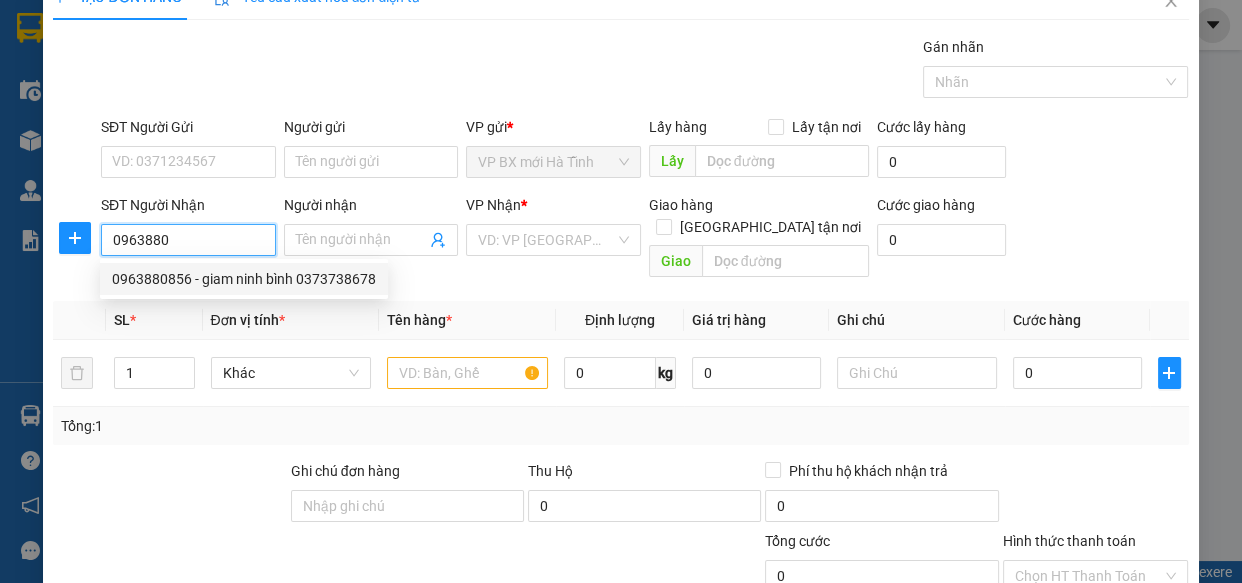 click on "0963880856 - giam ninh bình 0373738678" at bounding box center [244, 279] 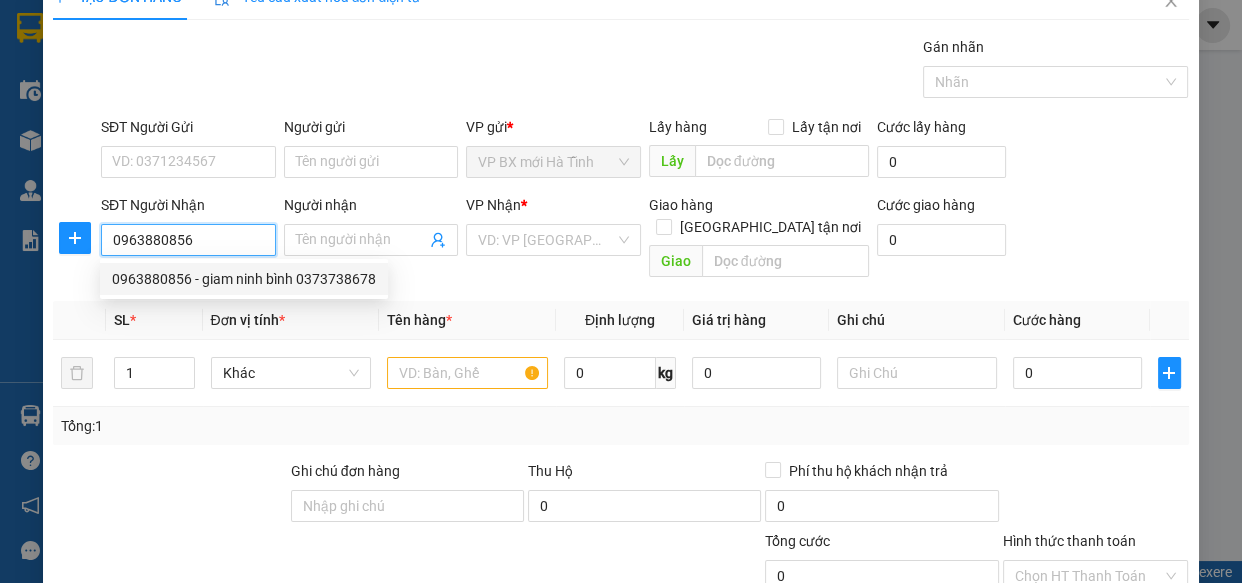 type on "giam ninh bình 0373738678" 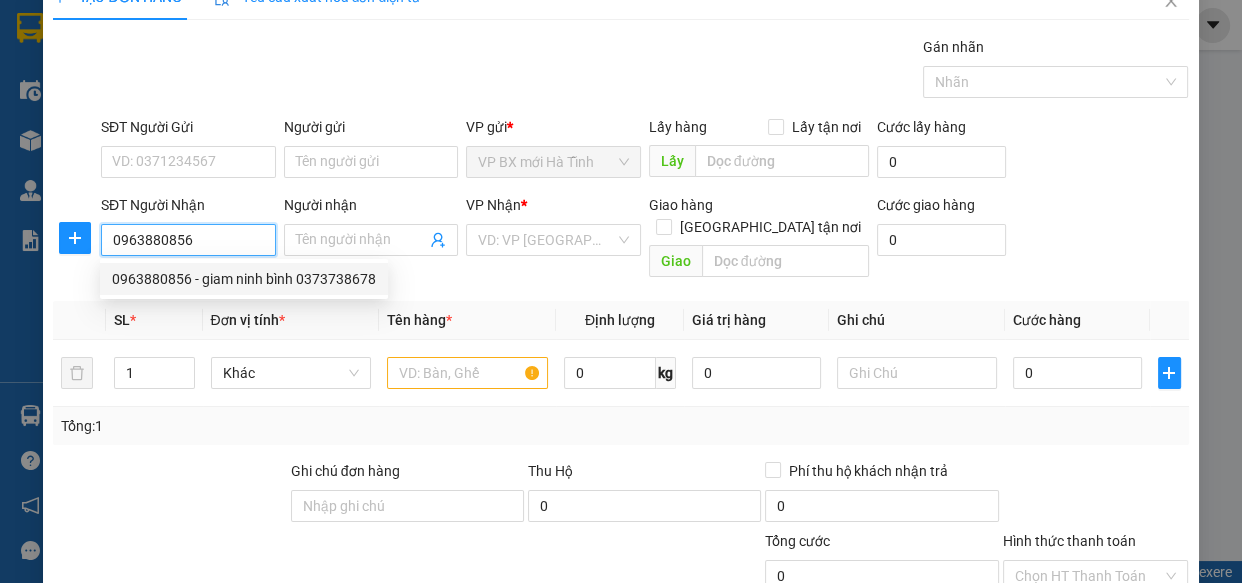 type on "ninh bình" 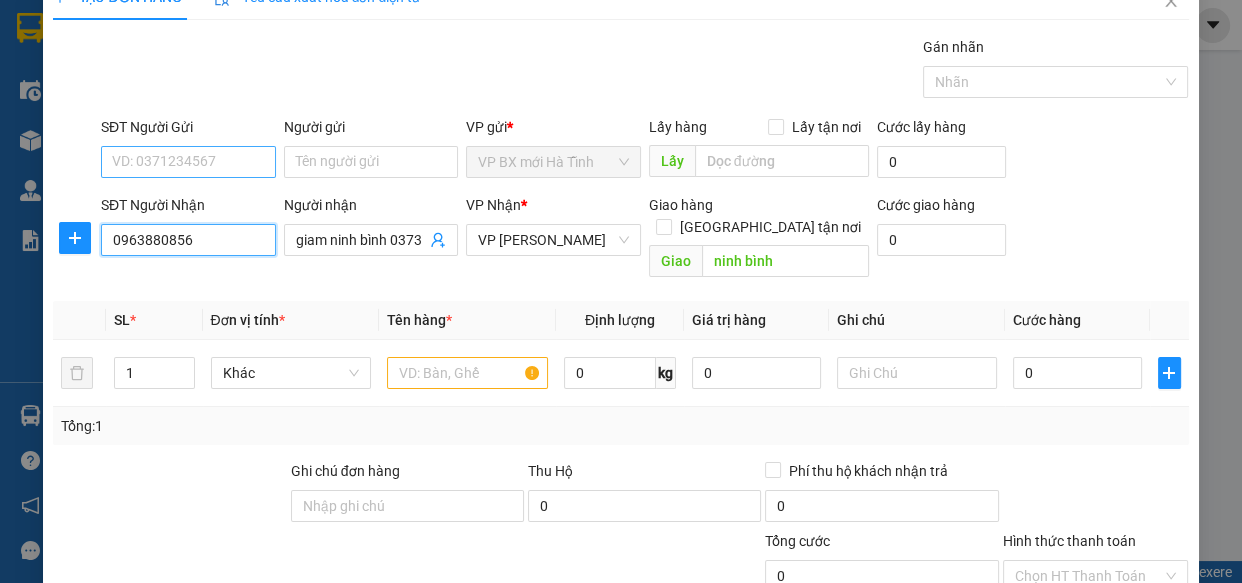 type on "0963880856" 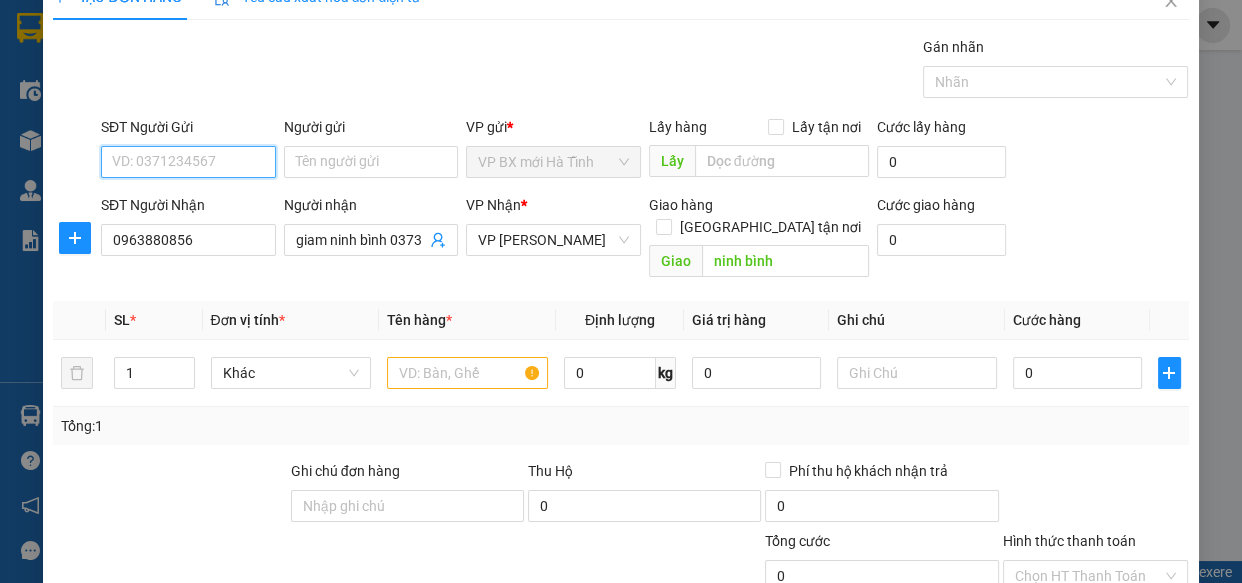 click on "SĐT Người Gửi" at bounding box center [188, 162] 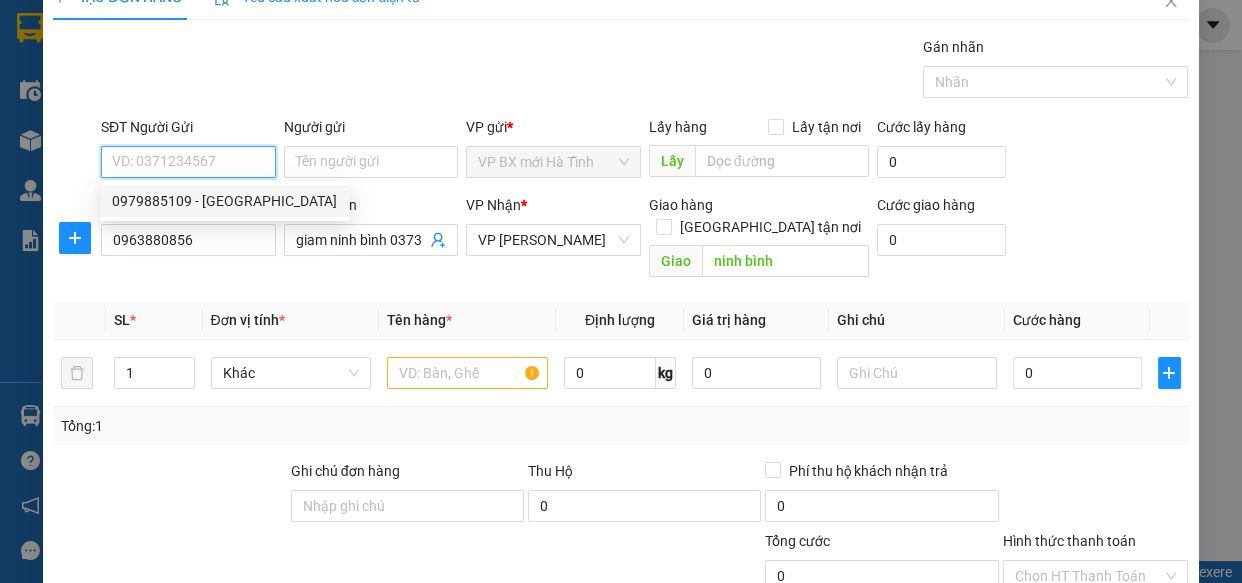 click on "0979885109 - [GEOGRAPHIC_DATA]" at bounding box center (224, 201) 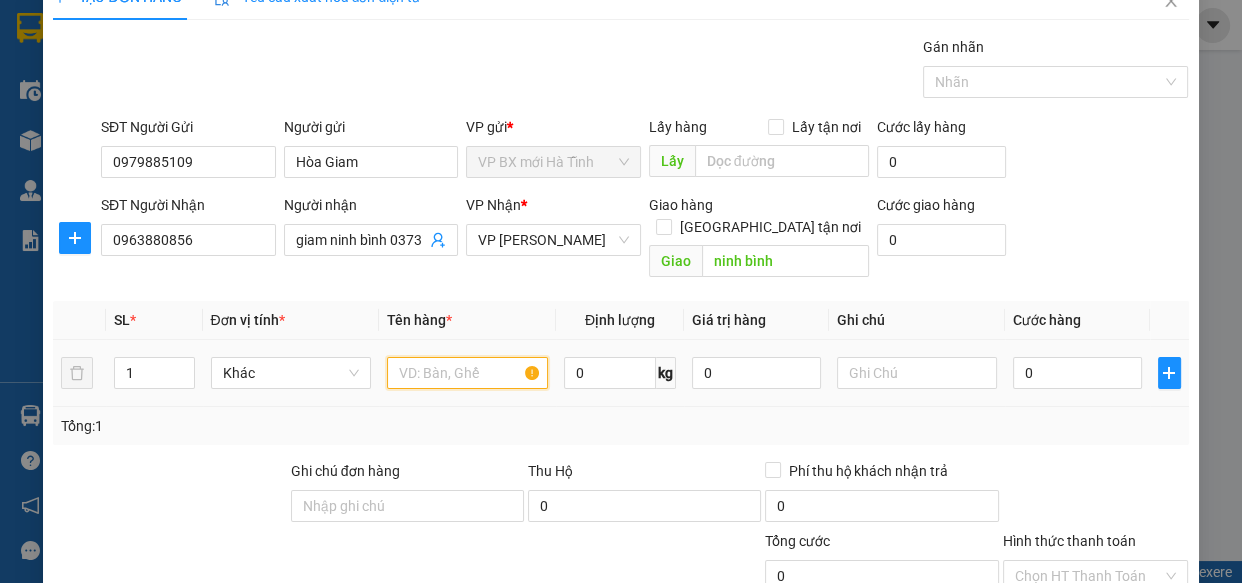 click at bounding box center [467, 373] 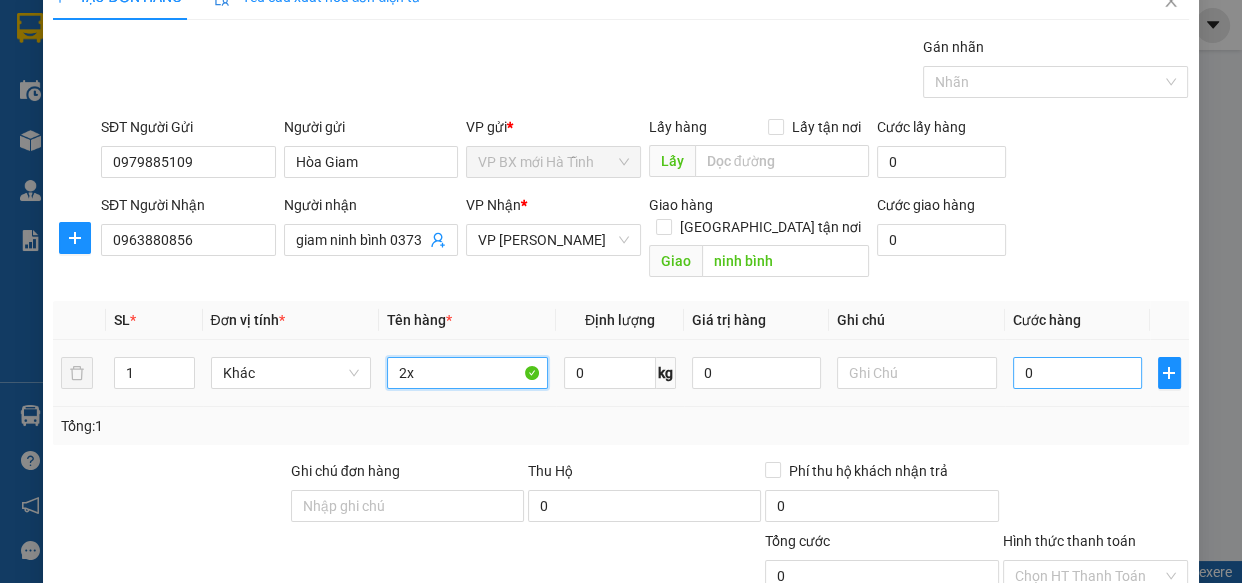 type on "2x" 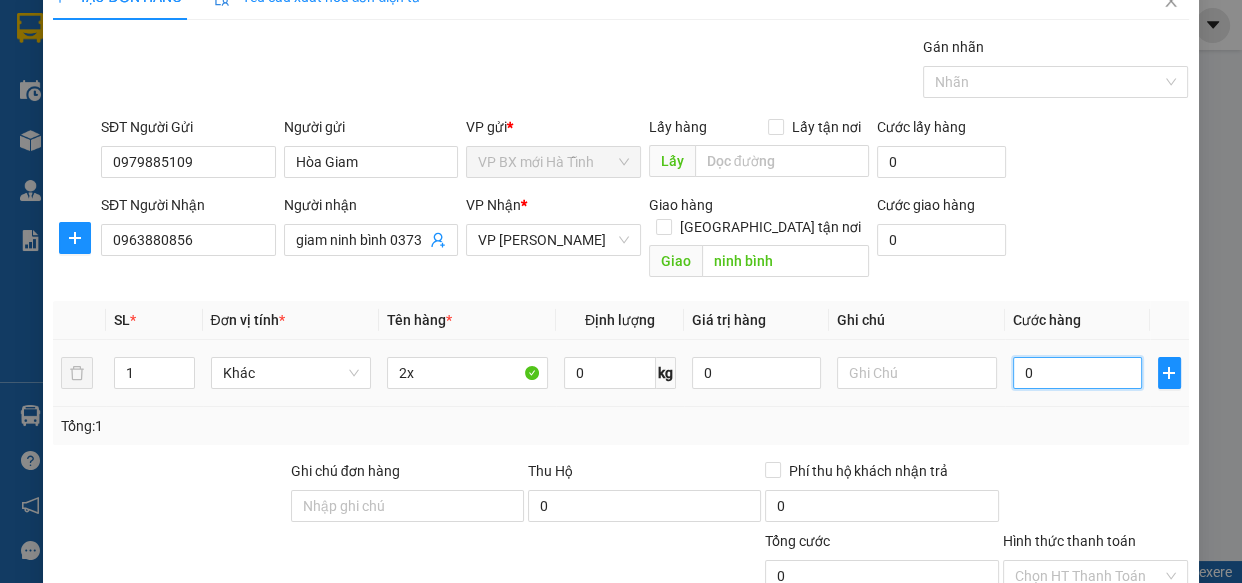 click on "0" at bounding box center [1077, 373] 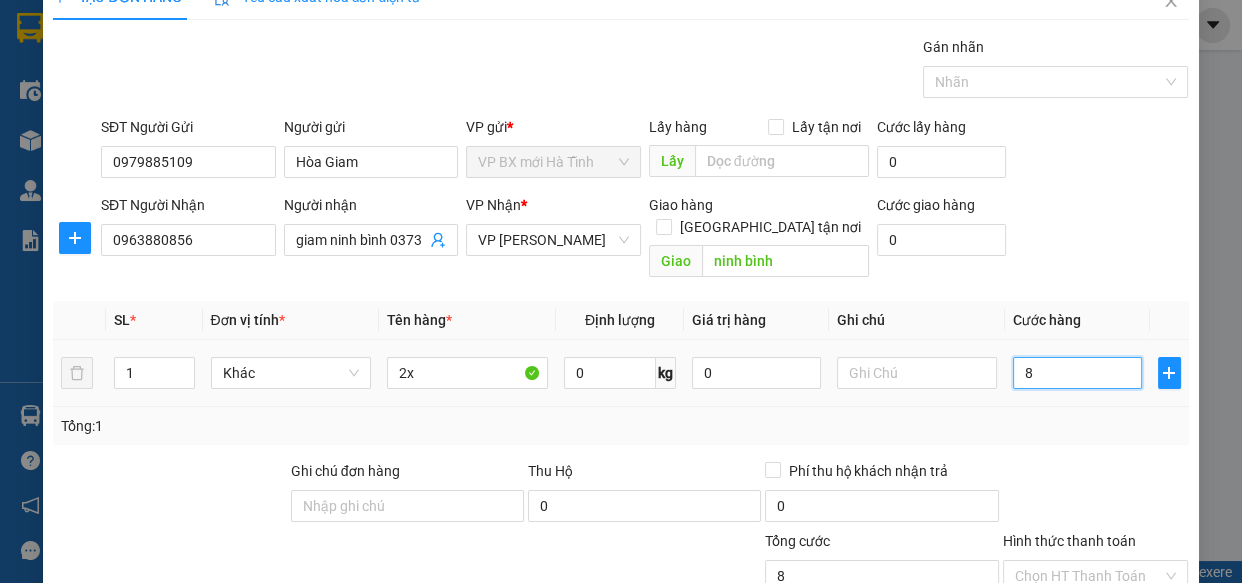 type on "80" 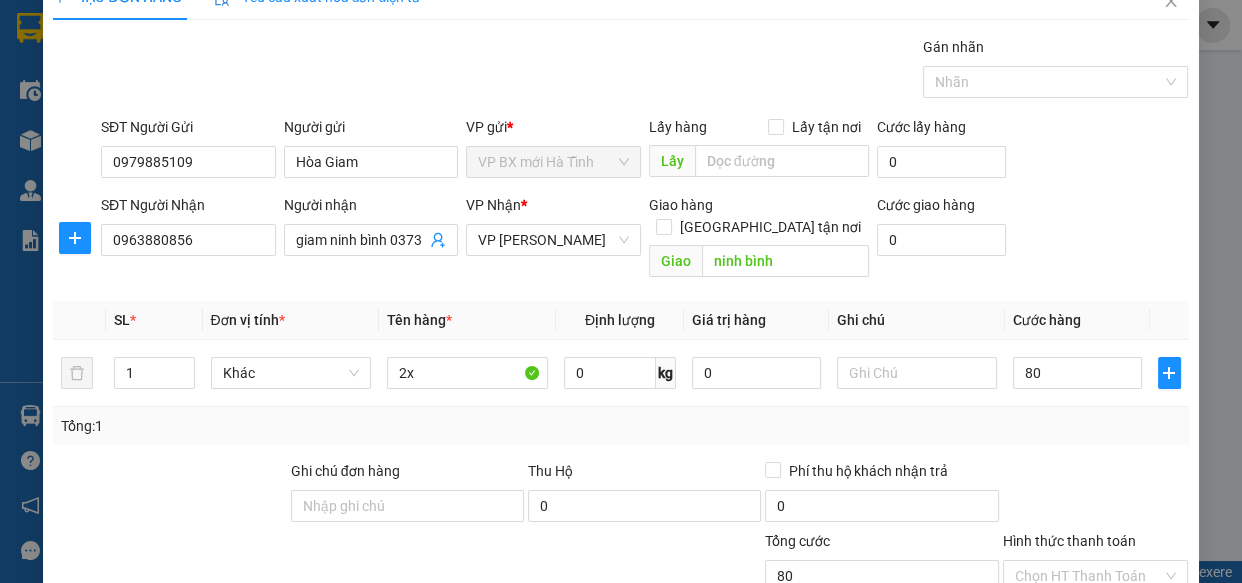 type on "80.000" 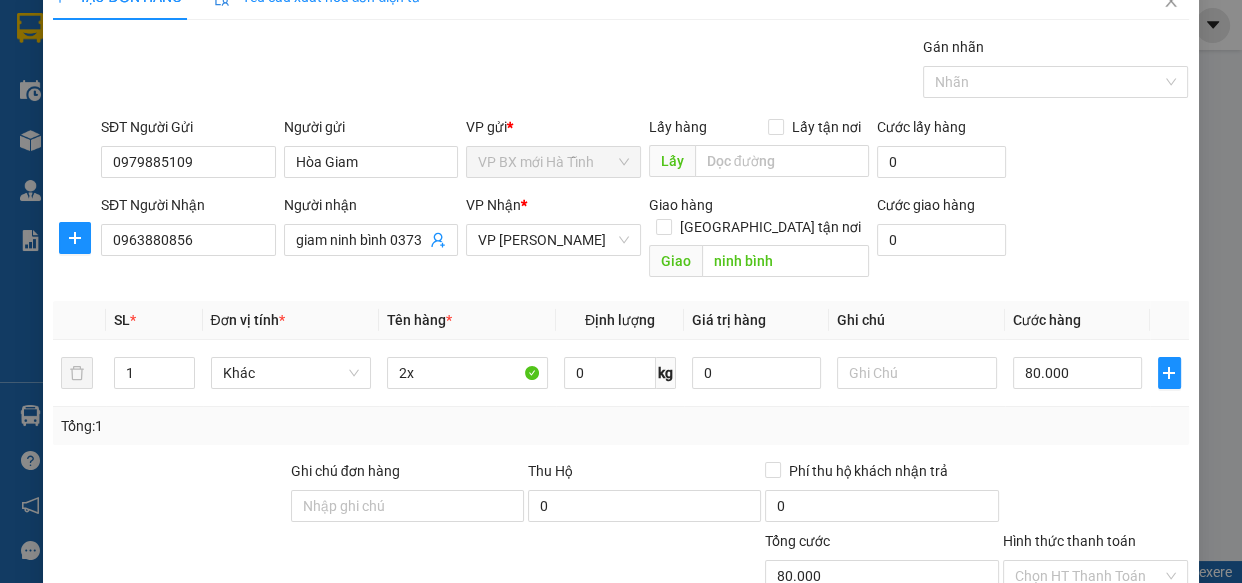 click on "Tổng:  1" at bounding box center [620, 426] 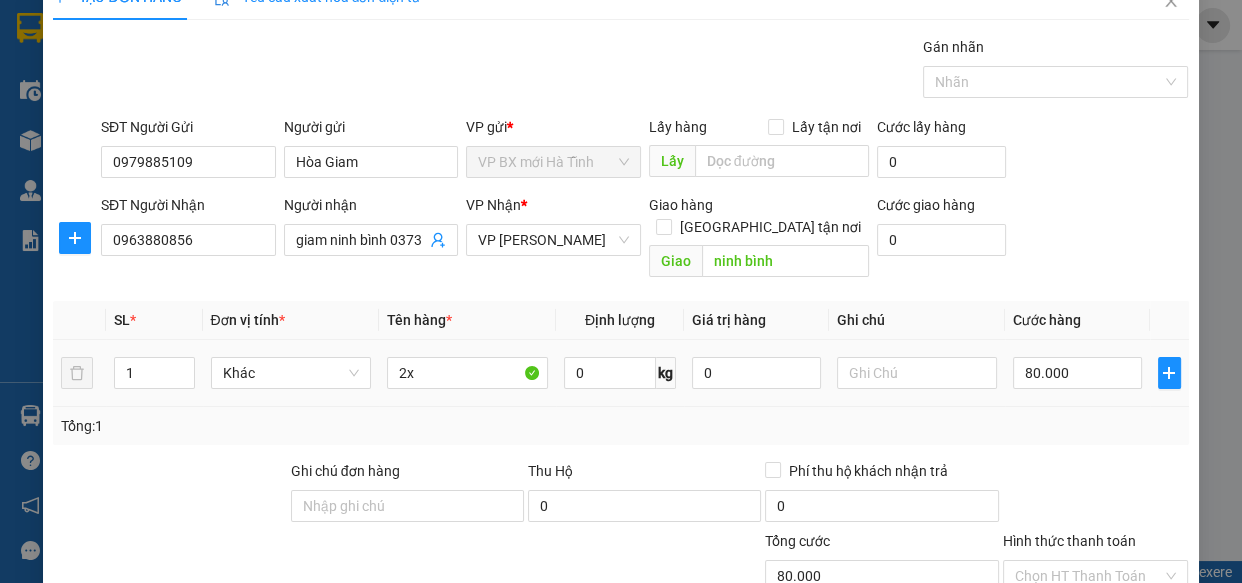 scroll, scrollTop: 218, scrollLeft: 0, axis: vertical 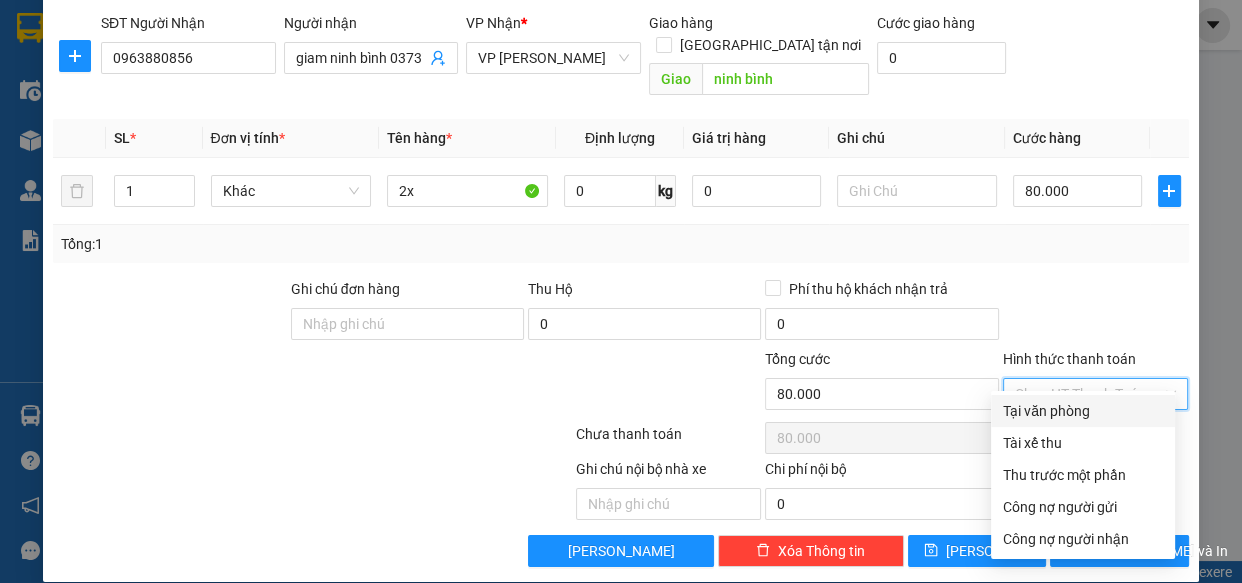 click on "Hình thức thanh toán" at bounding box center (1089, 394) 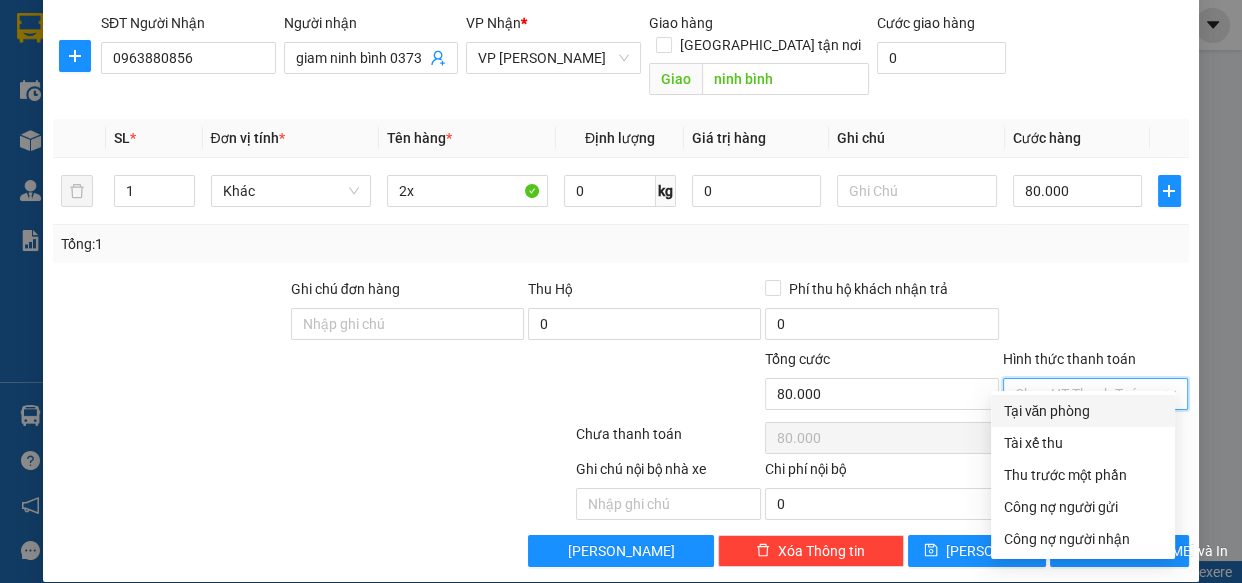 click on "Tại văn phòng" at bounding box center [1083, 411] 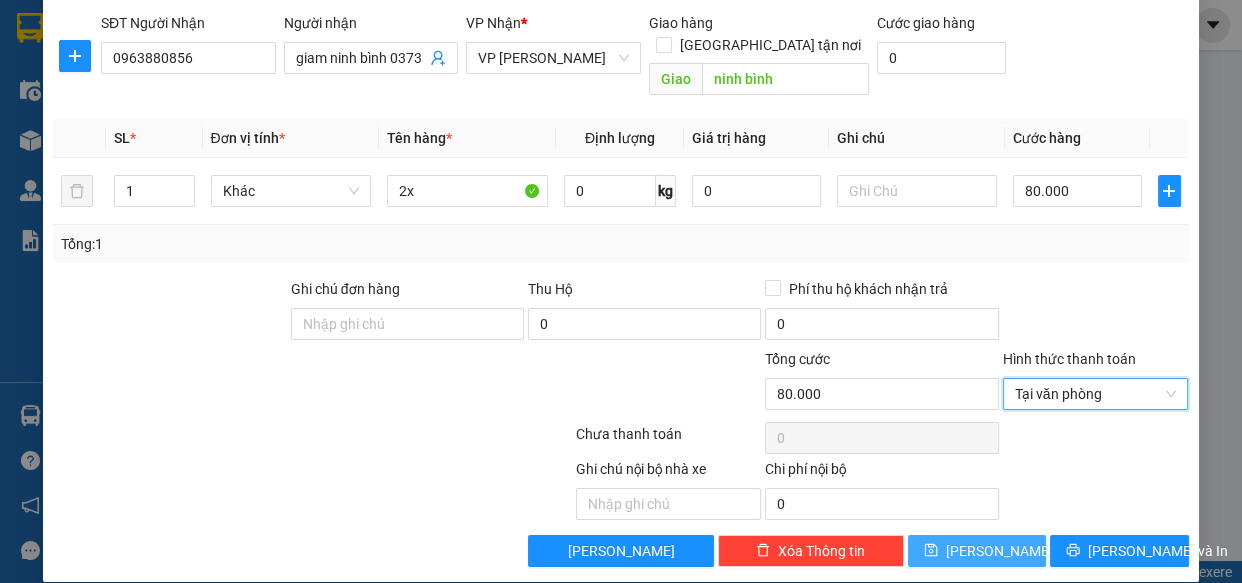 click on "[PERSON_NAME]" at bounding box center [977, 551] 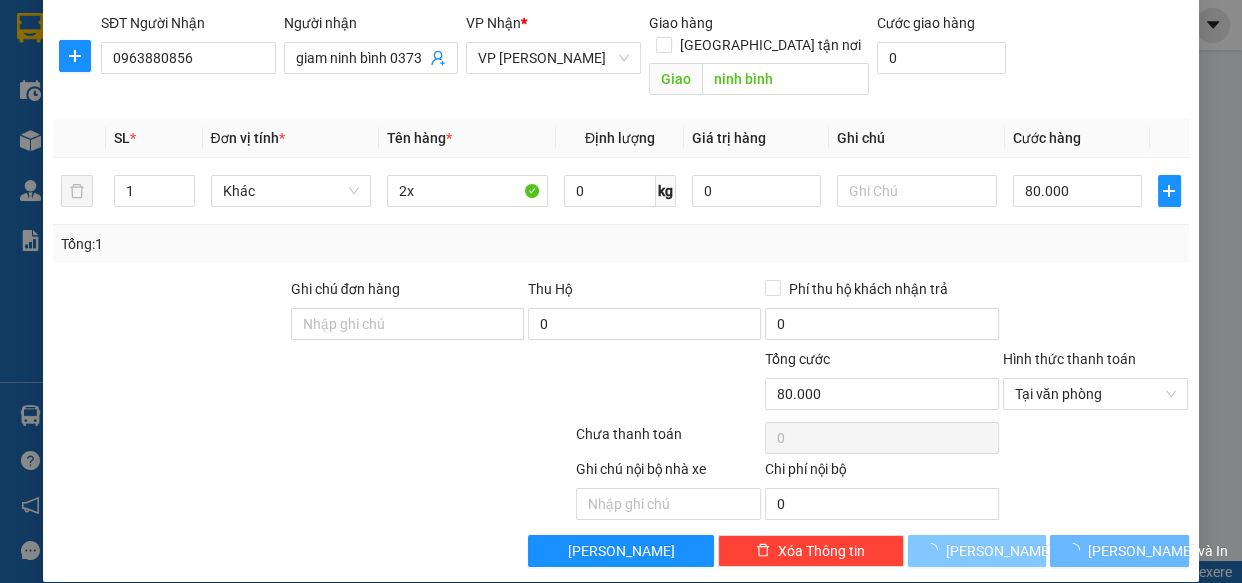 type 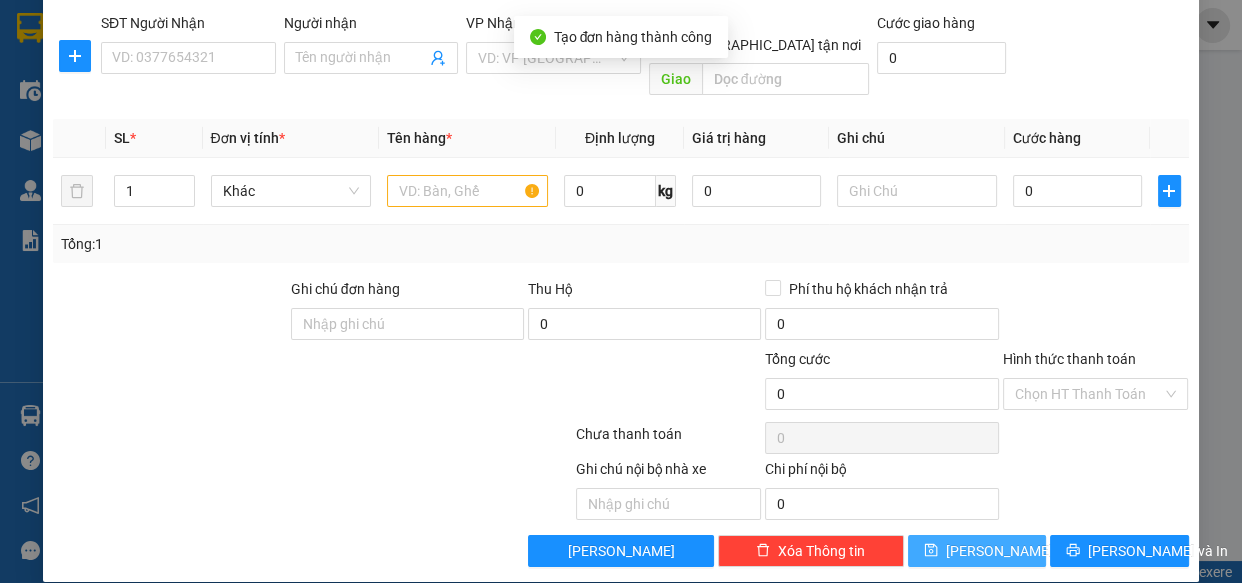 scroll, scrollTop: 0, scrollLeft: 0, axis: both 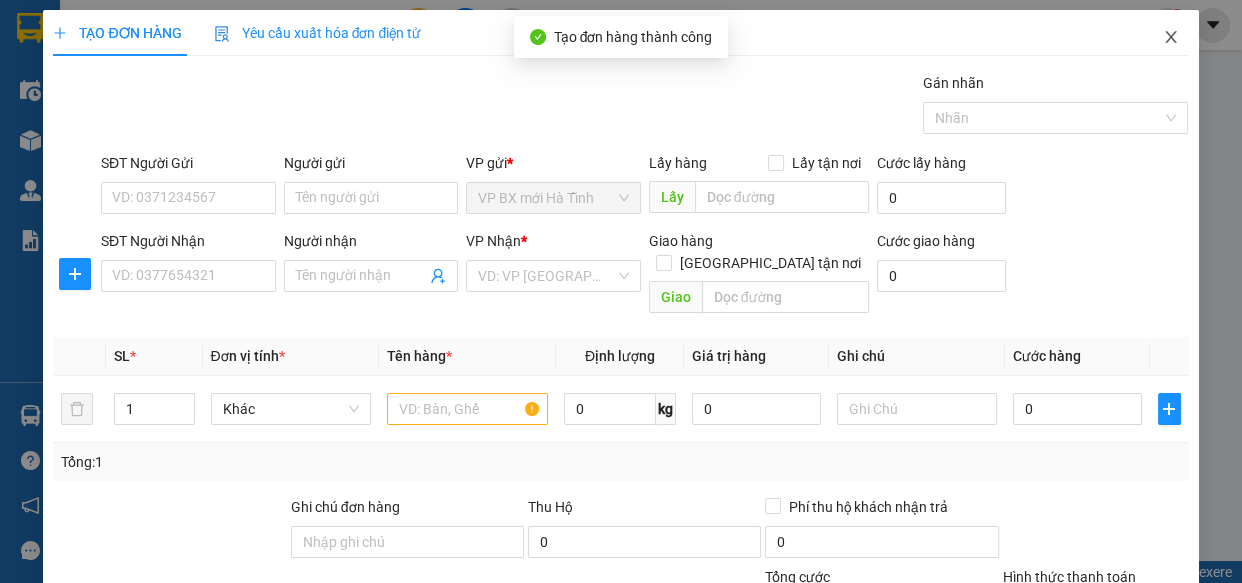 click 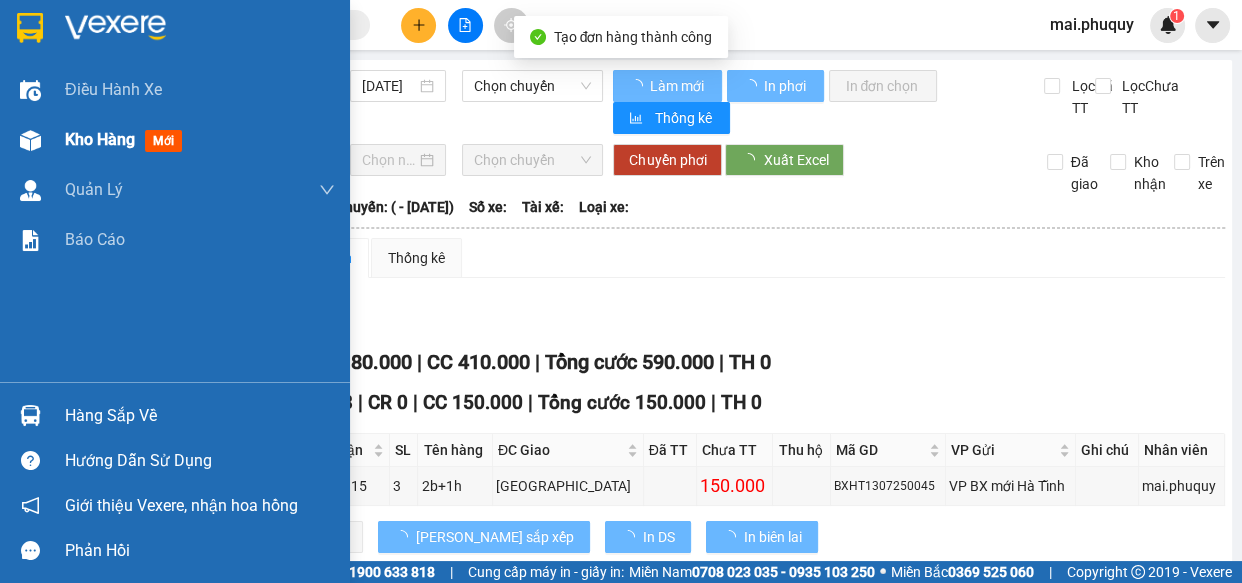 click at bounding box center (30, 140) 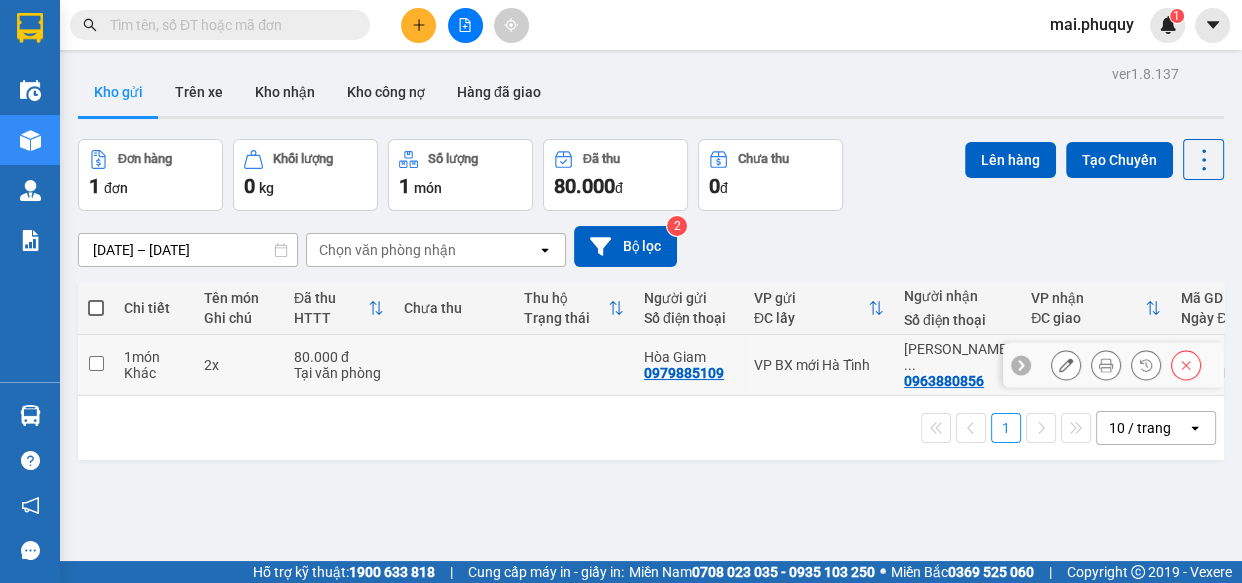 click at bounding box center [96, 365] 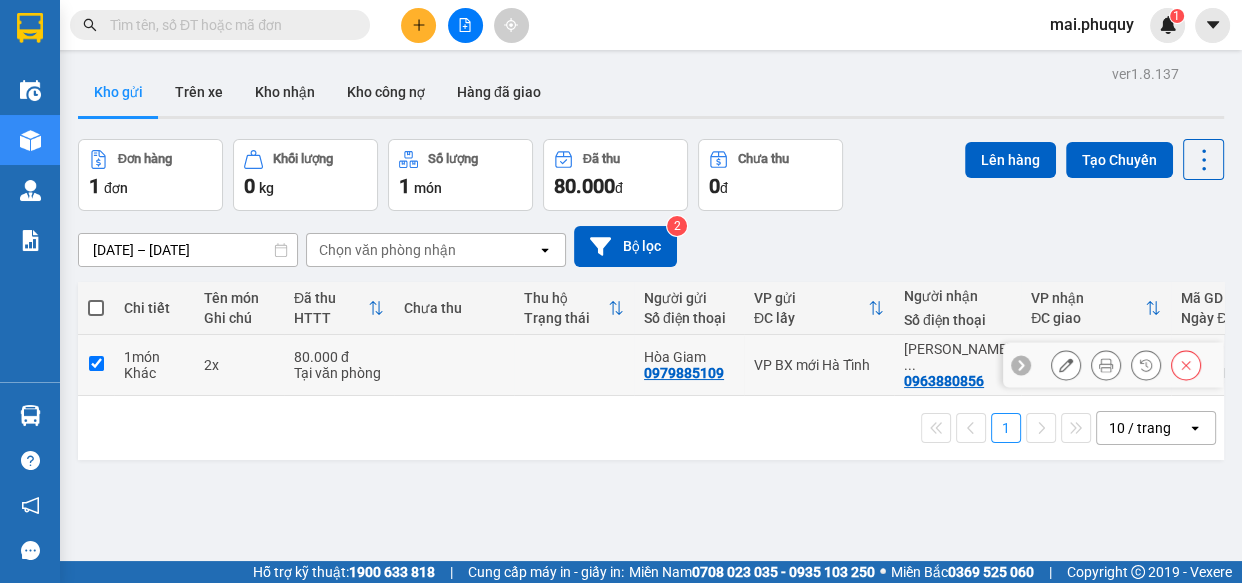 type 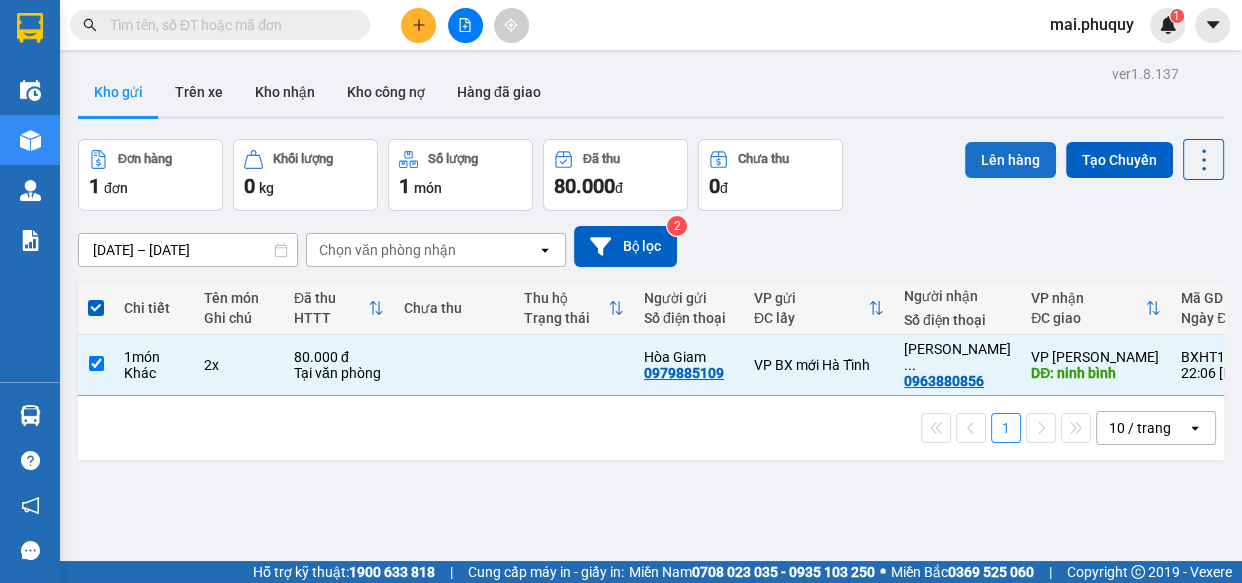 click on "Lên hàng" at bounding box center [1010, 160] 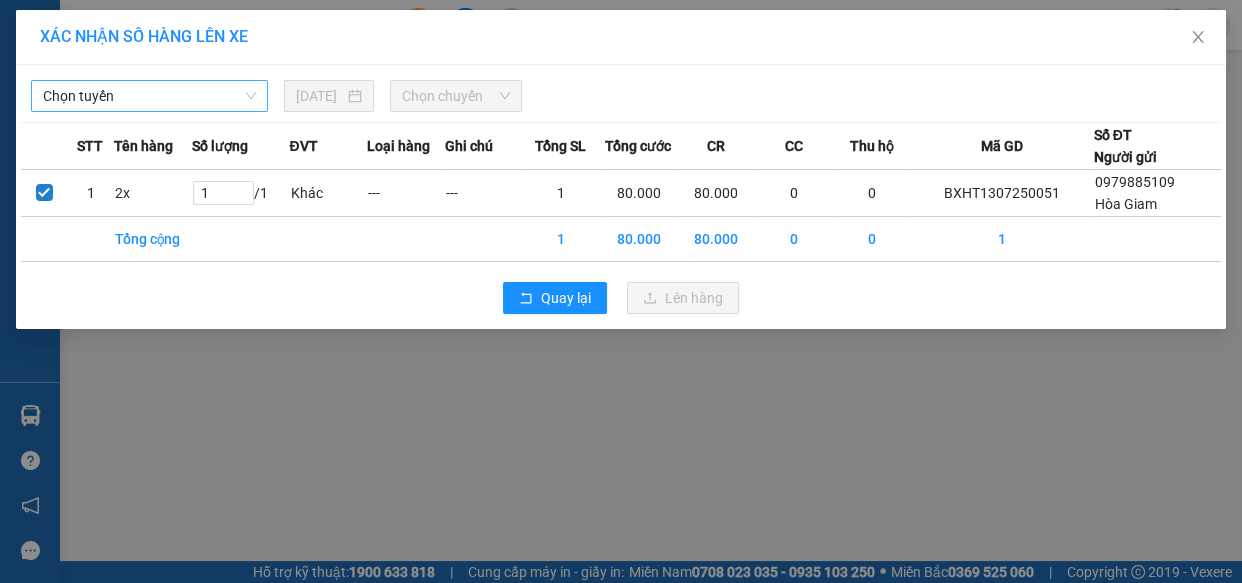 click on "Chọn tuyến" at bounding box center (149, 96) 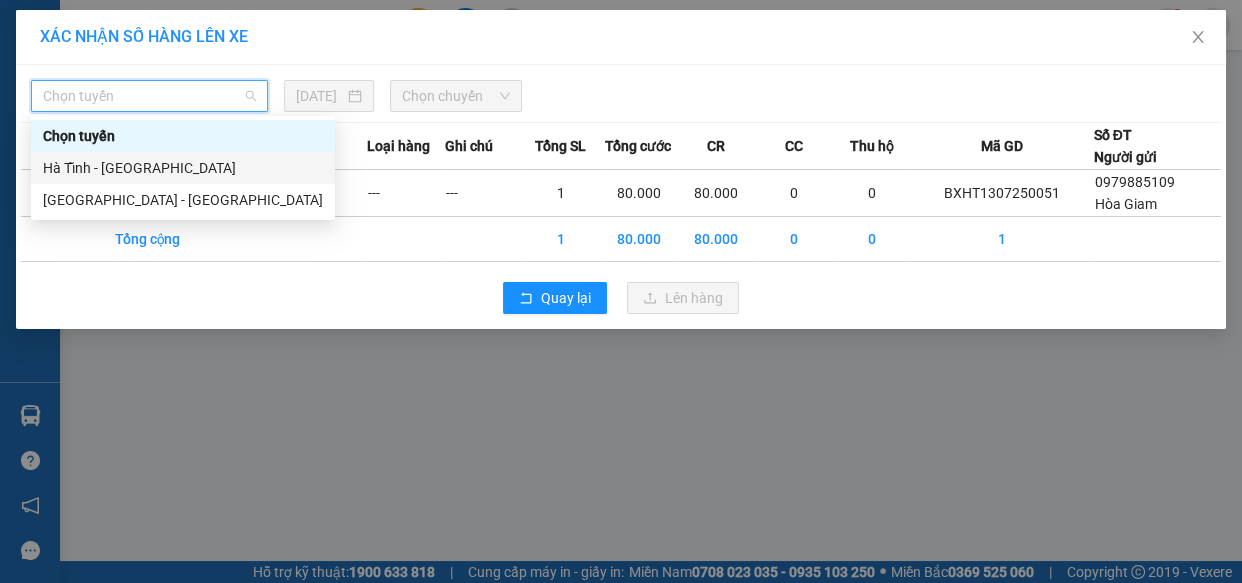 drag, startPoint x: 119, startPoint y: 173, endPoint x: 380, endPoint y: 133, distance: 264.04733 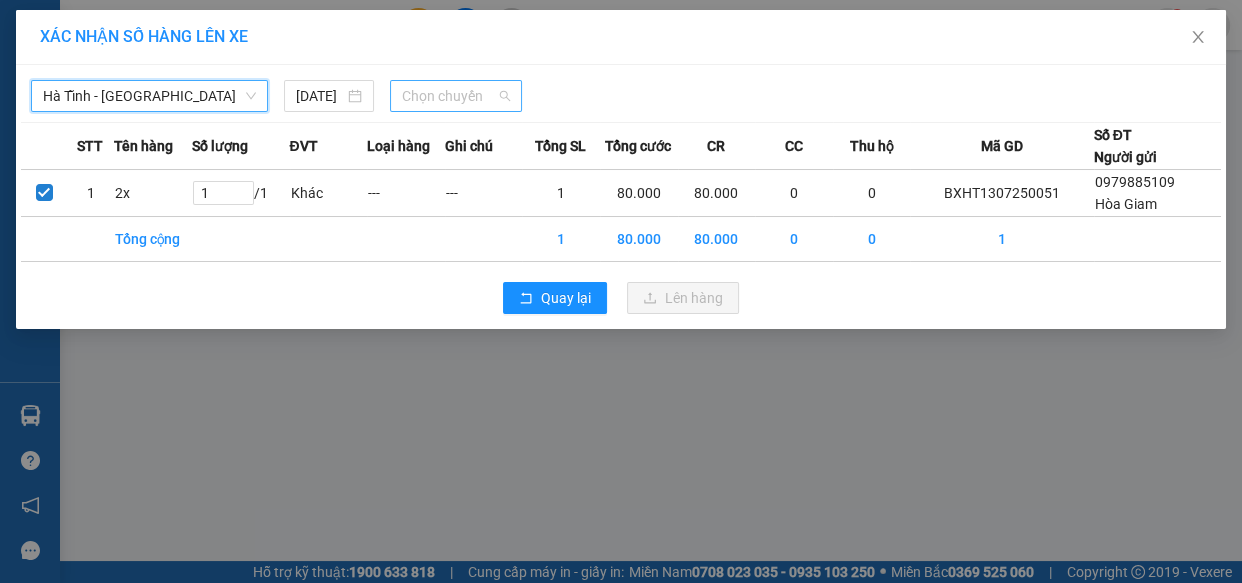 click on "Chọn chuyến" at bounding box center (456, 96) 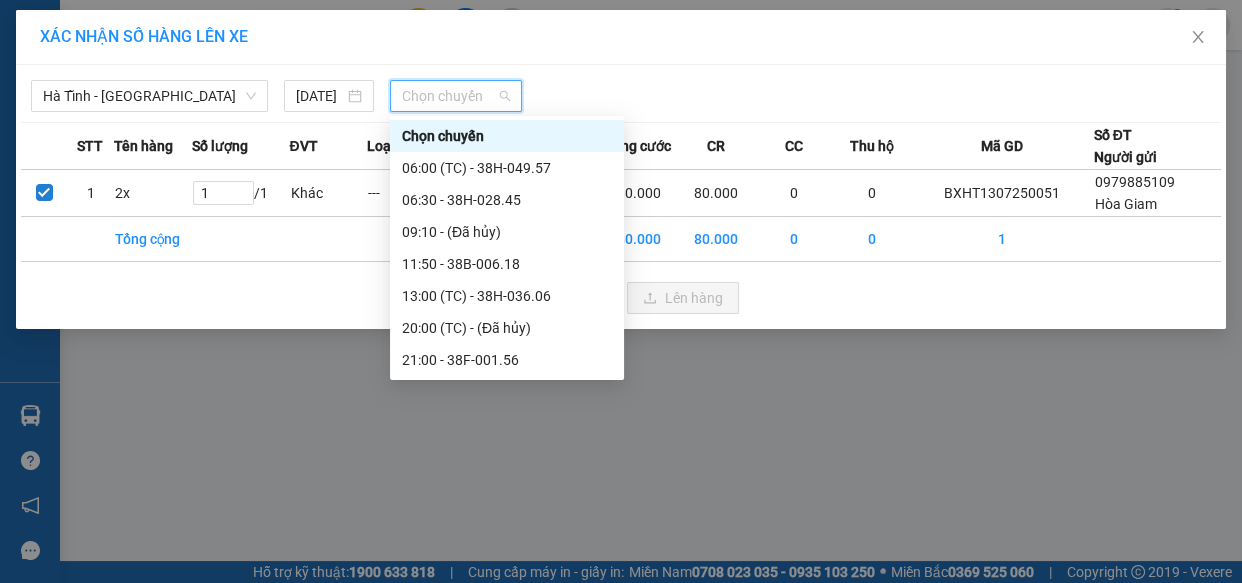 scroll, scrollTop: 100, scrollLeft: 0, axis: vertical 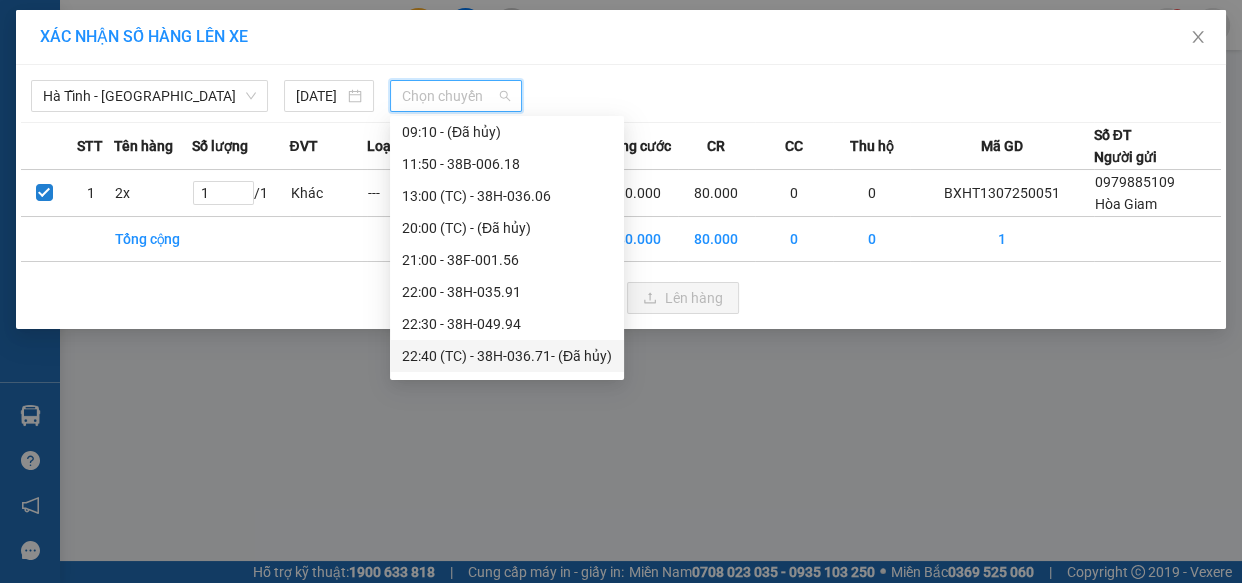 click on "22:40   (TC)   - 38H-036.71  - (Đã hủy)" at bounding box center [507, 356] 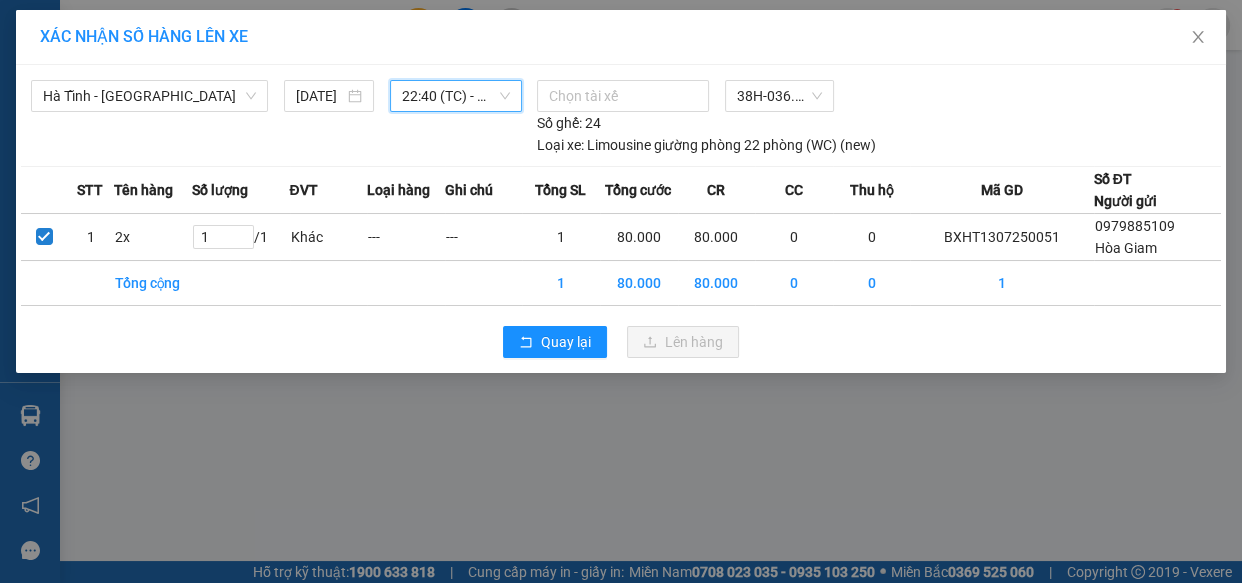 click on "22:40   (TC)   - 38H-036.71  - (Đã hủy)" at bounding box center [456, 96] 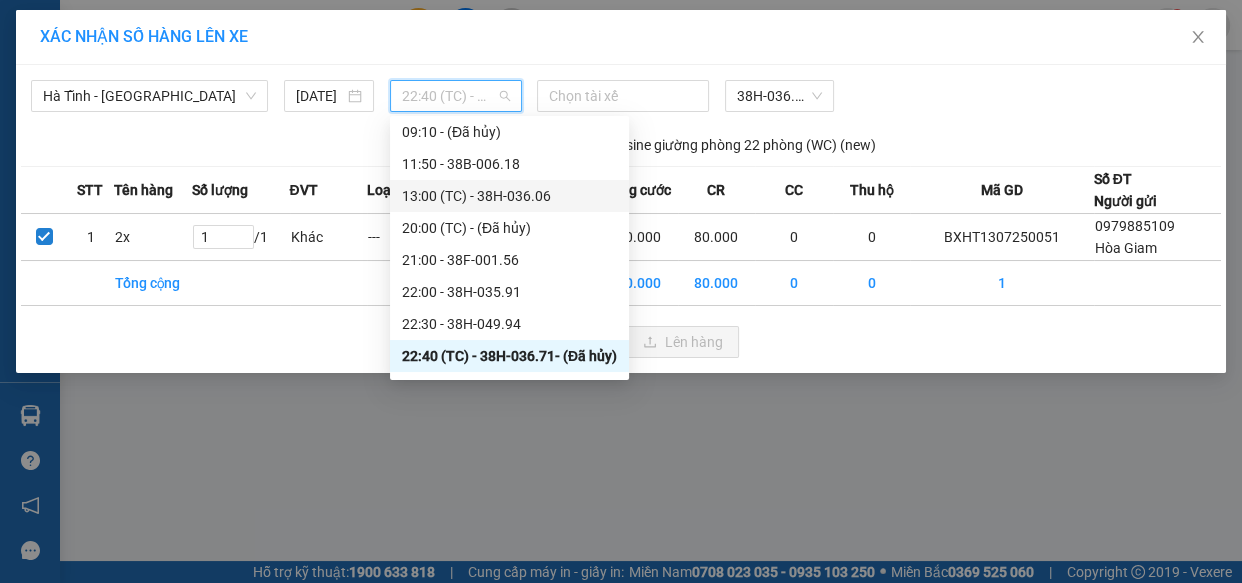 scroll, scrollTop: 191, scrollLeft: 0, axis: vertical 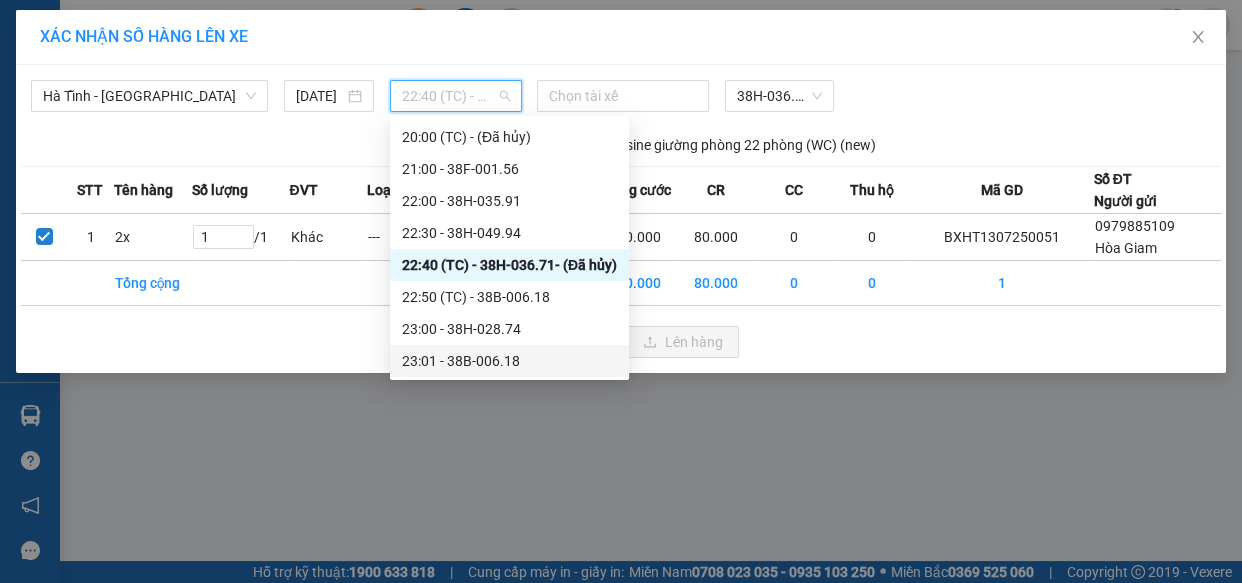 click on "23:01     - 38B-006.18" at bounding box center [509, 361] 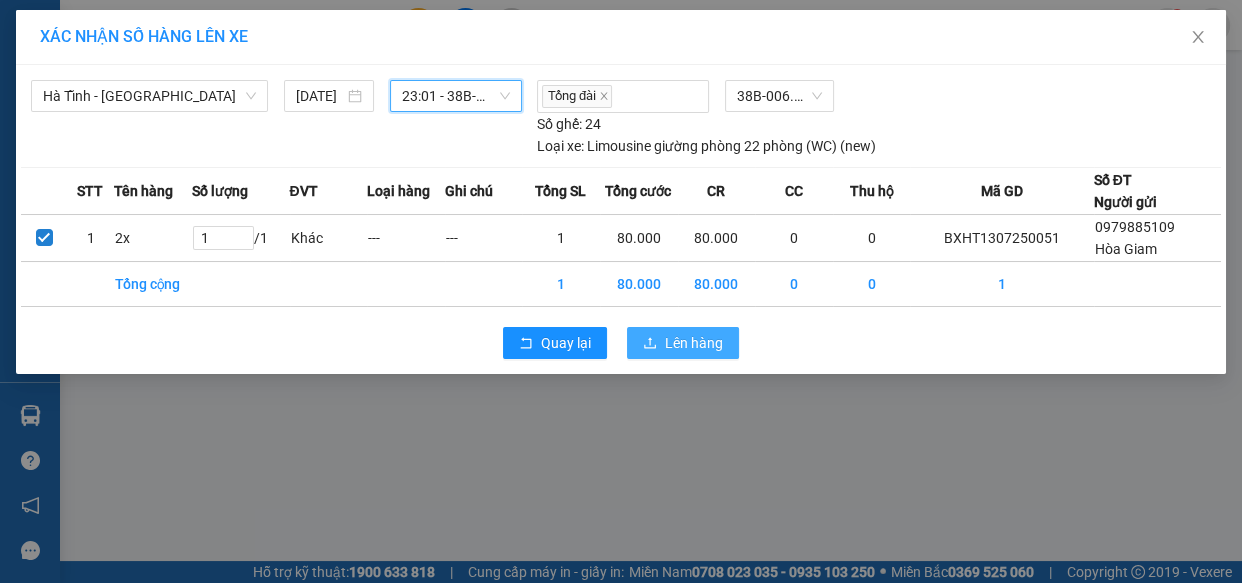 click on "Lên hàng" at bounding box center (694, 343) 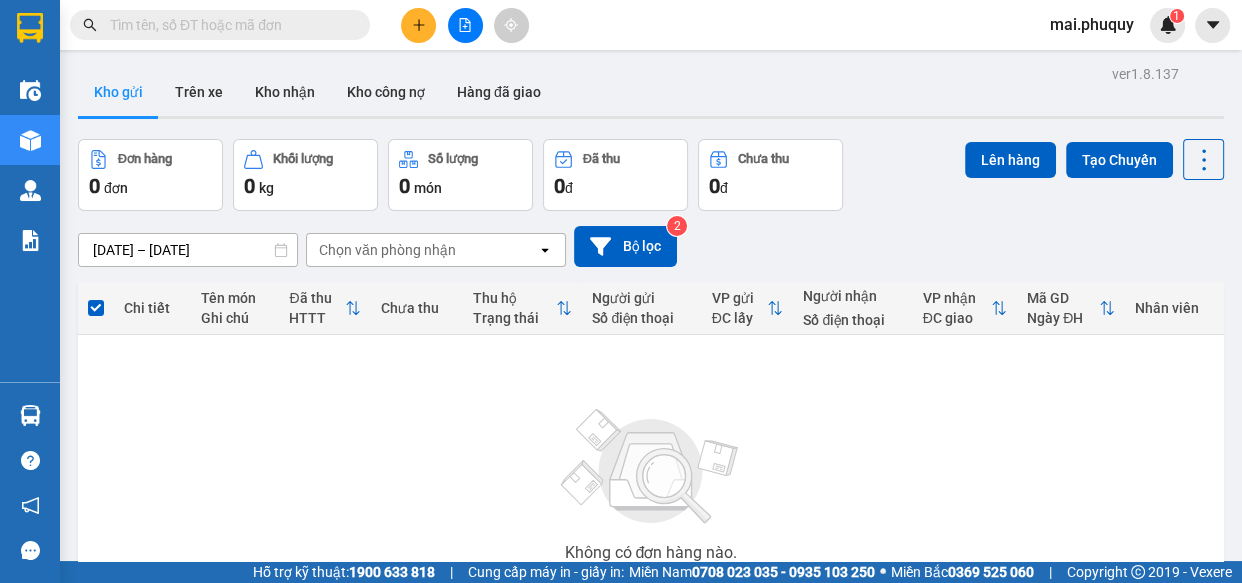 click 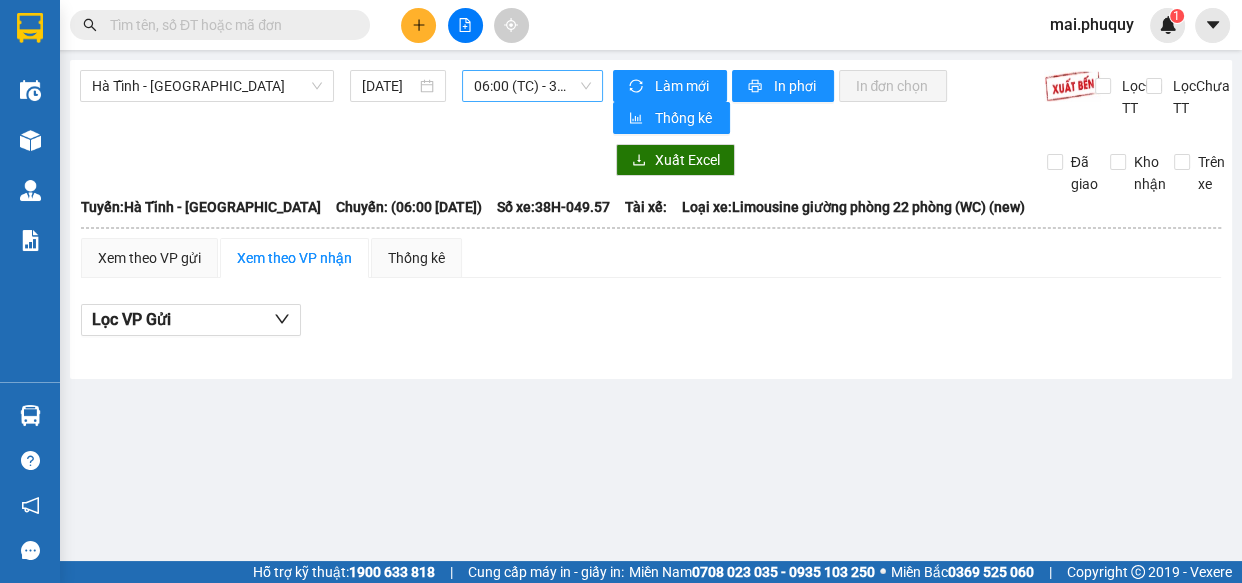 click on "06:00   (TC)   - 38H-049.57" at bounding box center (532, 86) 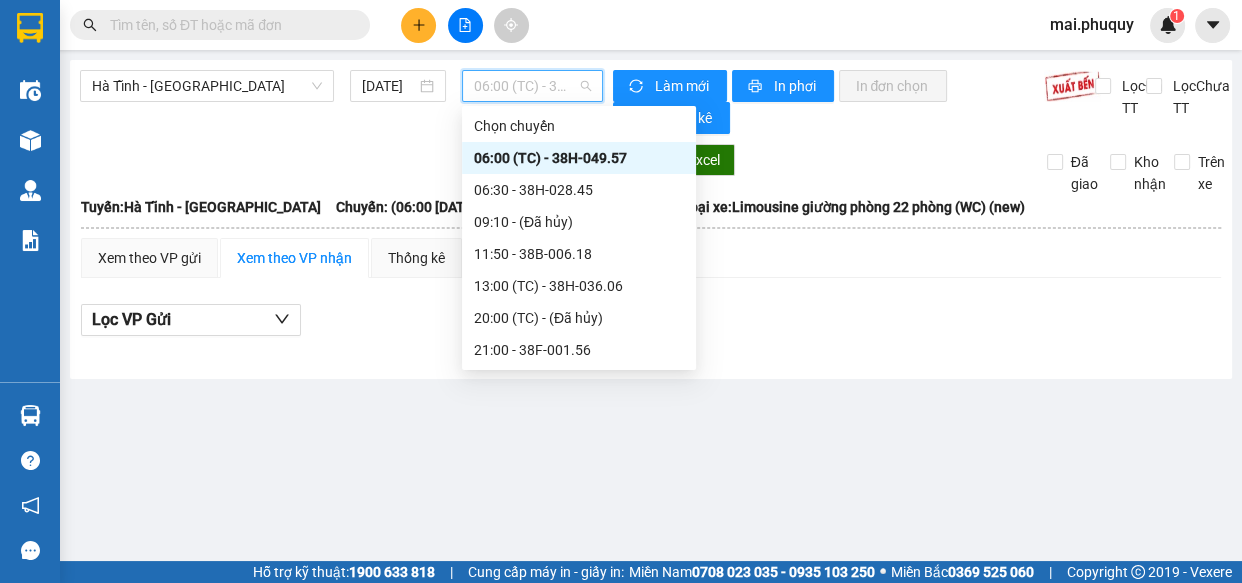 scroll, scrollTop: 191, scrollLeft: 0, axis: vertical 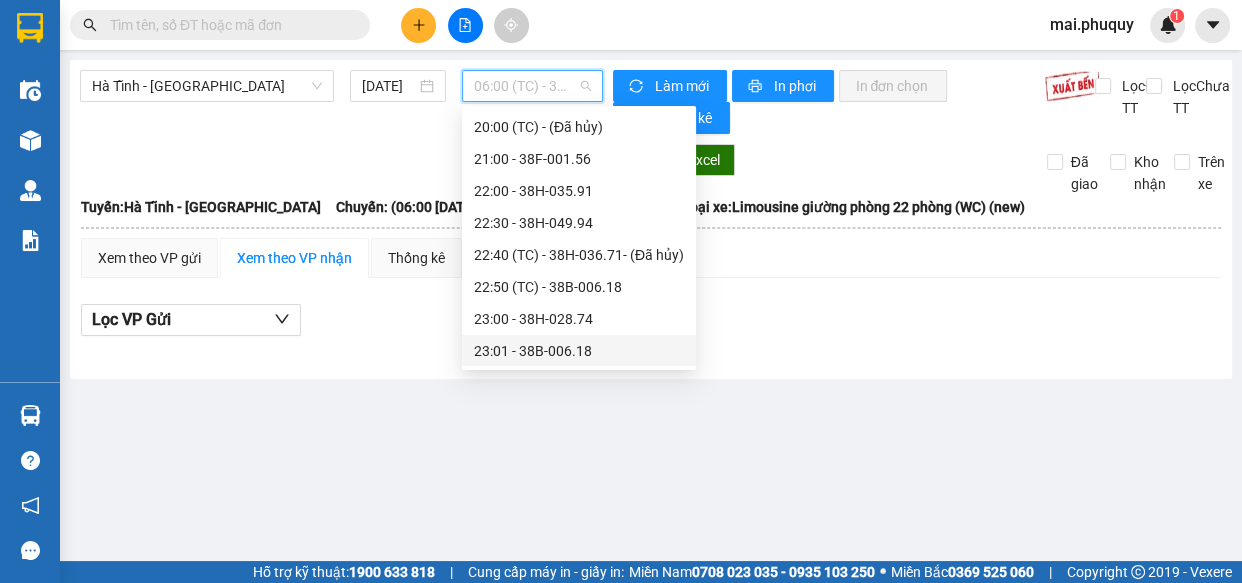 click on "23:01     - 38B-006.18" at bounding box center [579, 351] 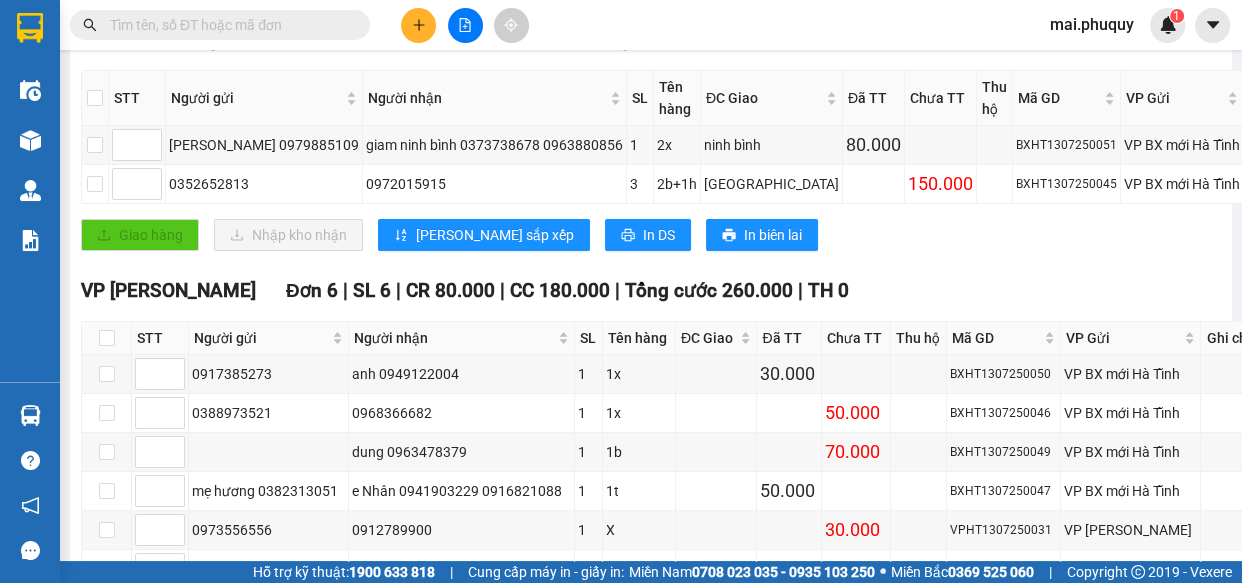 scroll, scrollTop: 181, scrollLeft: 0, axis: vertical 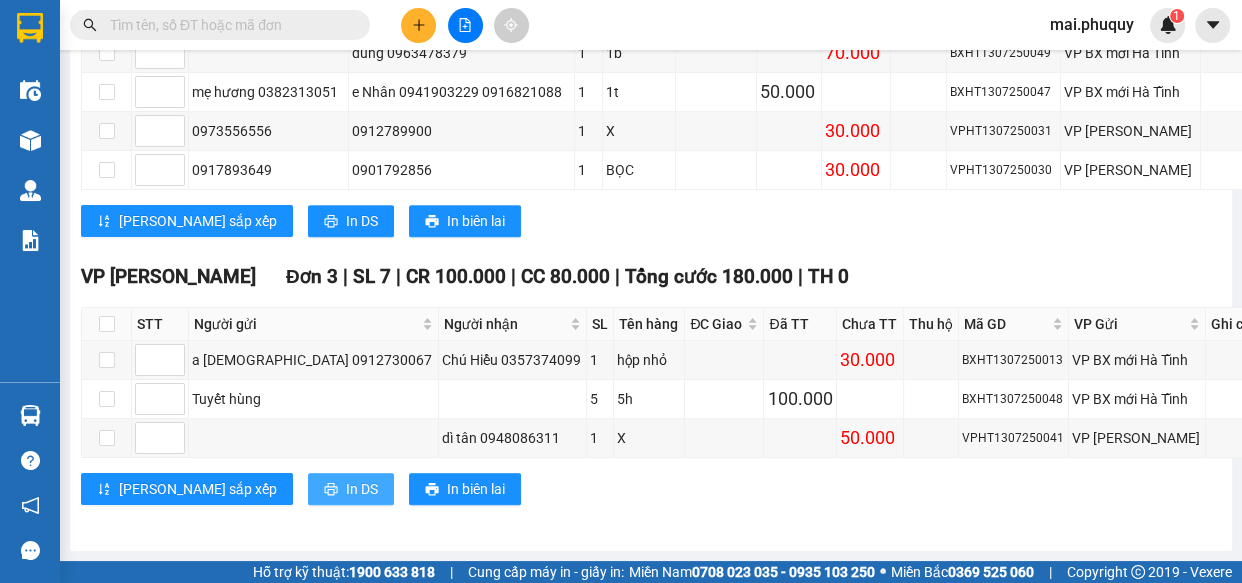 click on "In DS" at bounding box center [362, 489] 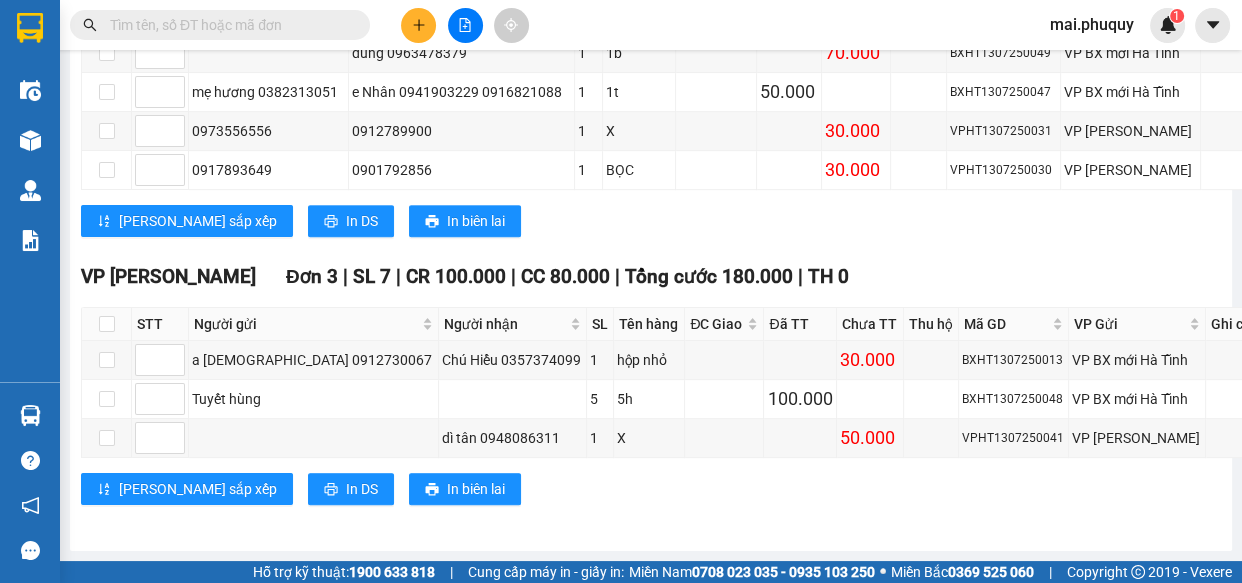 scroll, scrollTop: 266, scrollLeft: 0, axis: vertical 